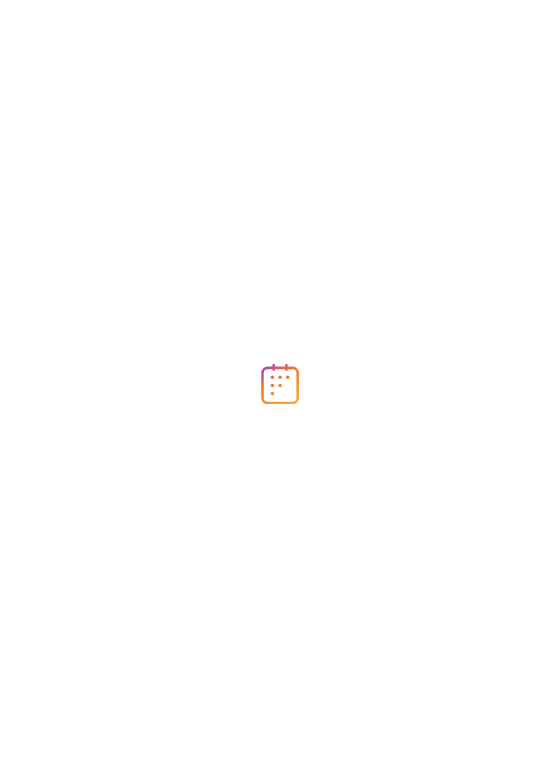 scroll, scrollTop: 0, scrollLeft: 0, axis: both 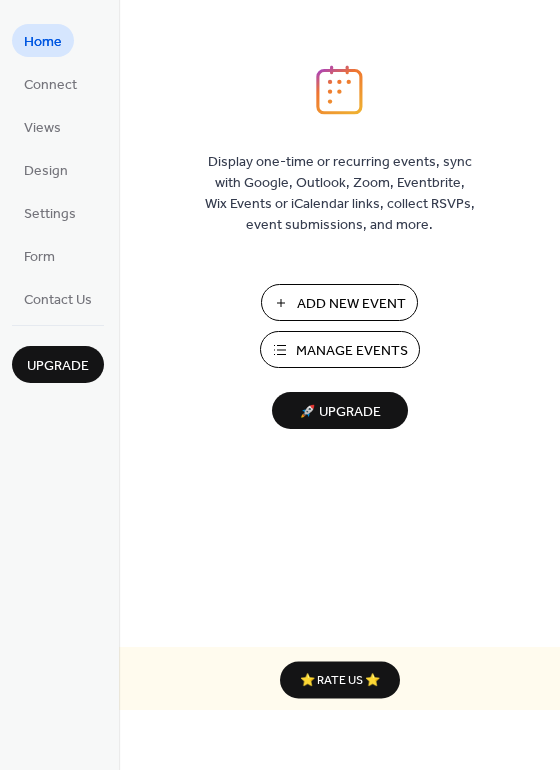 click on "Manage Events" at bounding box center (340, 349) 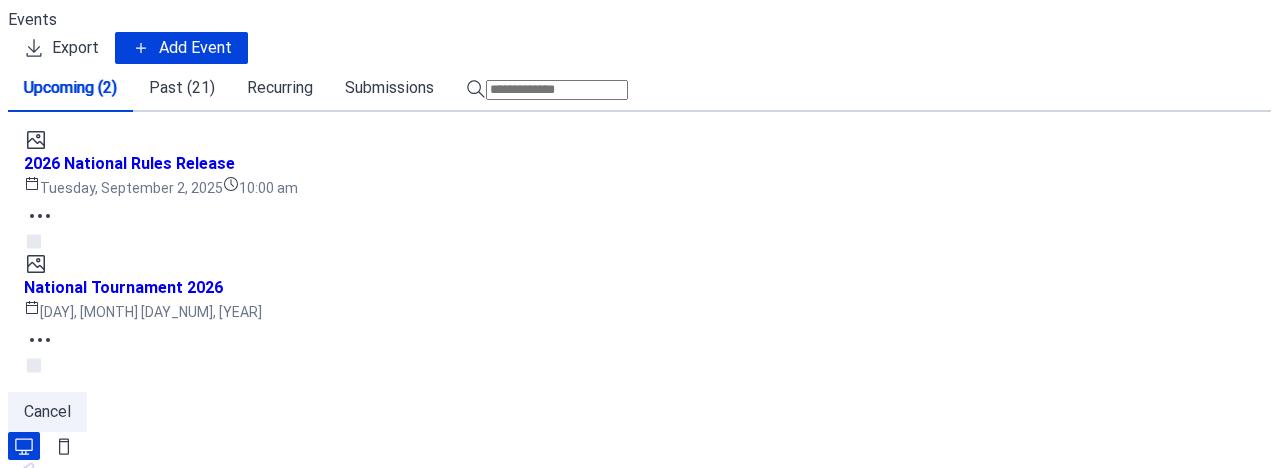 scroll, scrollTop: 0, scrollLeft: 0, axis: both 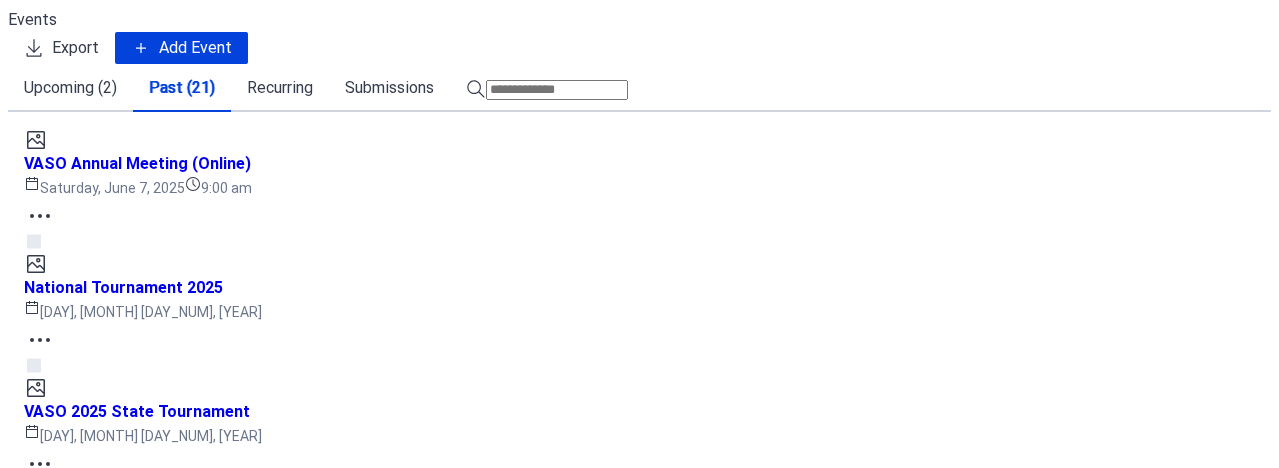 click 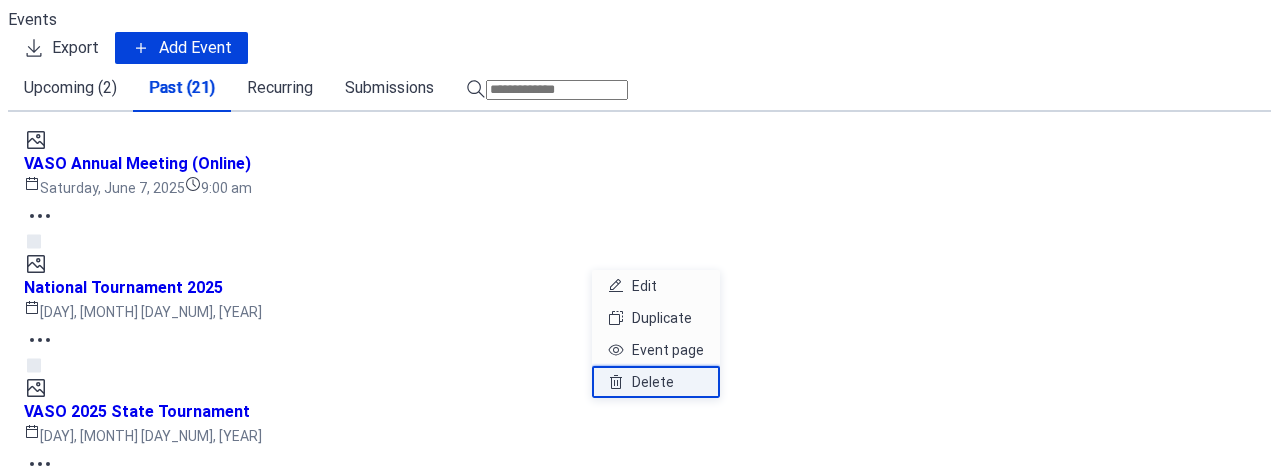 click on "Delete" at bounding box center [653, 382] 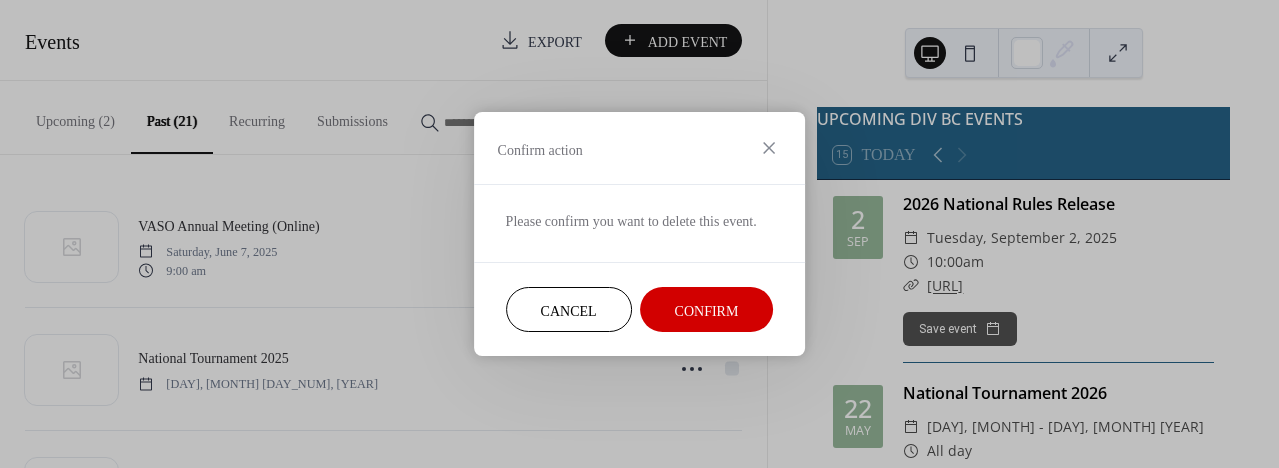 click on "Confirm" at bounding box center [707, 311] 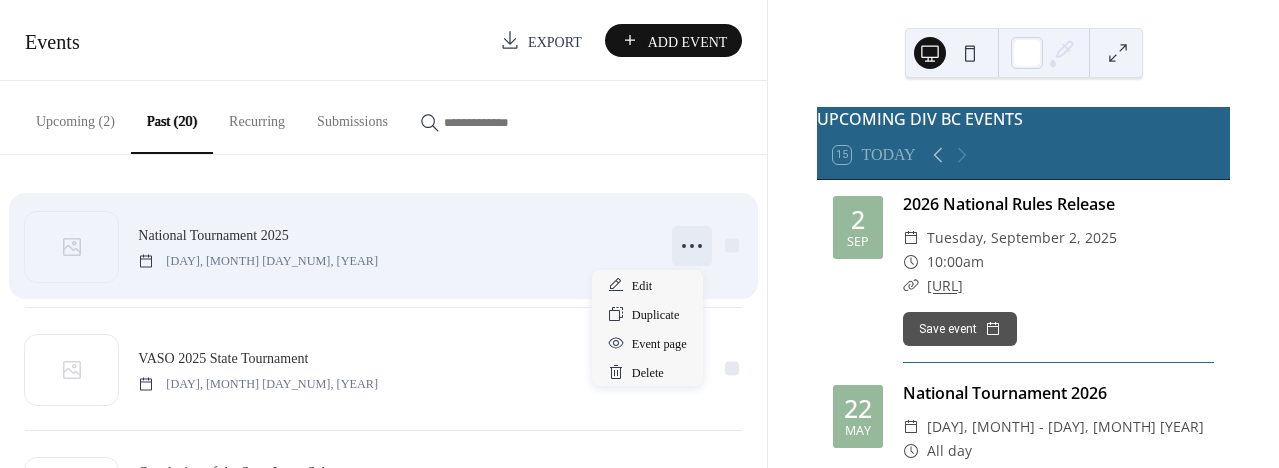 click 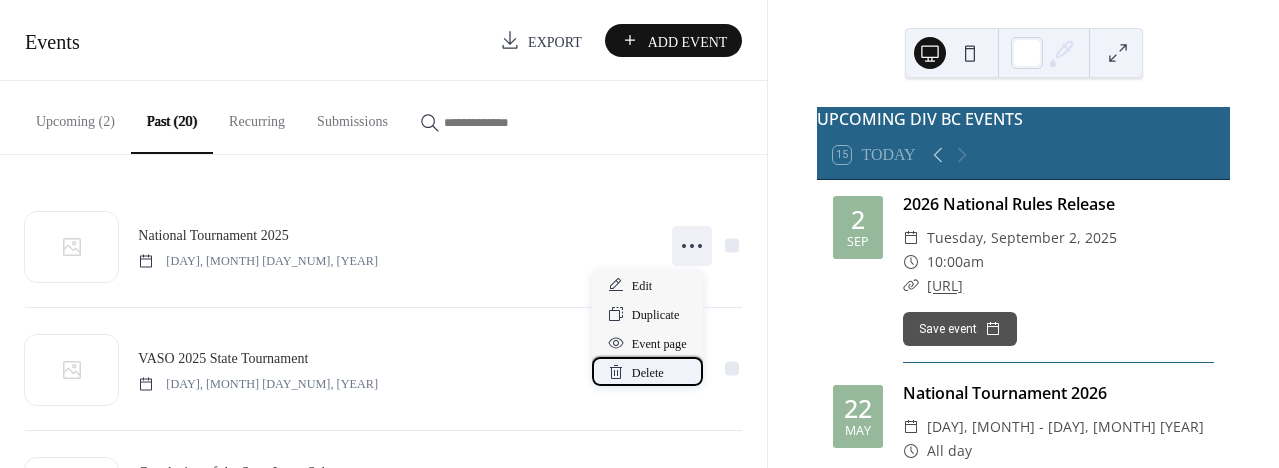 click on "Delete" at bounding box center [648, 373] 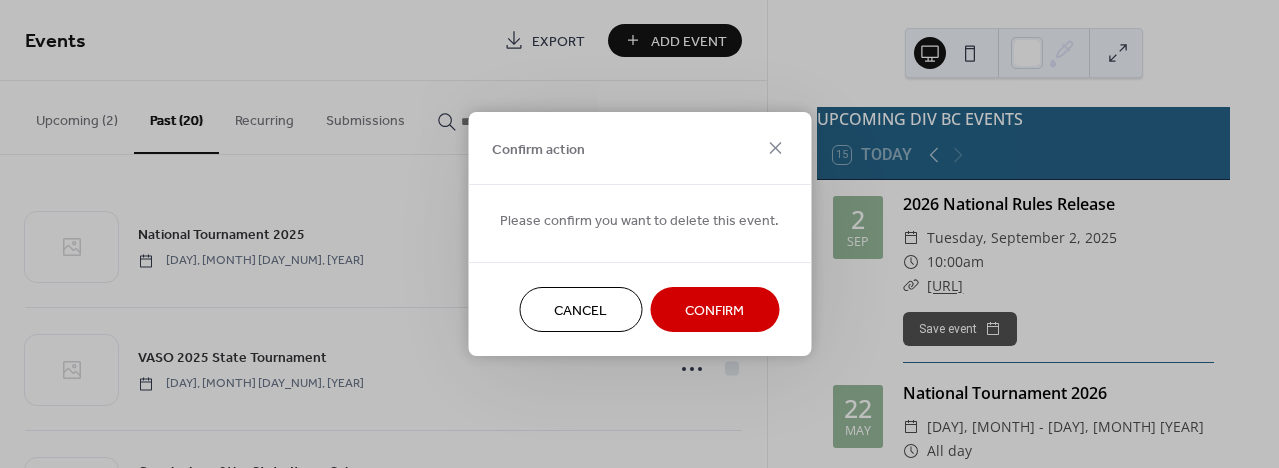 click on "Confirm" at bounding box center [714, 311] 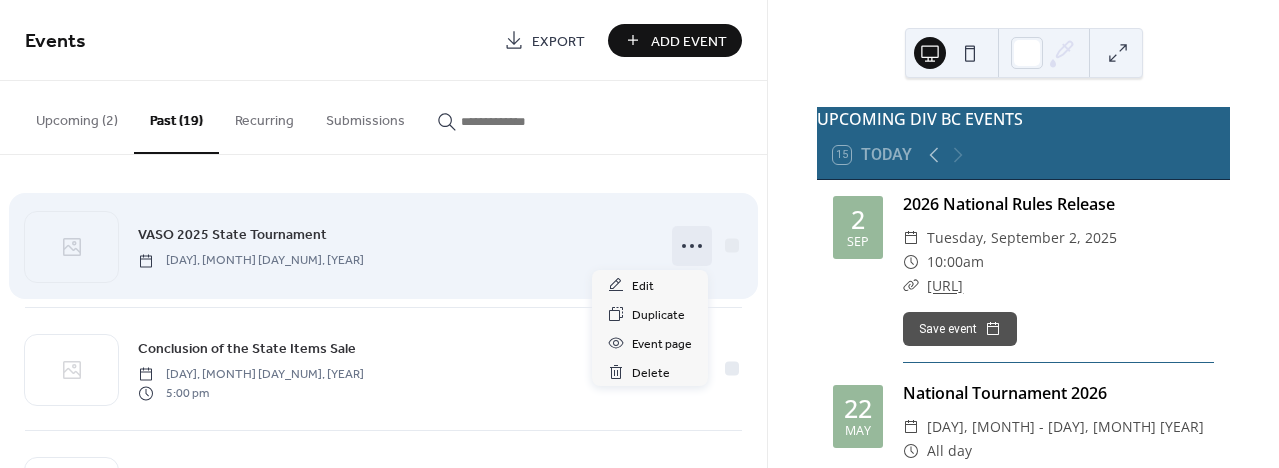 click 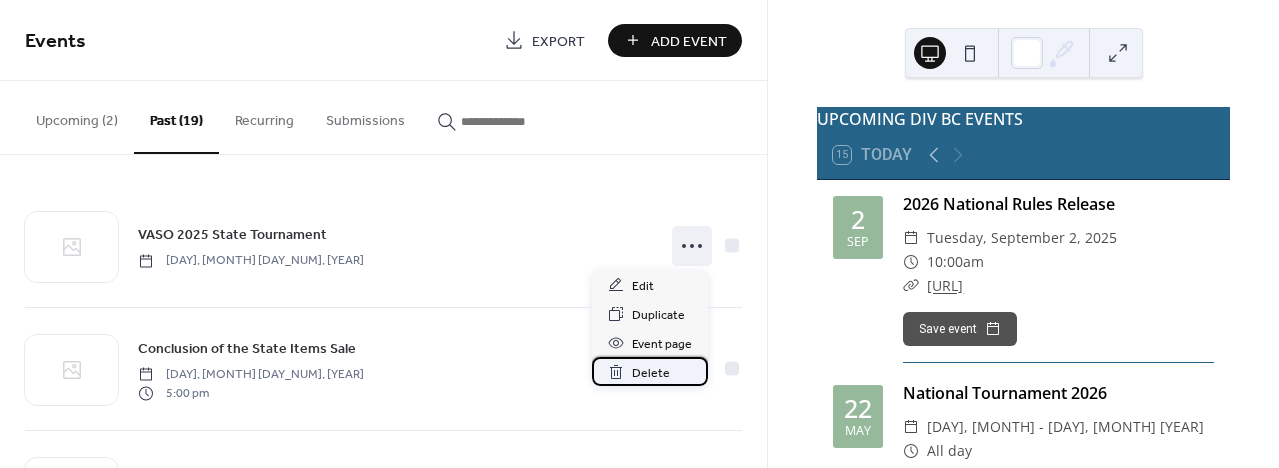 click on "Delete" at bounding box center [651, 373] 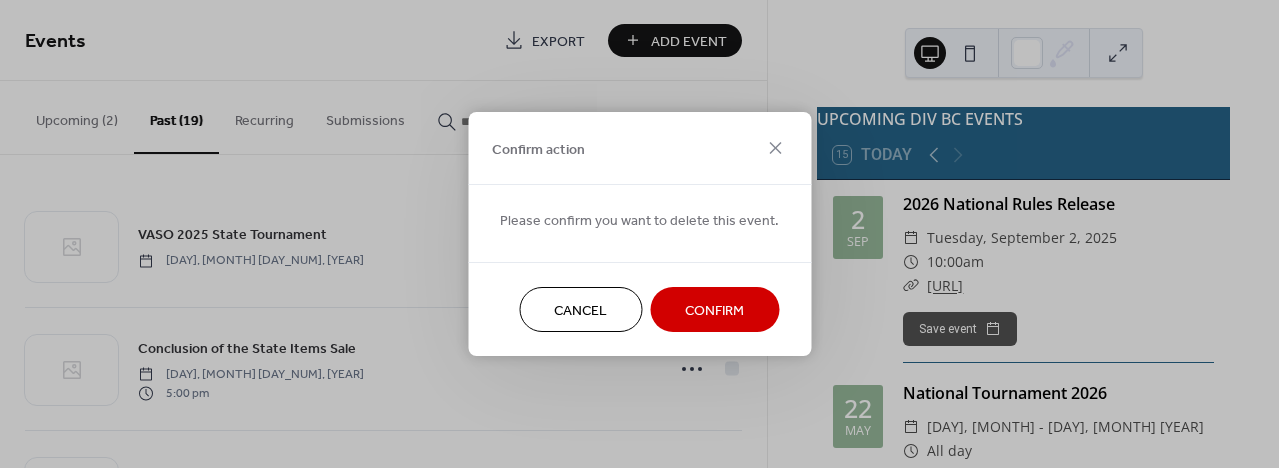 click on "Confirm" at bounding box center [714, 311] 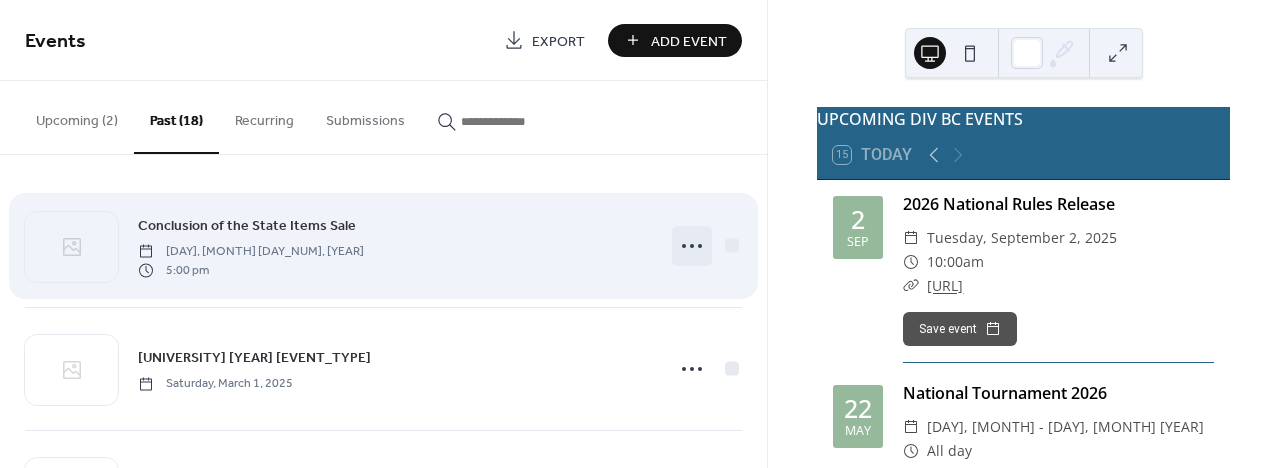 click 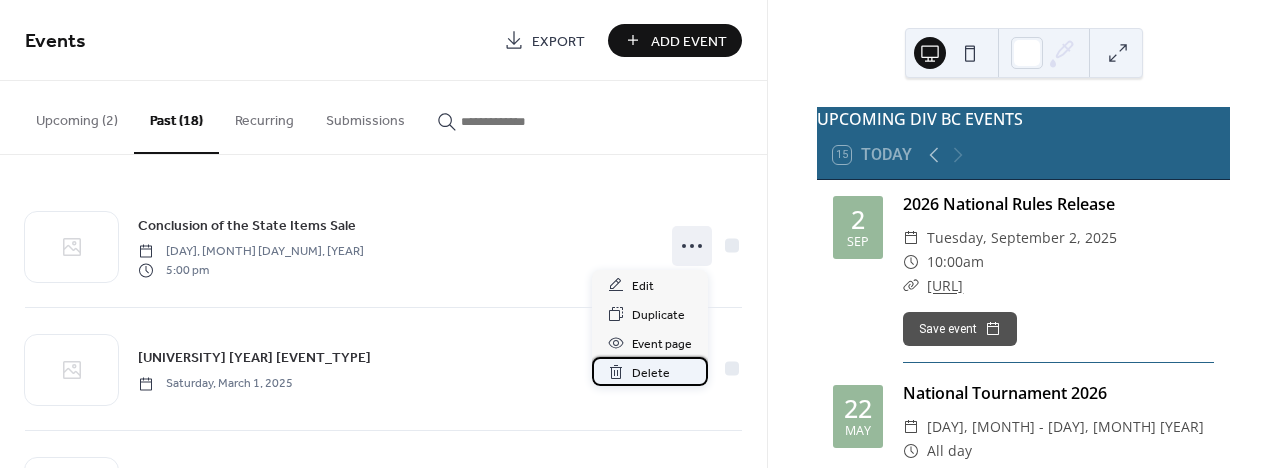 click on "Delete" at bounding box center (651, 373) 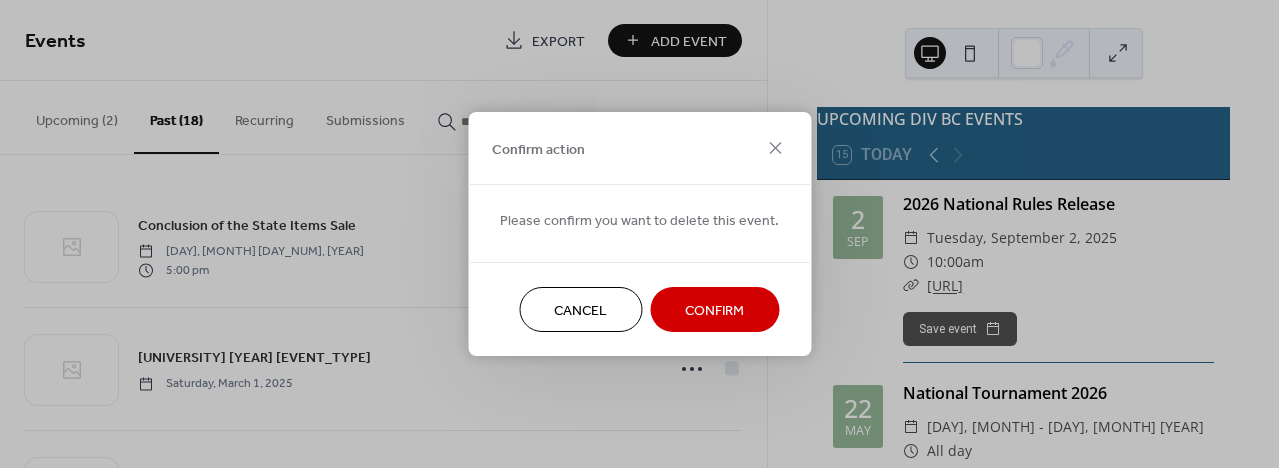 click on "Confirm" at bounding box center [714, 311] 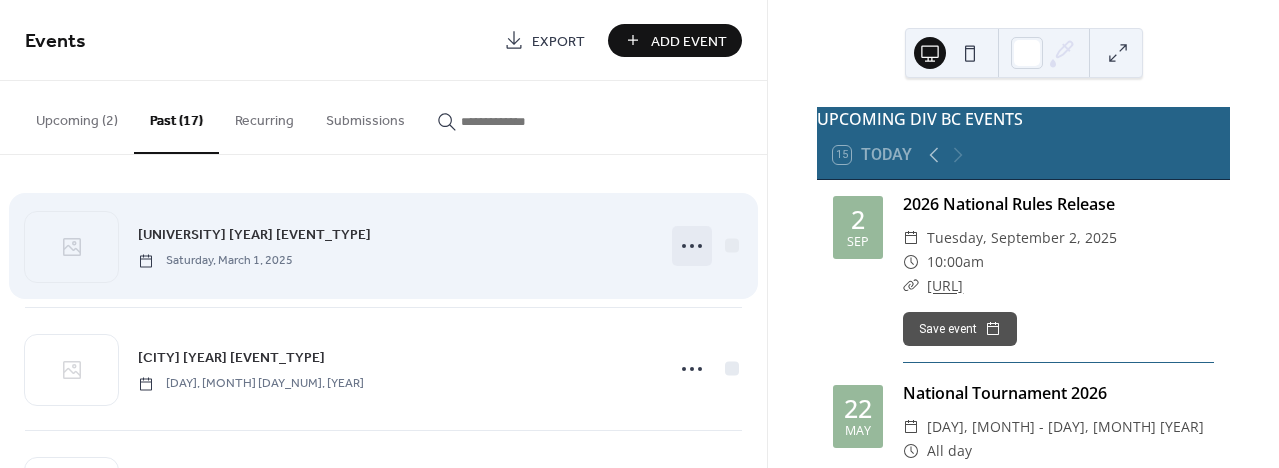 click 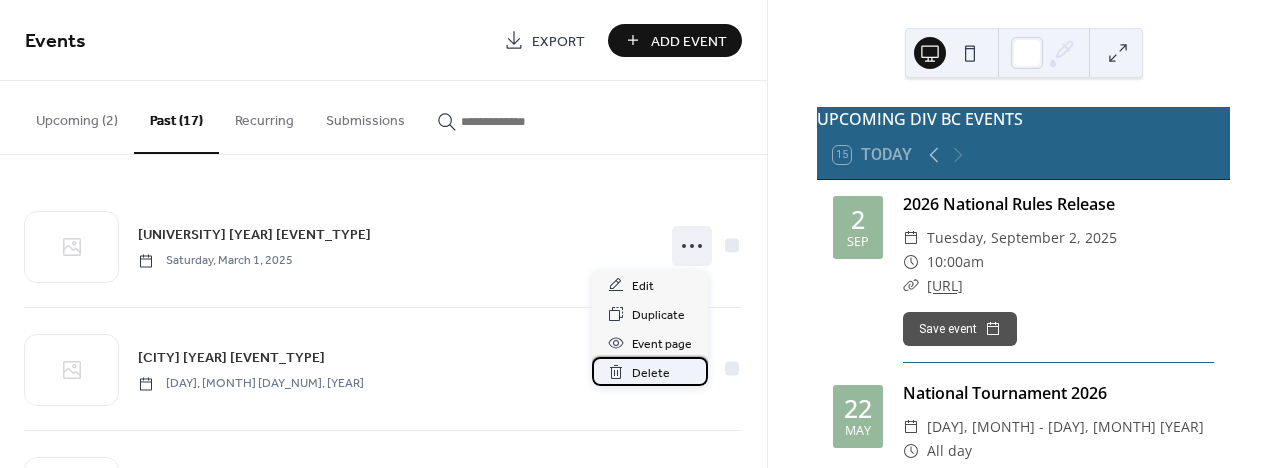 click on "Delete" at bounding box center (651, 373) 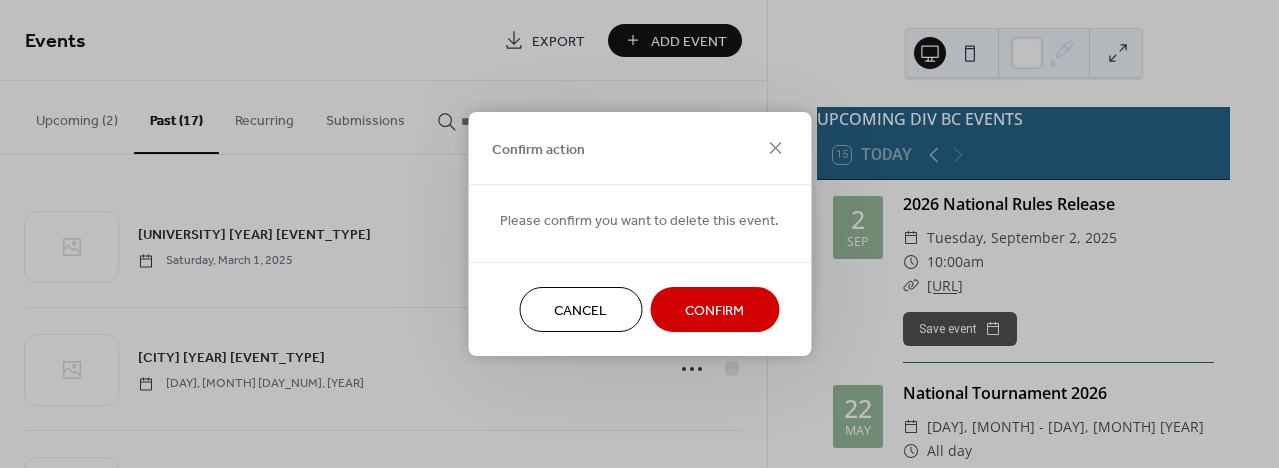 click on "Confirm" at bounding box center [714, 311] 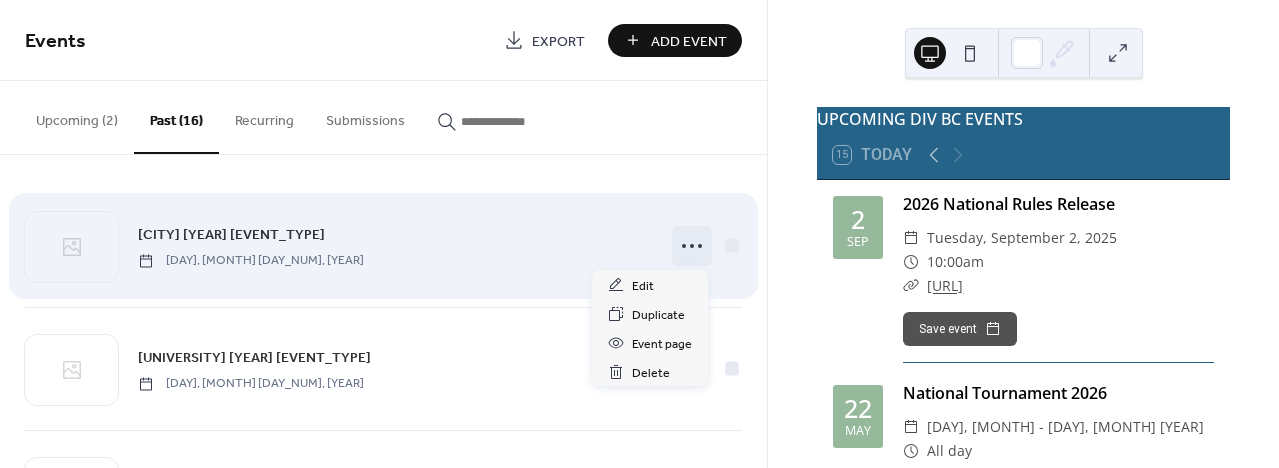 click 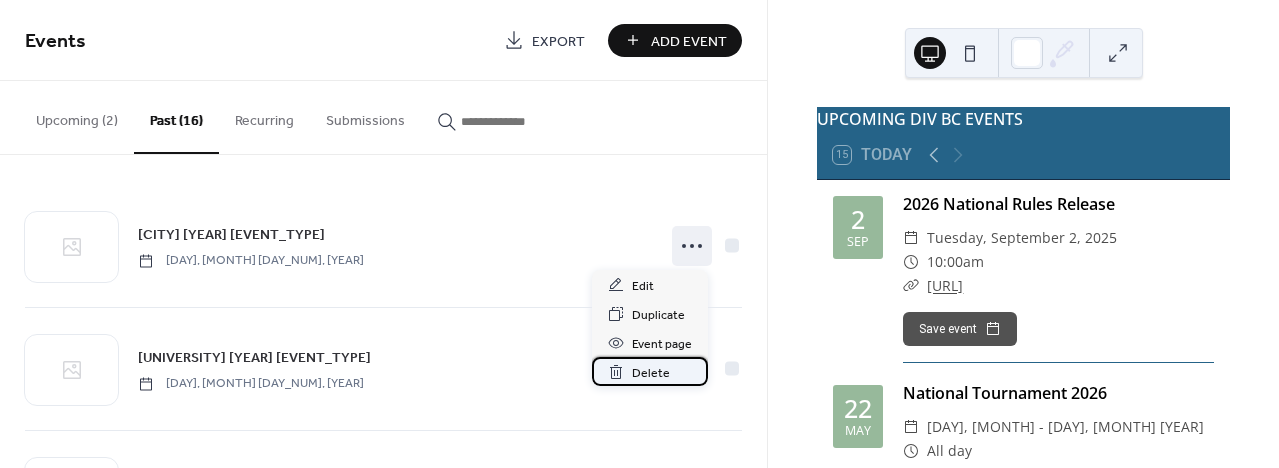click on "Delete" at bounding box center [651, 373] 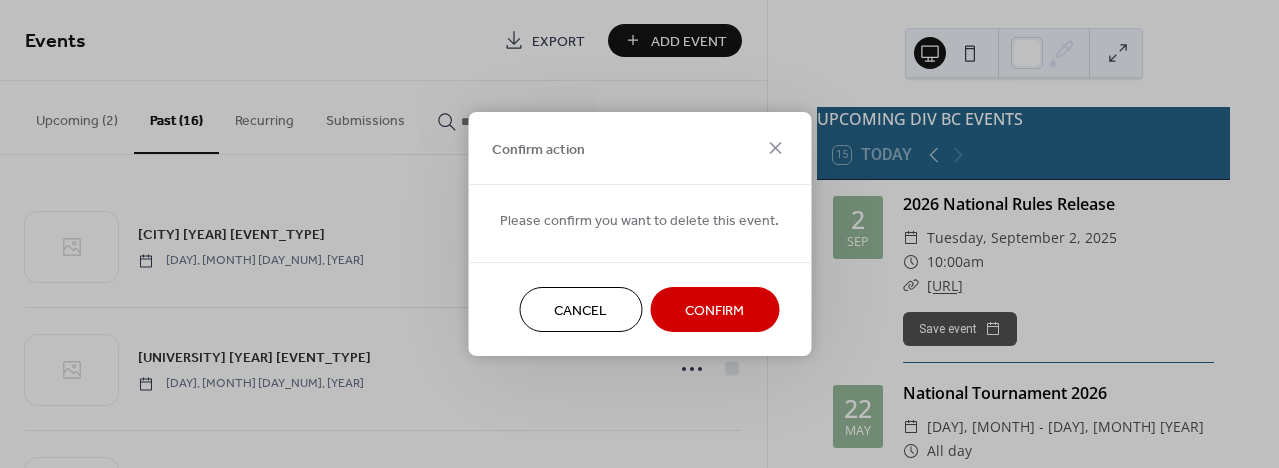 click on "Confirm" at bounding box center [714, 311] 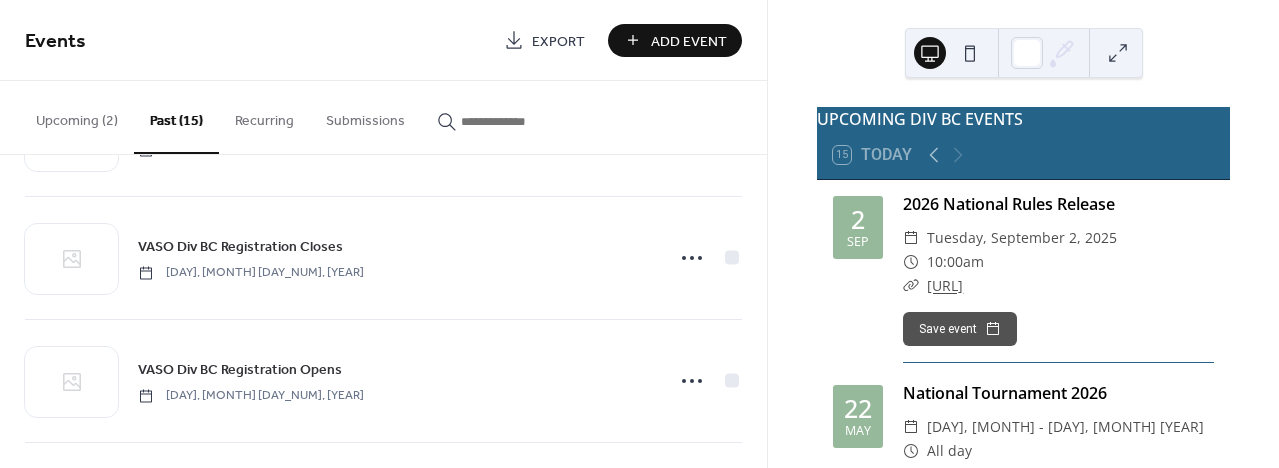 scroll, scrollTop: 364, scrollLeft: 0, axis: vertical 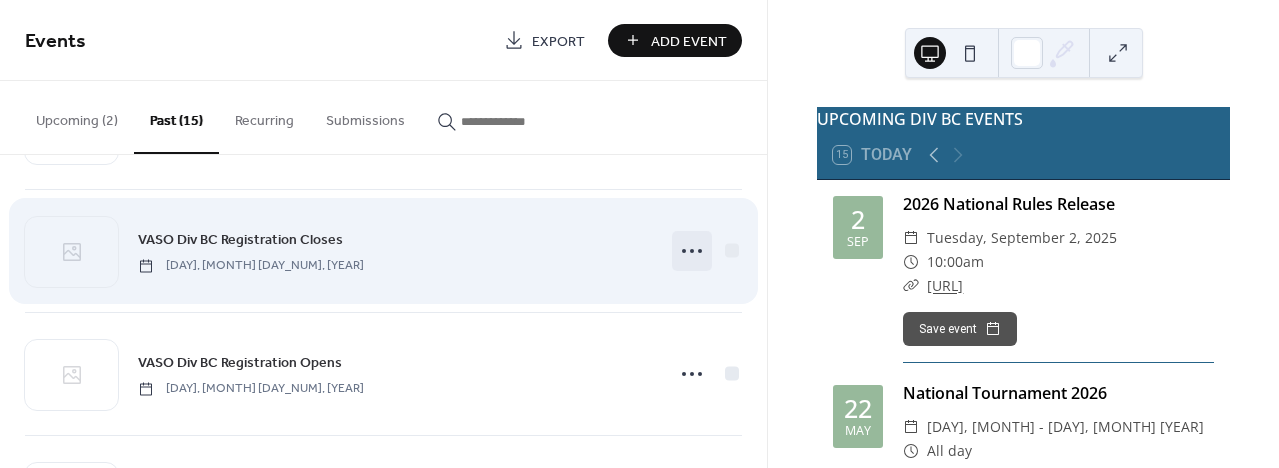click 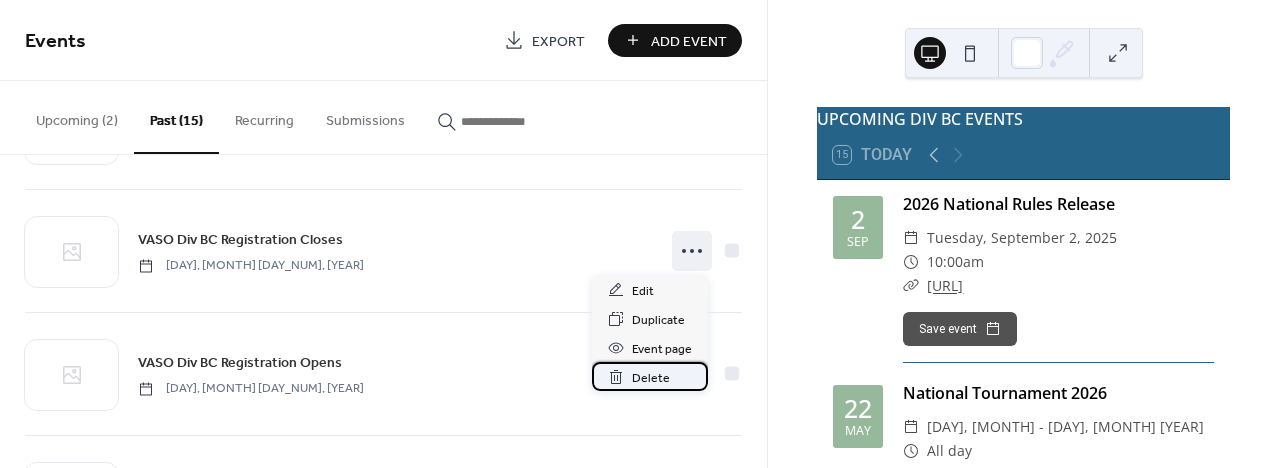 click on "Delete" at bounding box center (651, 378) 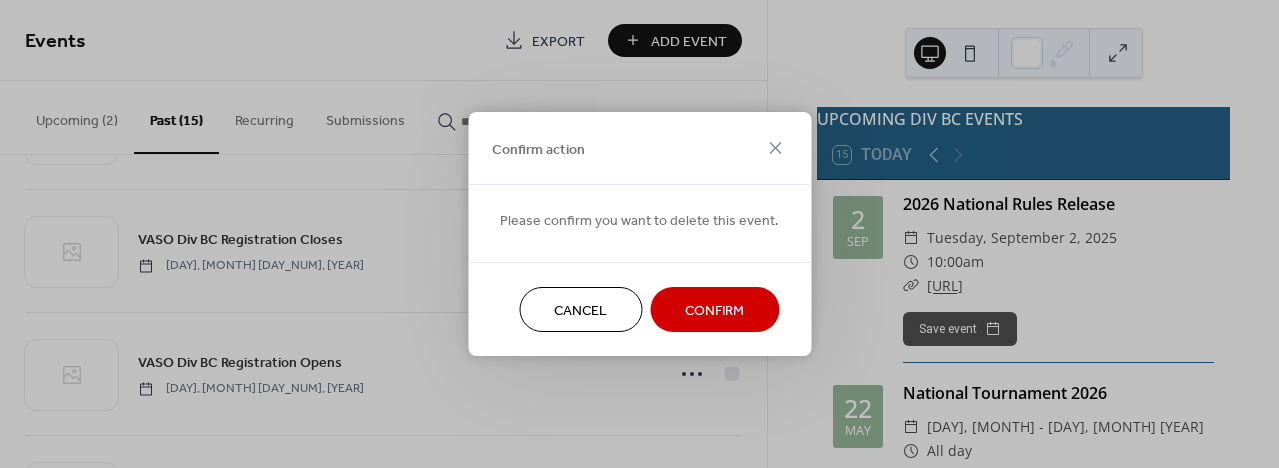 click on "Confirm" at bounding box center (714, 311) 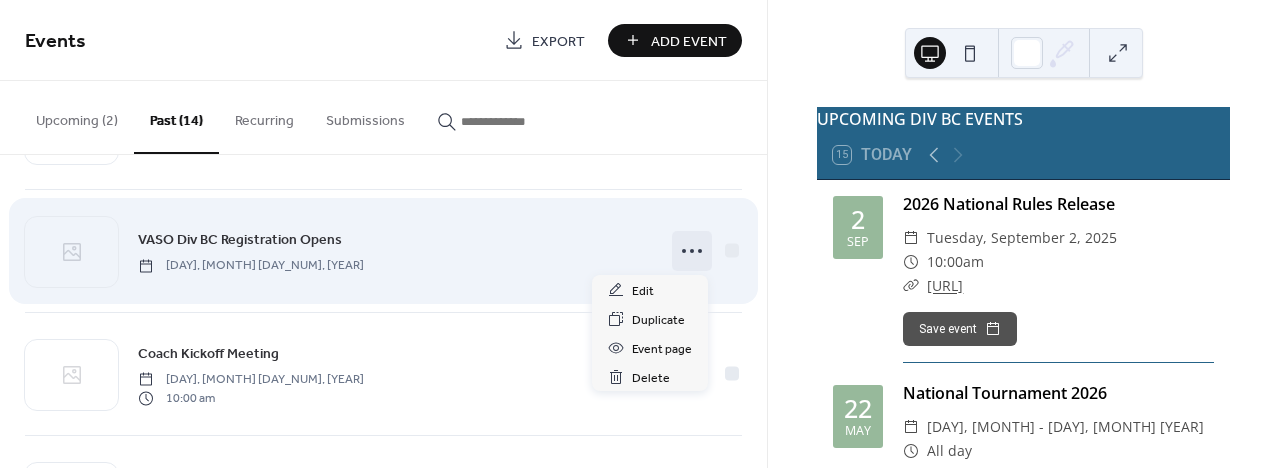 click 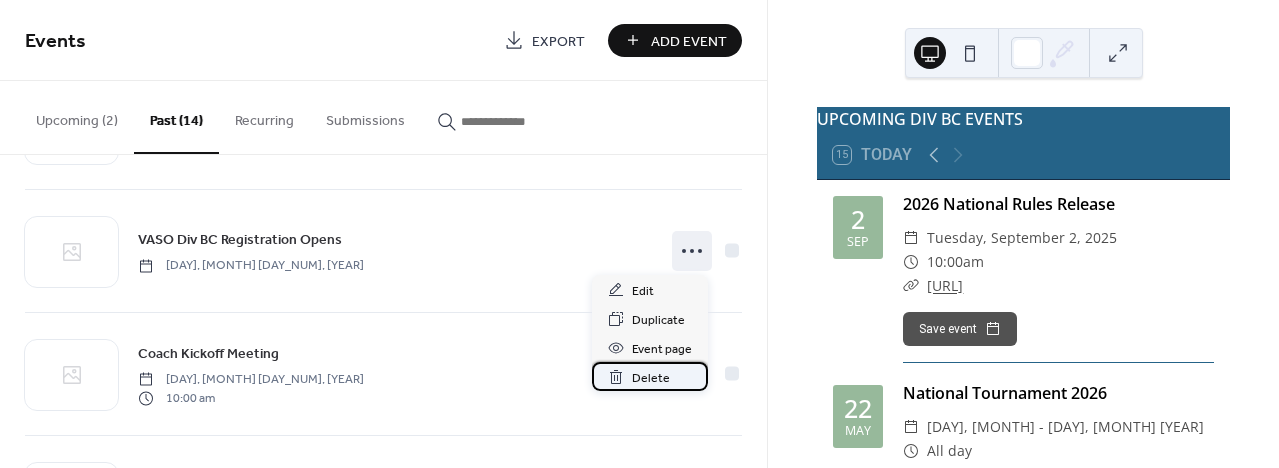click on "Delete" at bounding box center (651, 378) 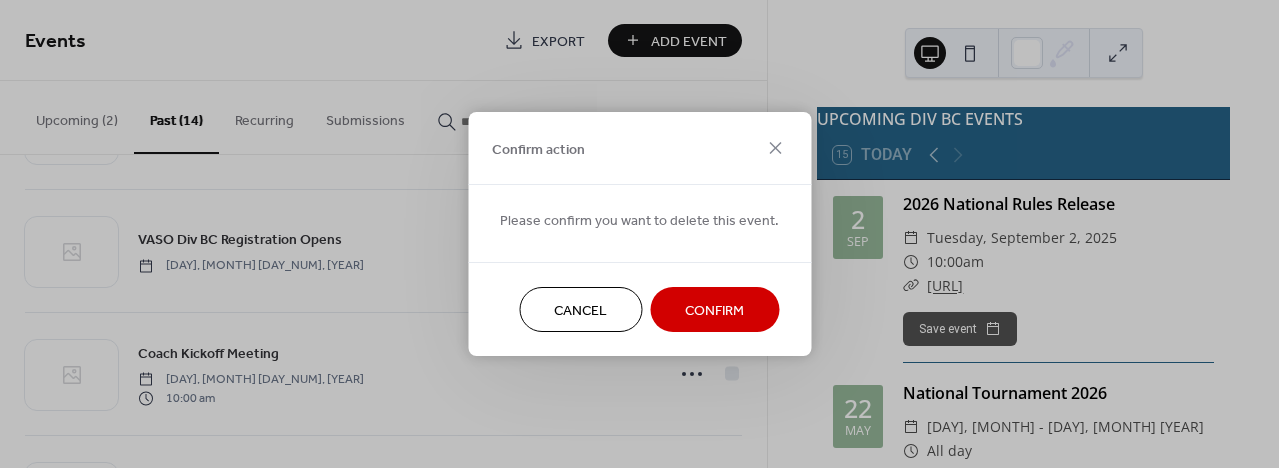 click on "Confirm" at bounding box center (714, 311) 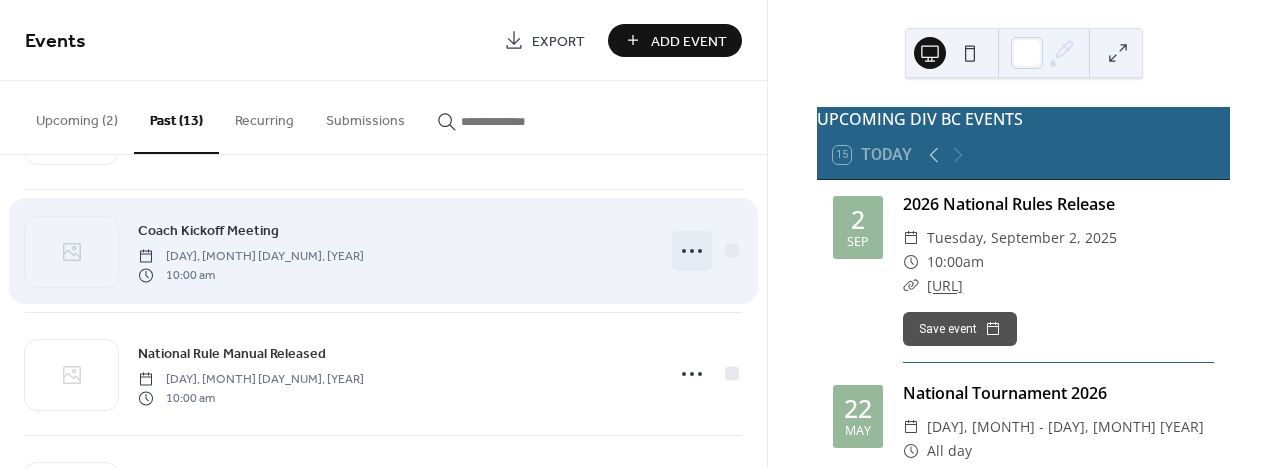 click 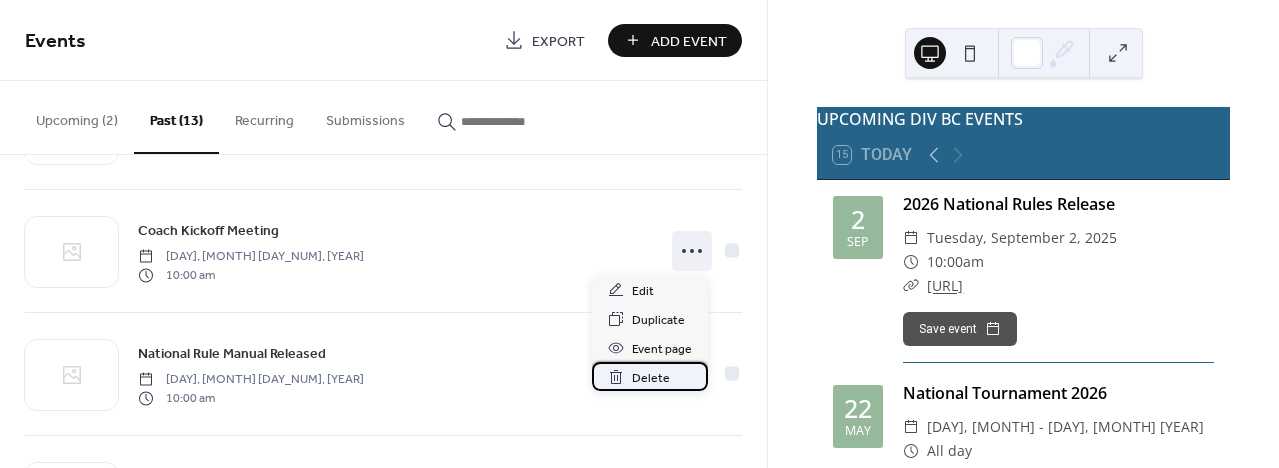 click on "Delete" at bounding box center [651, 378] 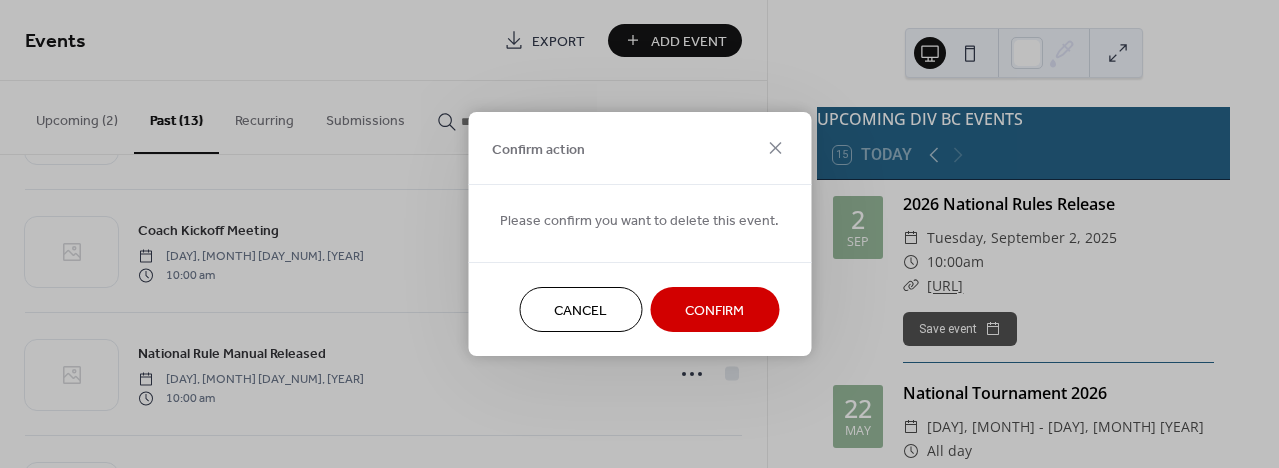 click on "Confirm" at bounding box center [714, 311] 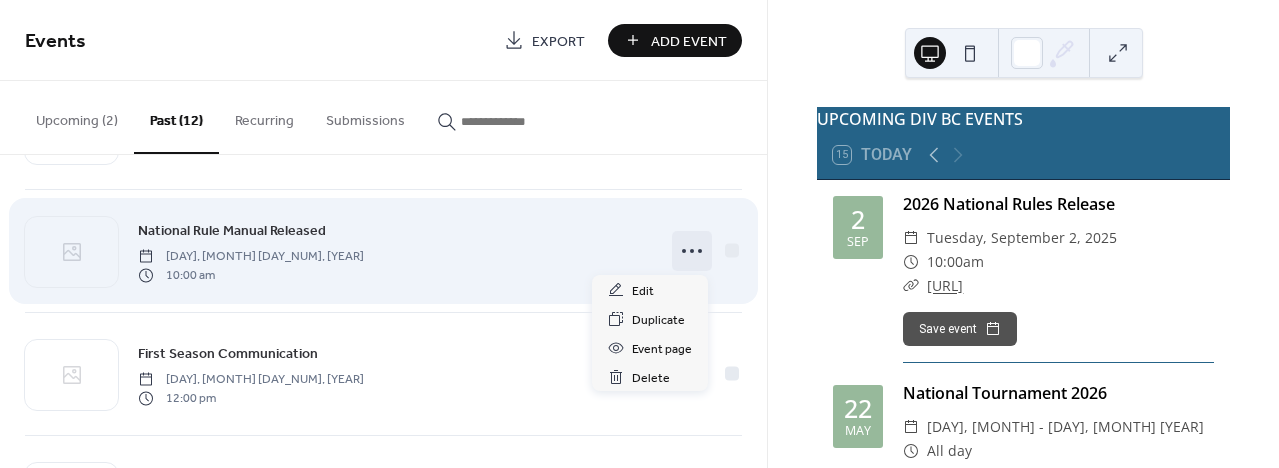 click 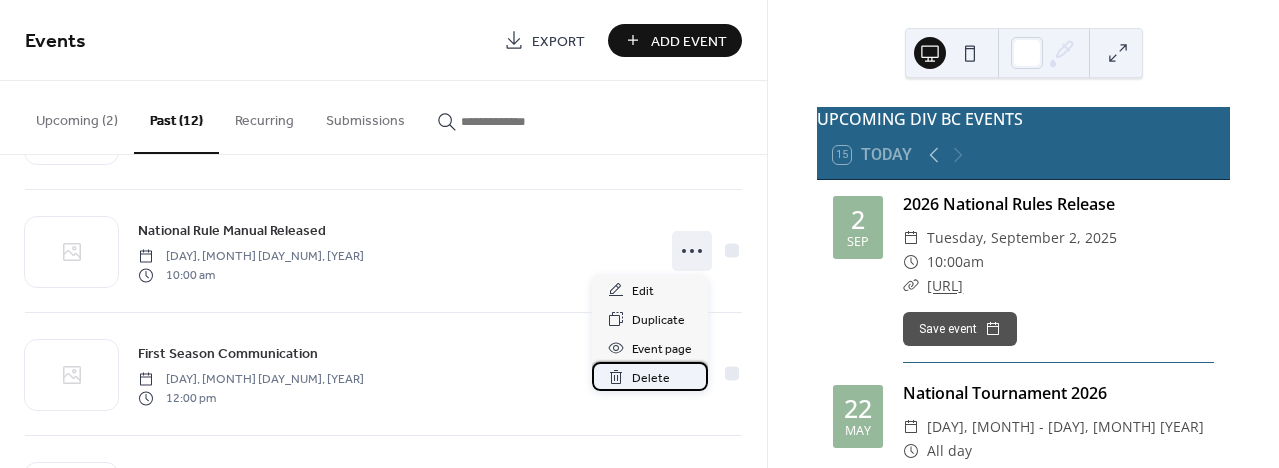 click on "Delete" at bounding box center (651, 378) 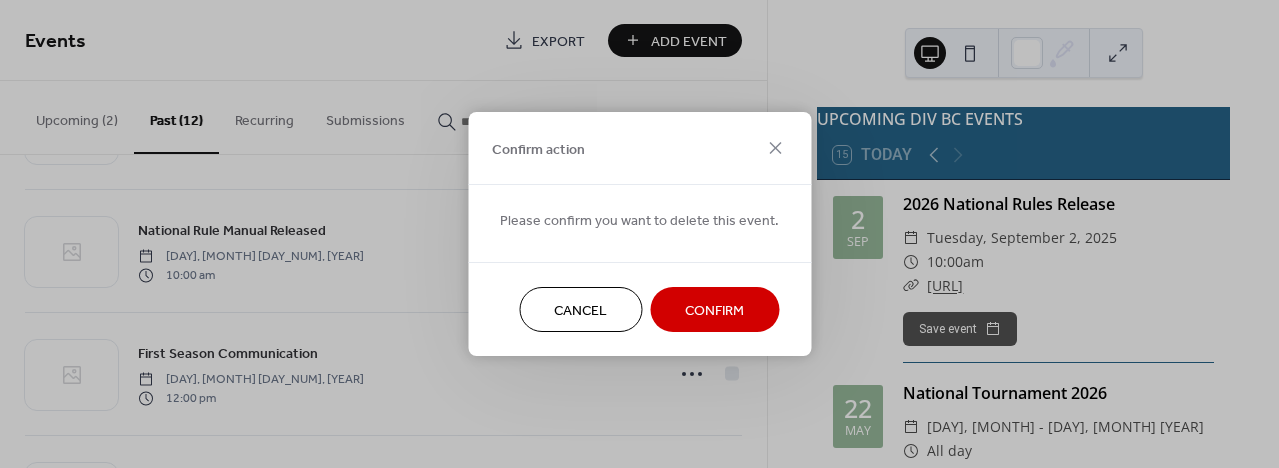 click on "Confirm" at bounding box center (714, 311) 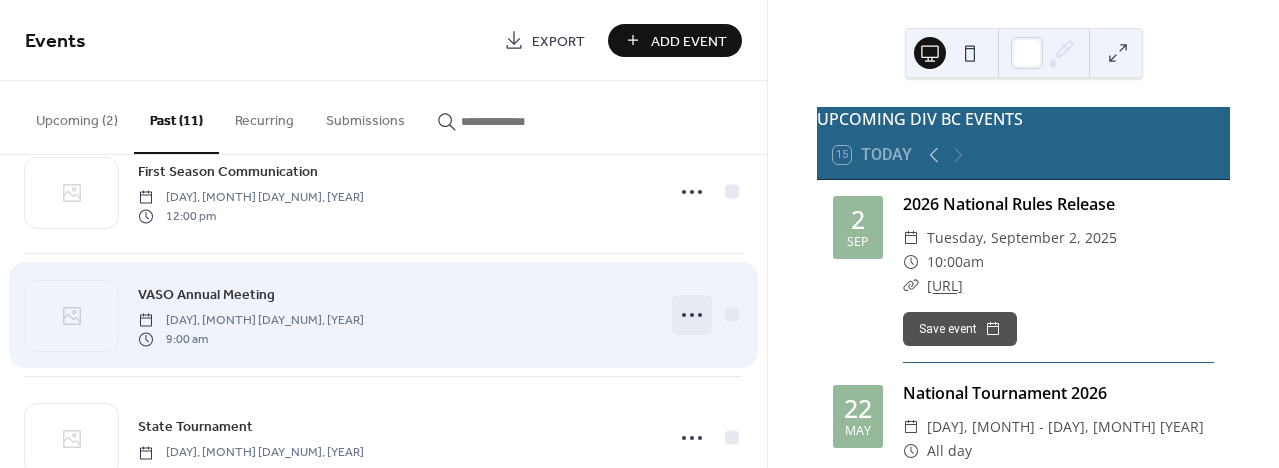 scroll, scrollTop: 428, scrollLeft: 0, axis: vertical 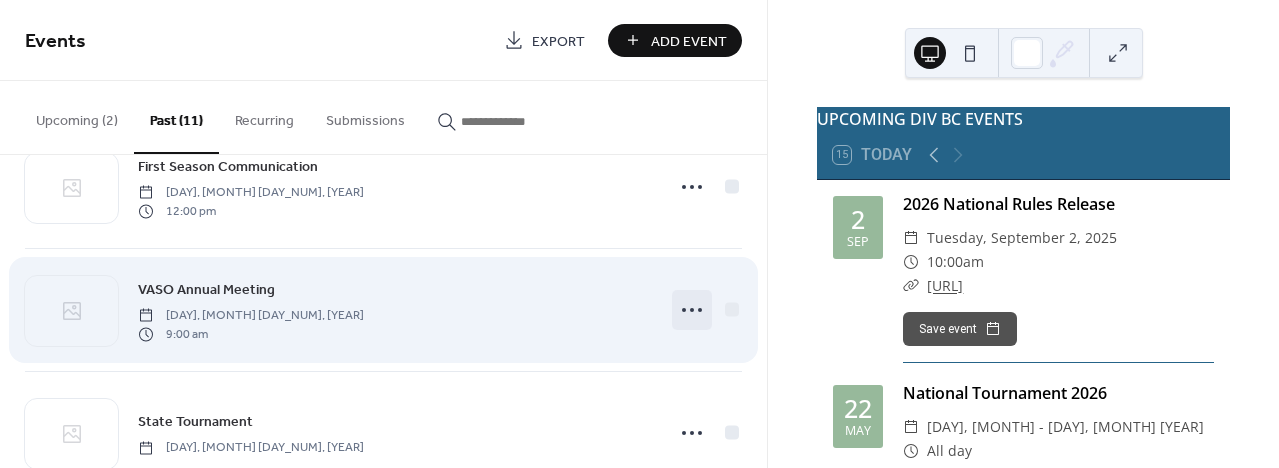 click 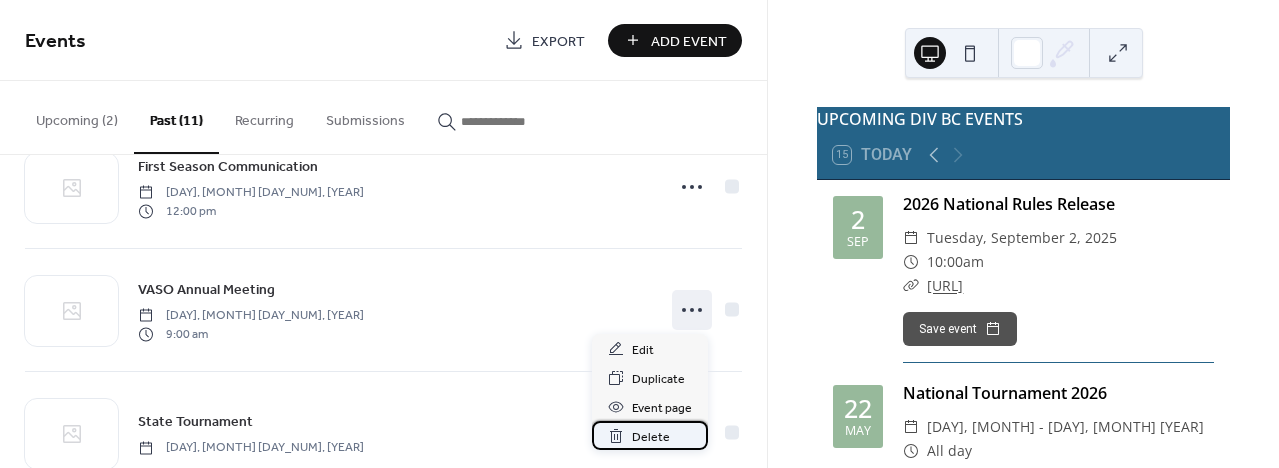 click on "Delete" at bounding box center (651, 437) 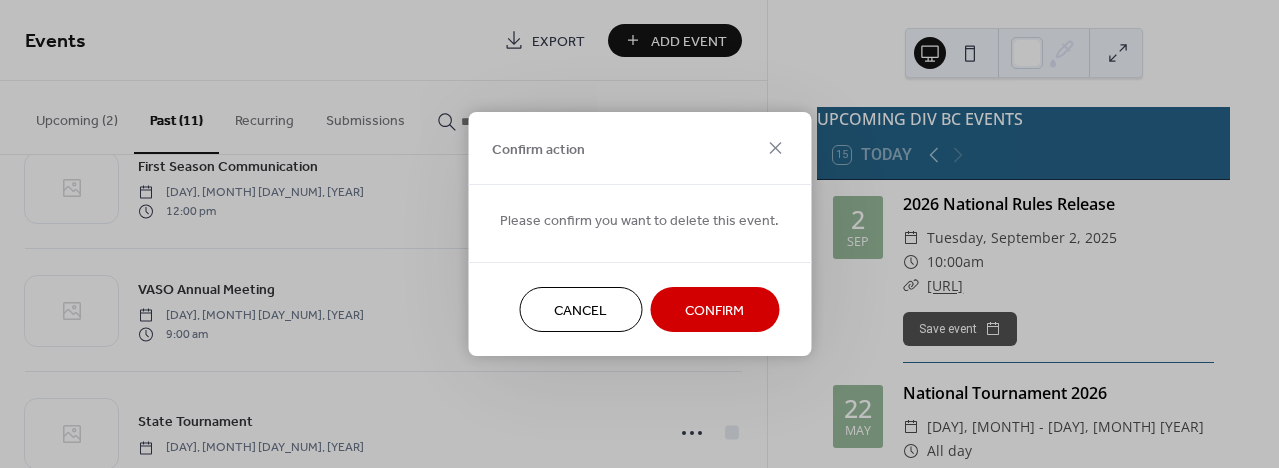 click on "Confirm" at bounding box center [714, 311] 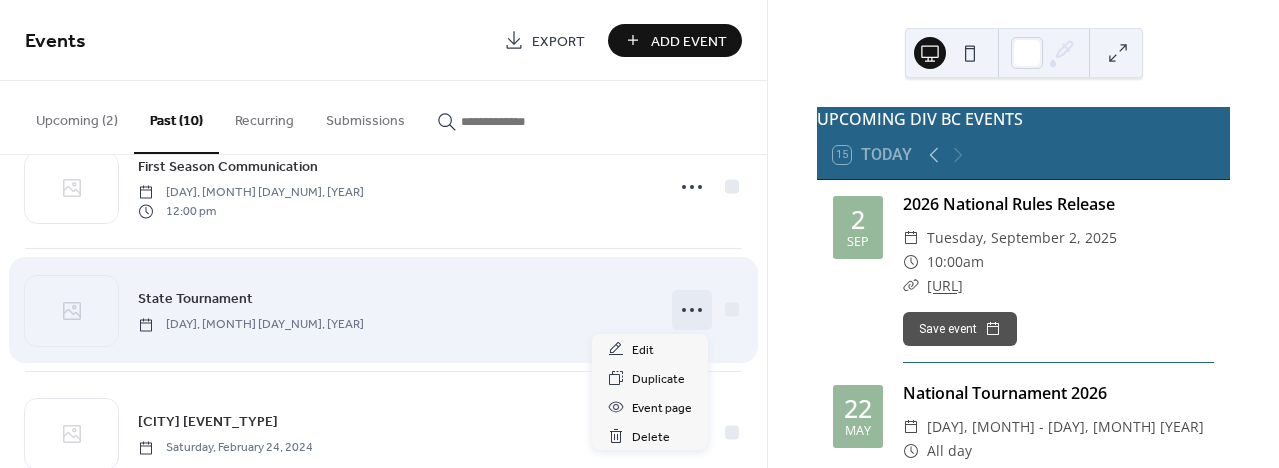 click 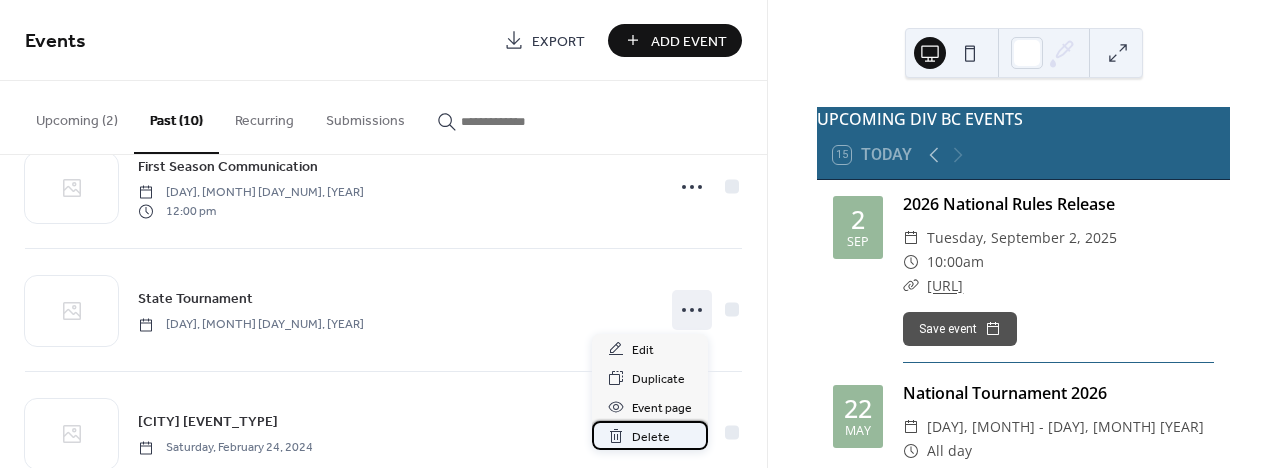 click on "Delete" at bounding box center (650, 435) 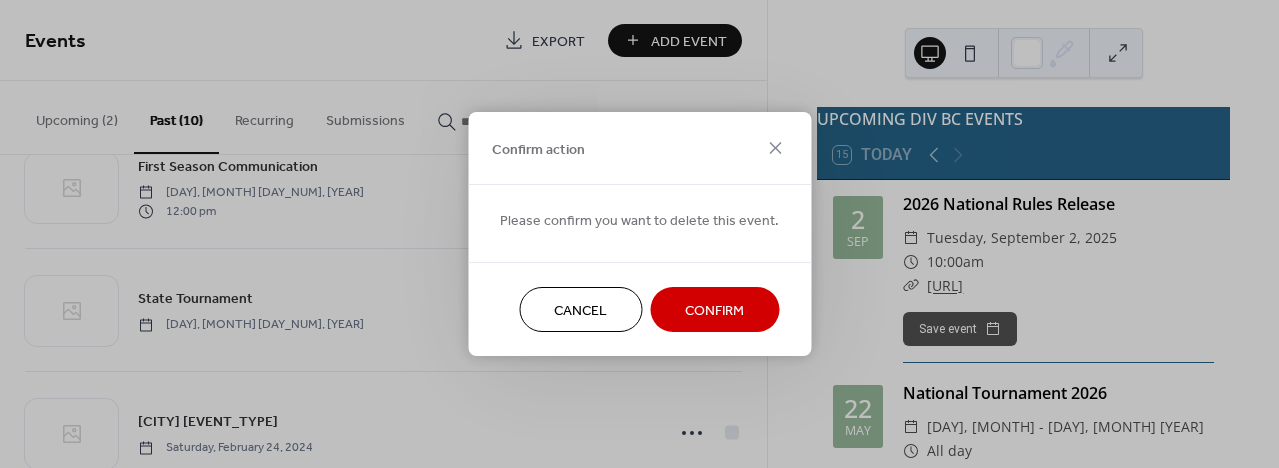 click on "Confirm" at bounding box center (714, 311) 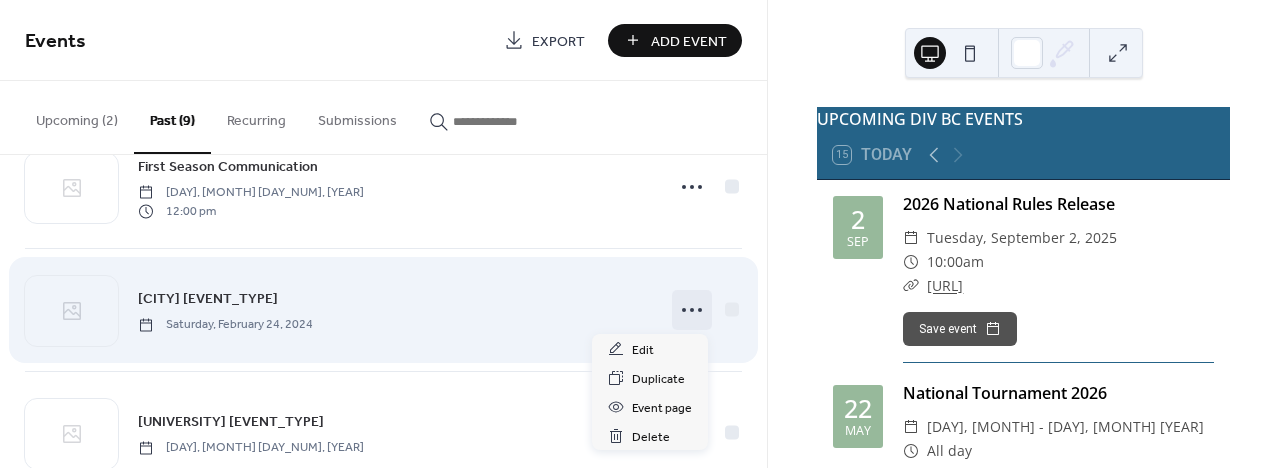 click 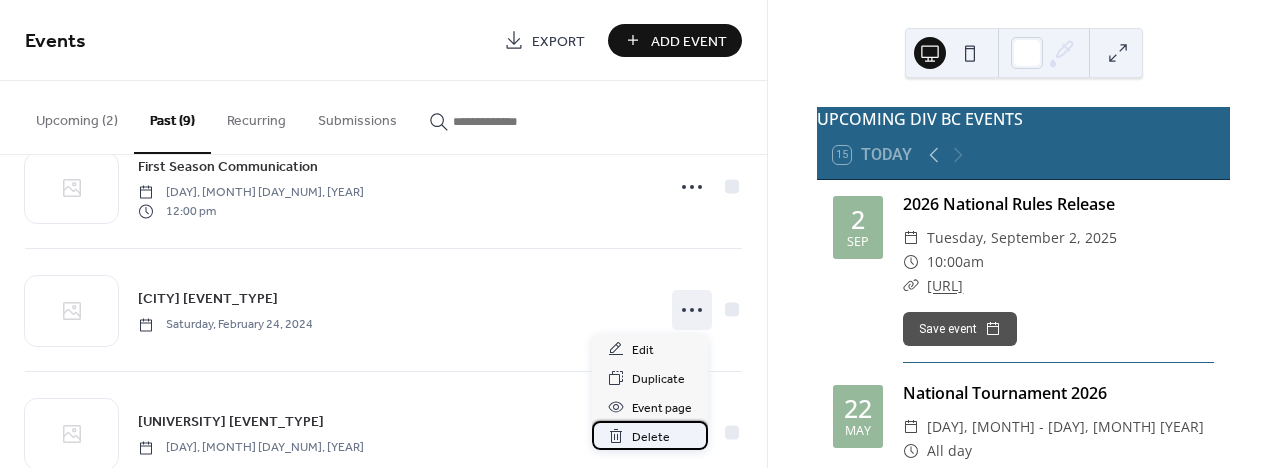 click on "Delete" at bounding box center (651, 437) 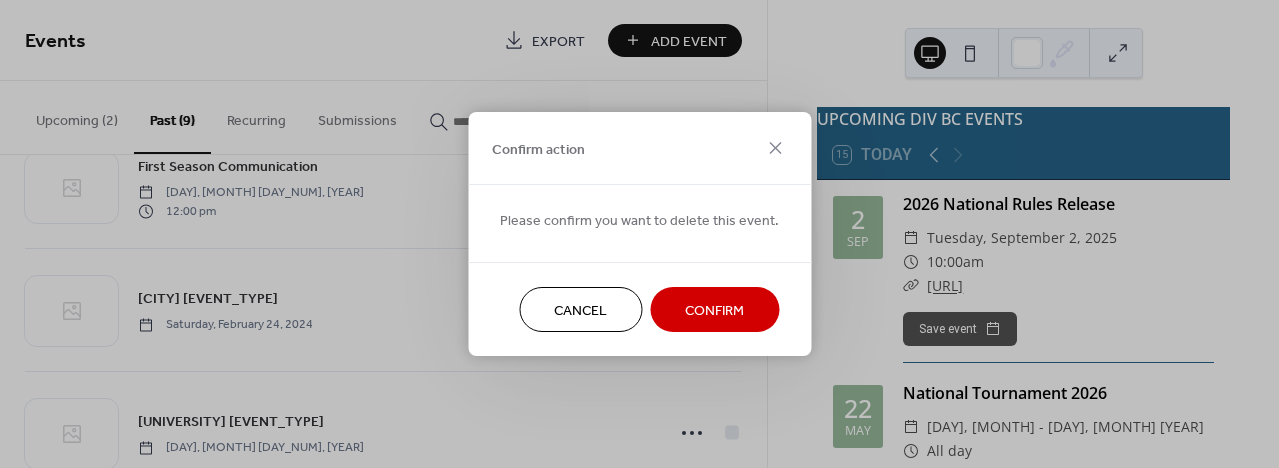 click on "Confirm" at bounding box center [714, 311] 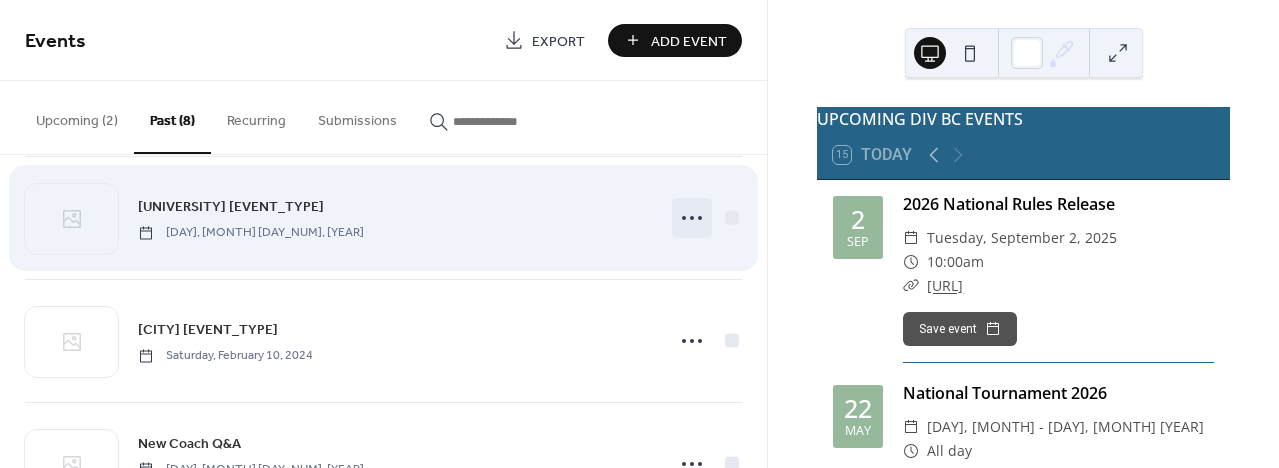 scroll, scrollTop: 530, scrollLeft: 0, axis: vertical 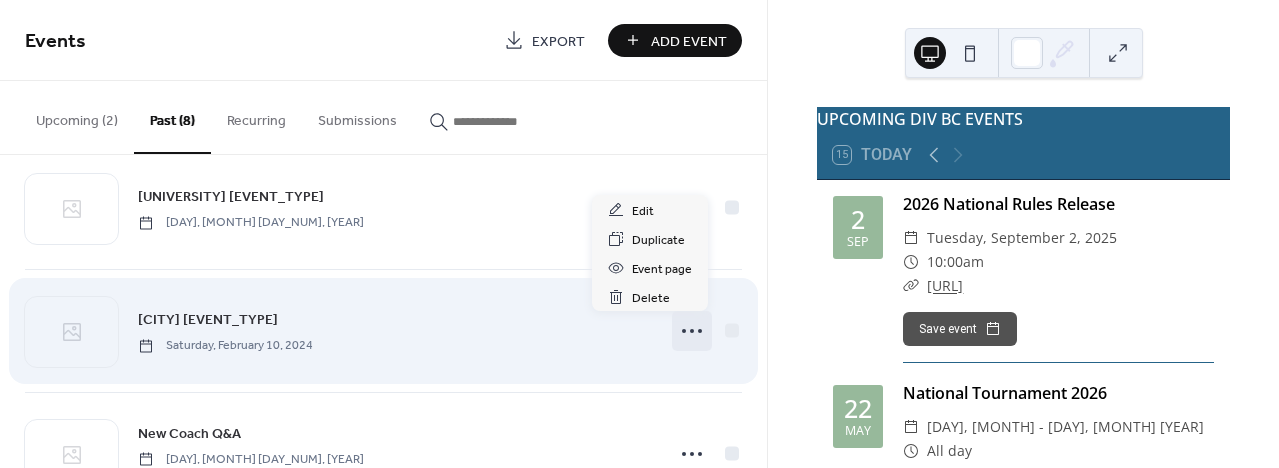 click 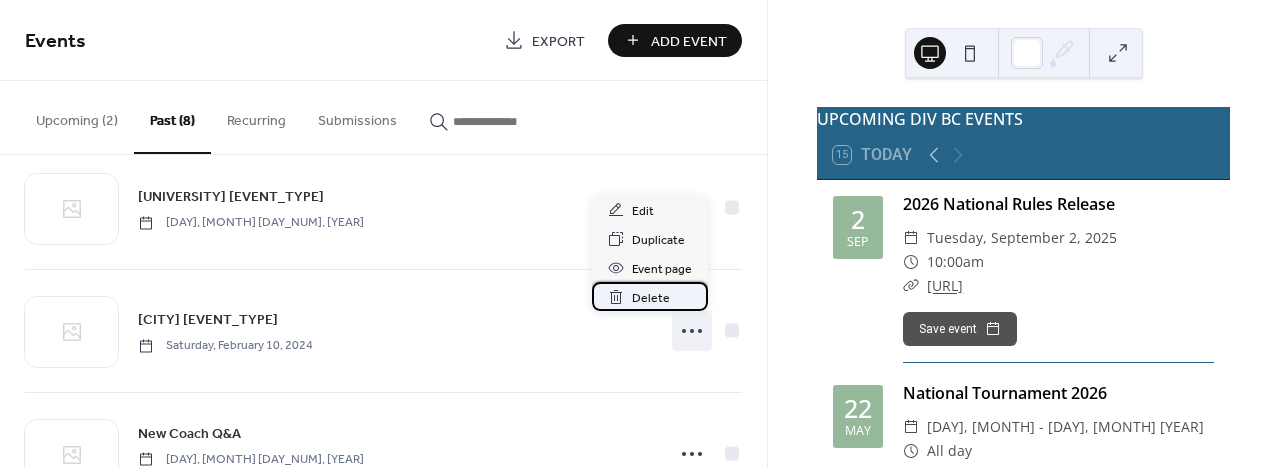 click on "Delete" at bounding box center [651, 298] 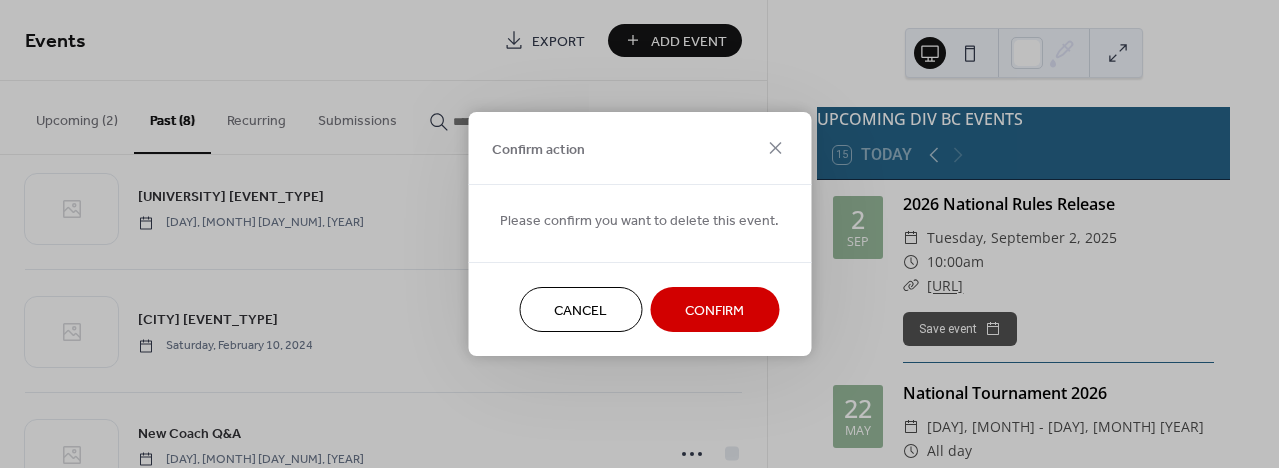click on "Confirm" at bounding box center [714, 311] 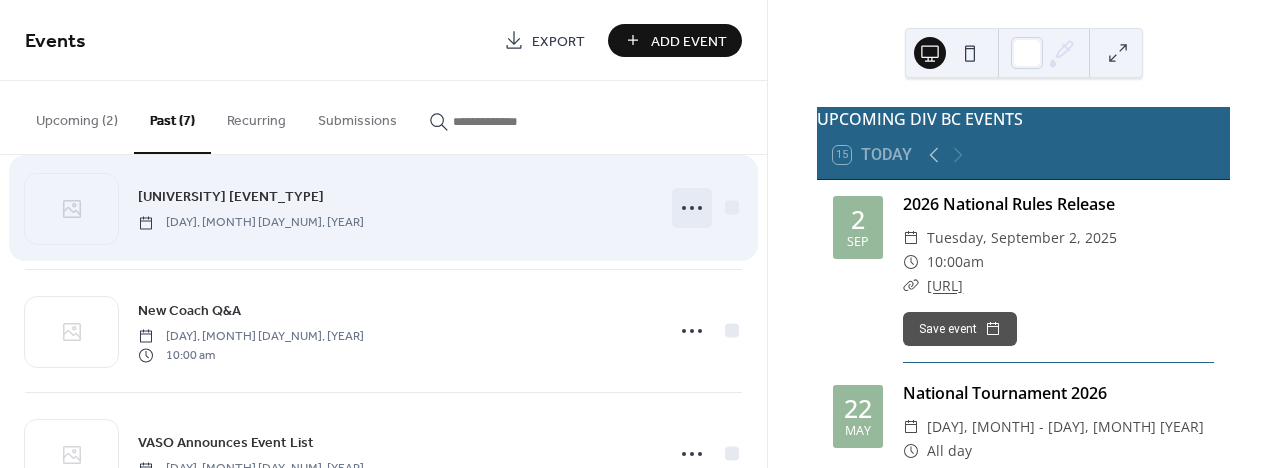 click 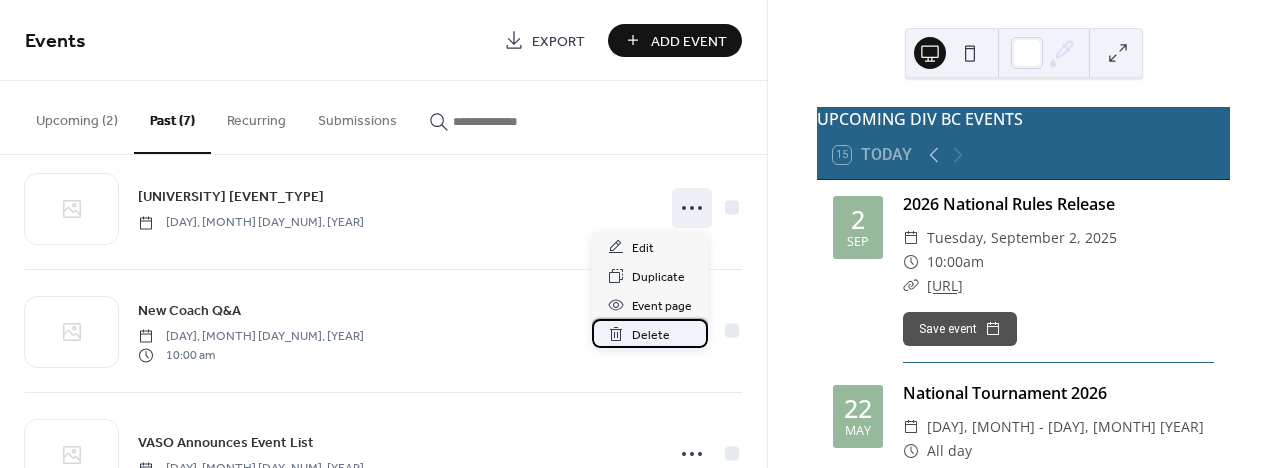 click on "Delete" at bounding box center (651, 335) 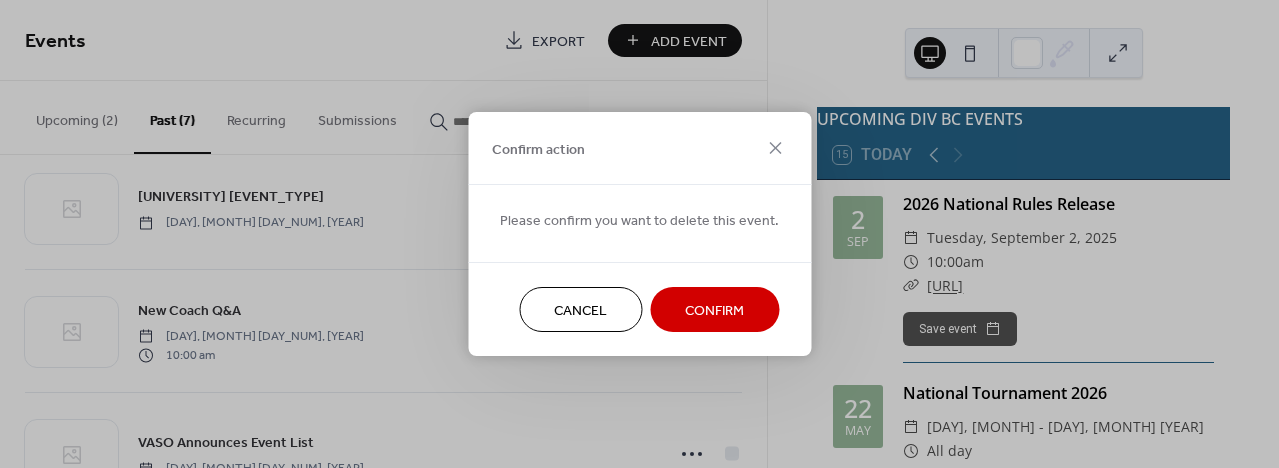 click on "Confirm" at bounding box center (714, 309) 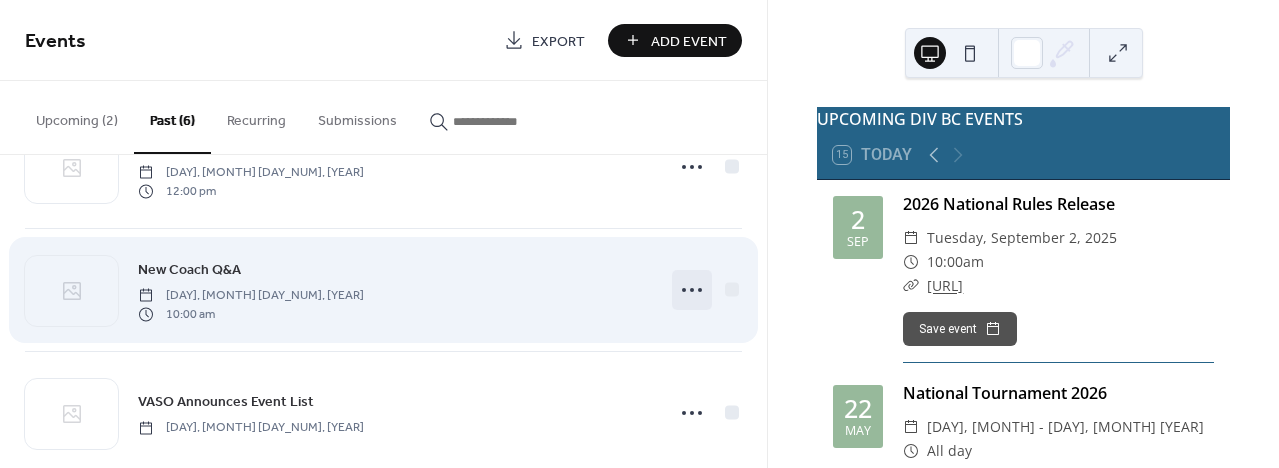 scroll, scrollTop: 456, scrollLeft: 0, axis: vertical 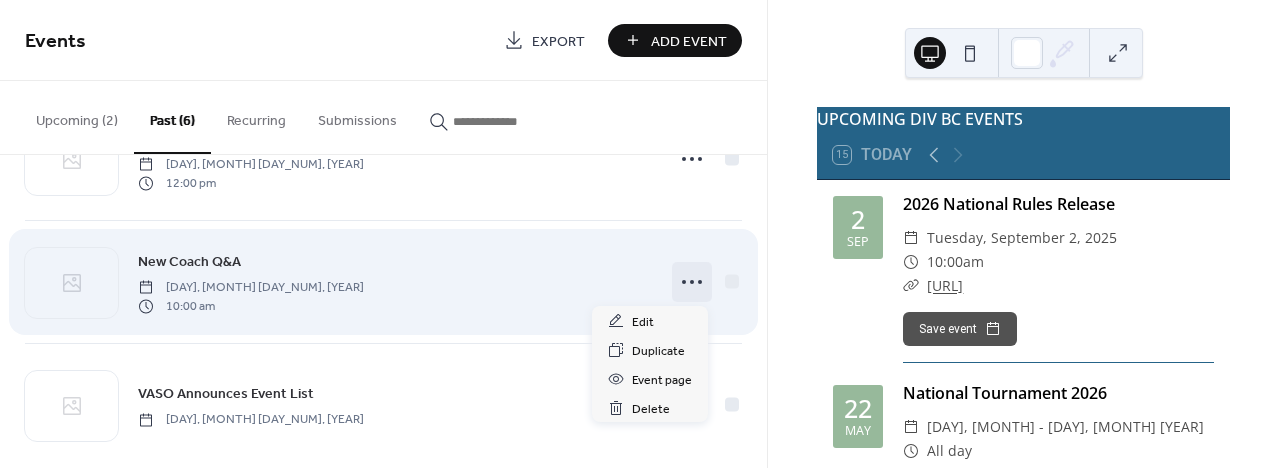 click 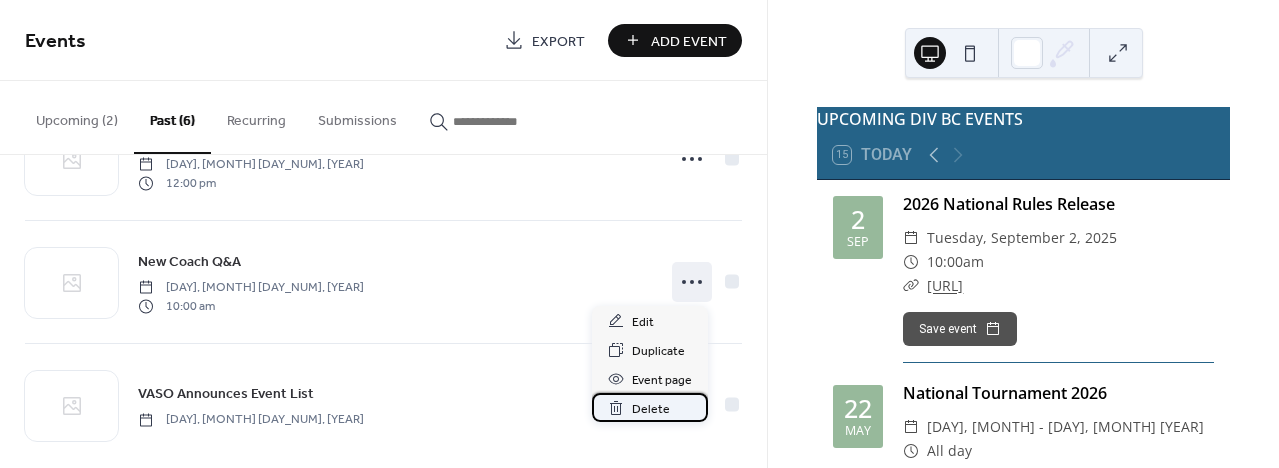 click on "Delete" at bounding box center (651, 409) 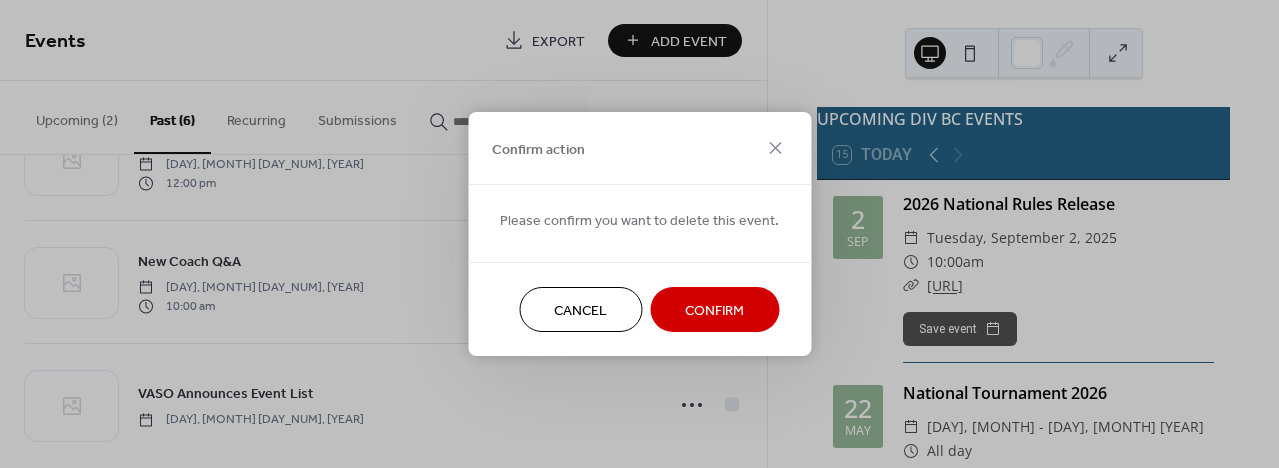 click on "Confirm" at bounding box center (714, 311) 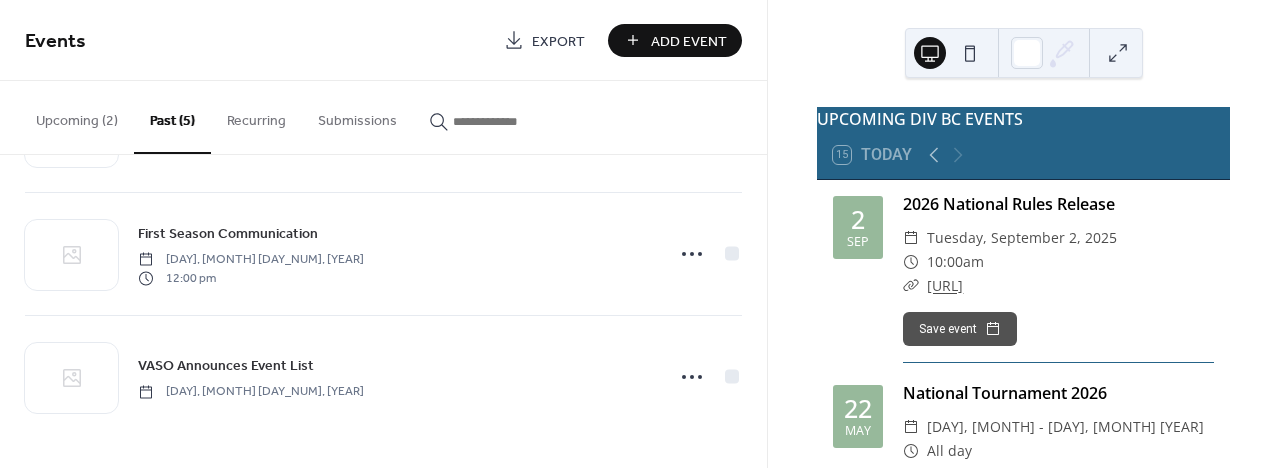 scroll, scrollTop: 361, scrollLeft: 0, axis: vertical 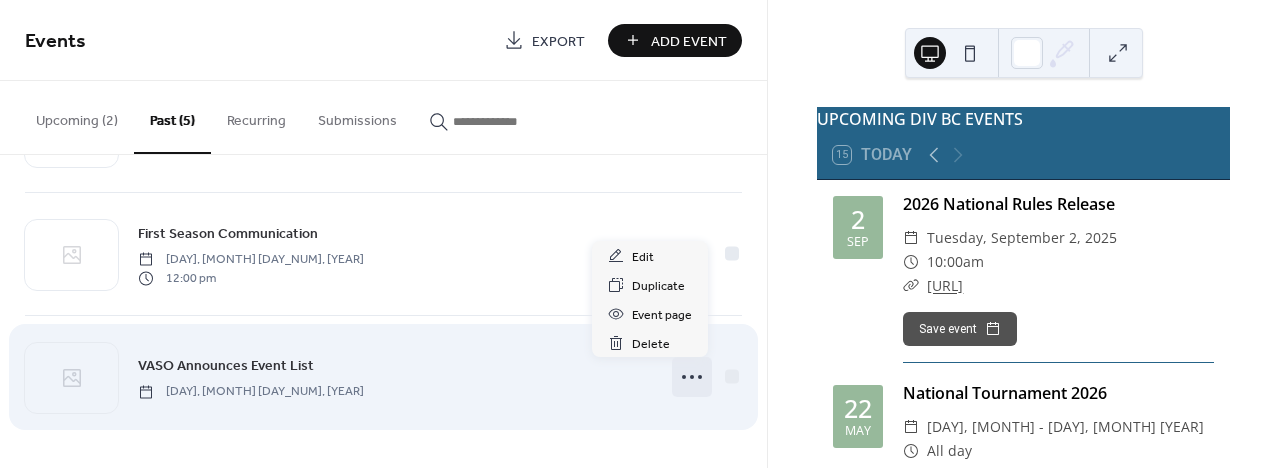 click 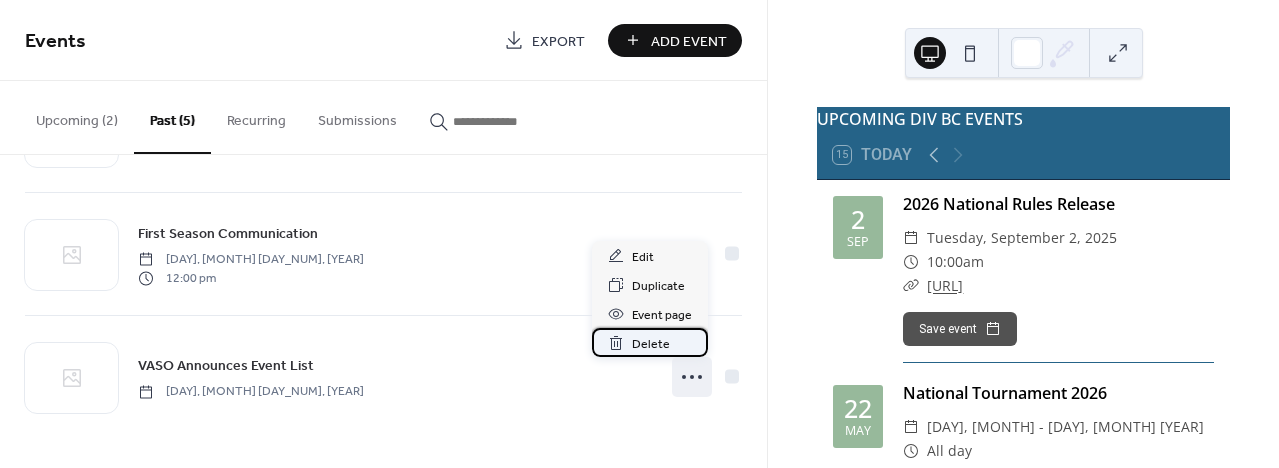 click on "Delete" at bounding box center [650, 342] 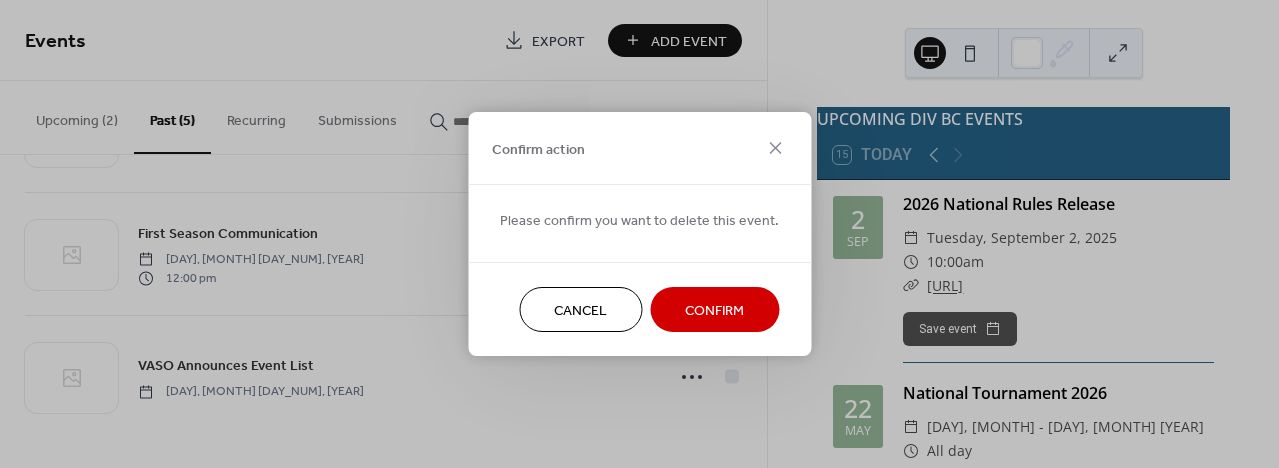 click on "Confirm" at bounding box center [714, 311] 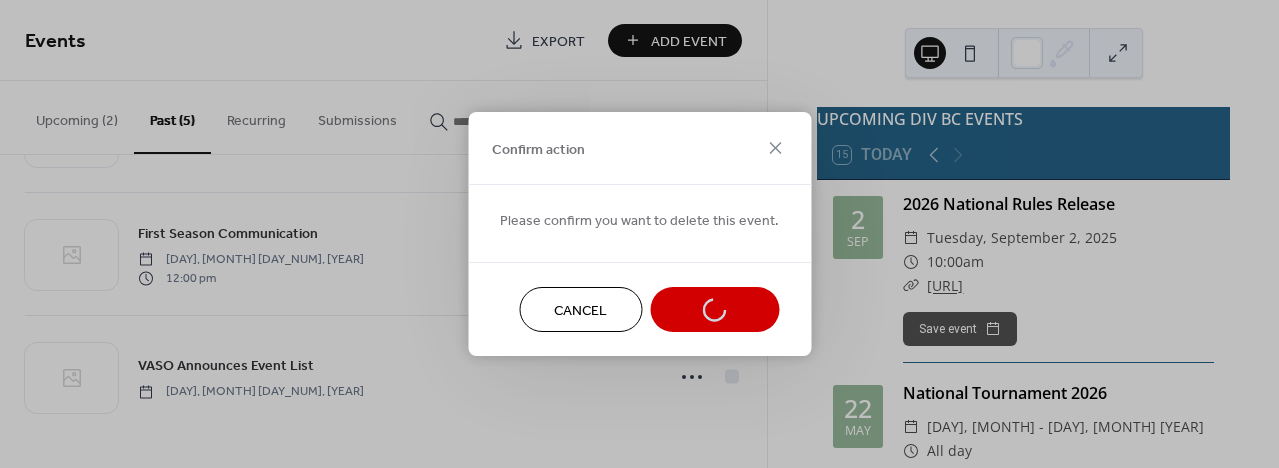 scroll, scrollTop: 238, scrollLeft: 0, axis: vertical 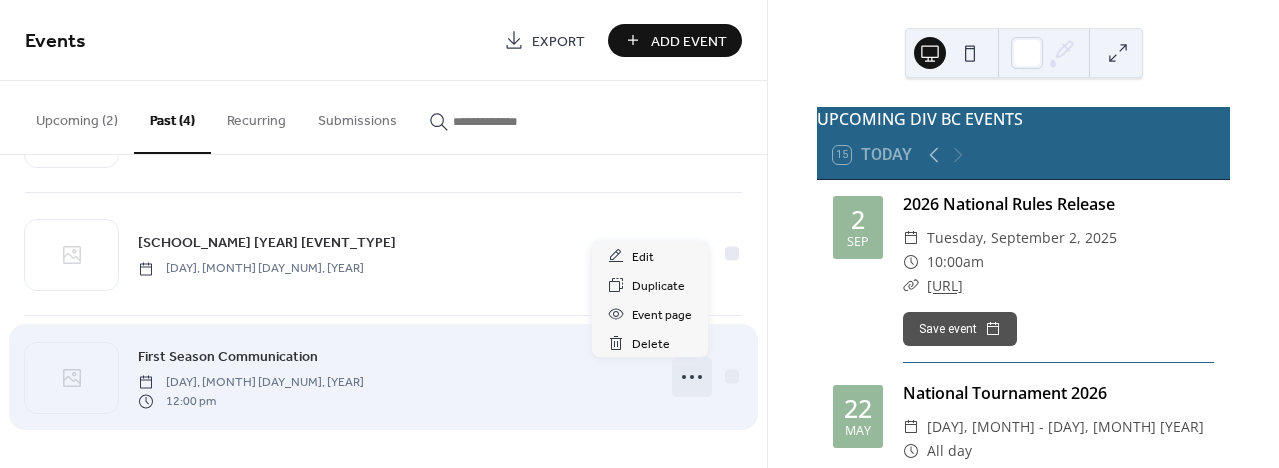 click 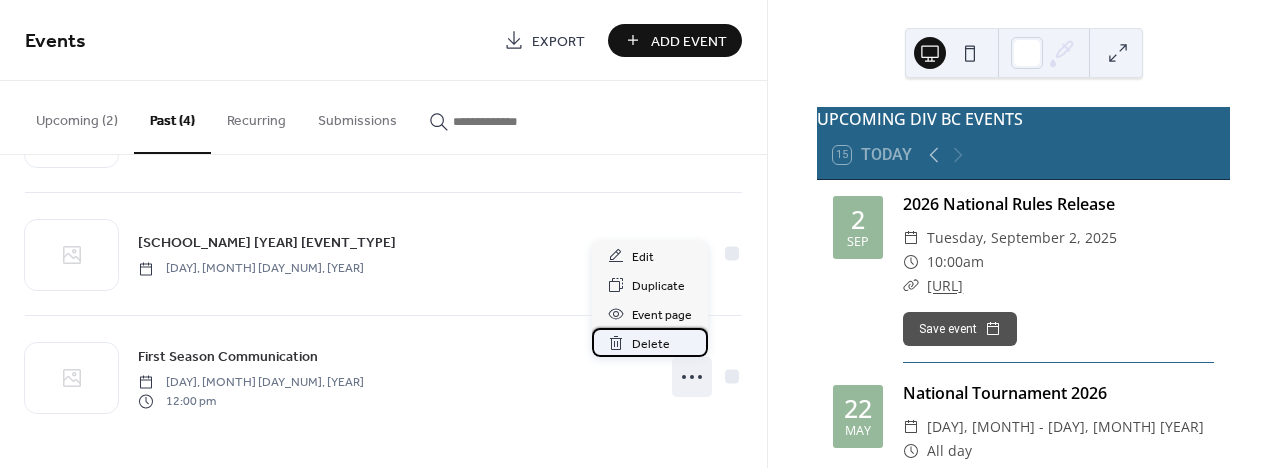 click on "Delete" at bounding box center [651, 344] 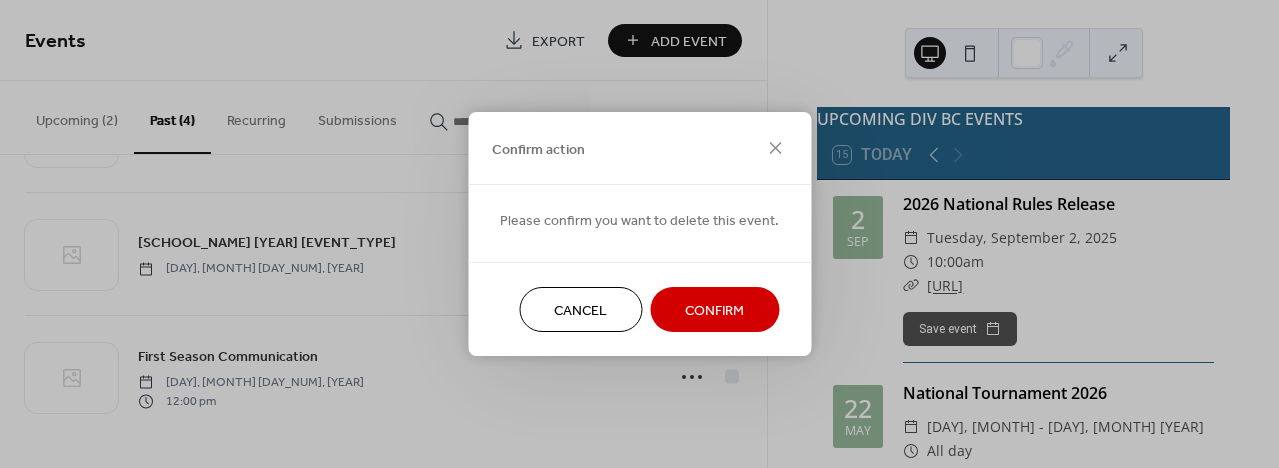 click on "Confirm" at bounding box center (714, 311) 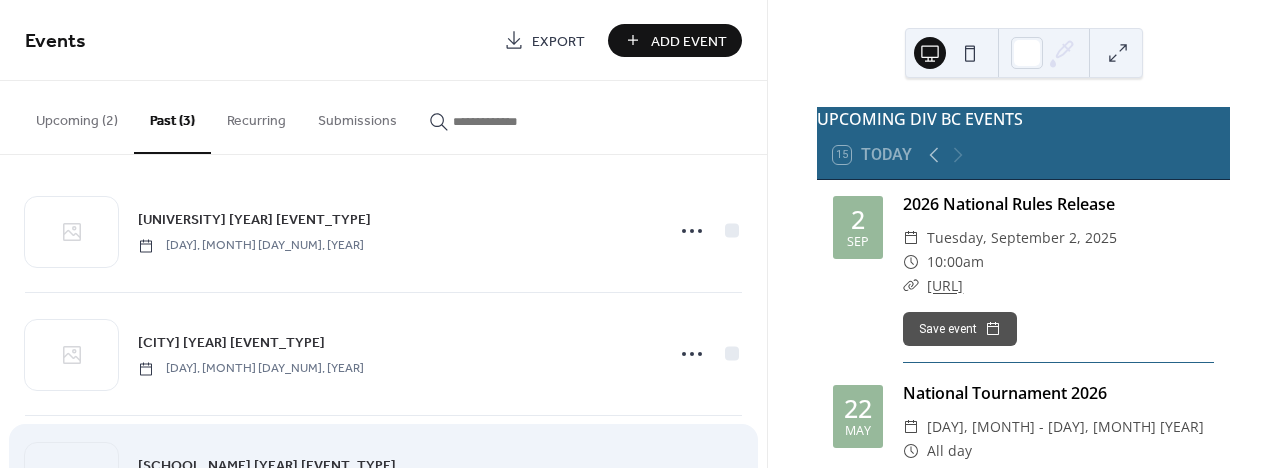 scroll, scrollTop: 0, scrollLeft: 0, axis: both 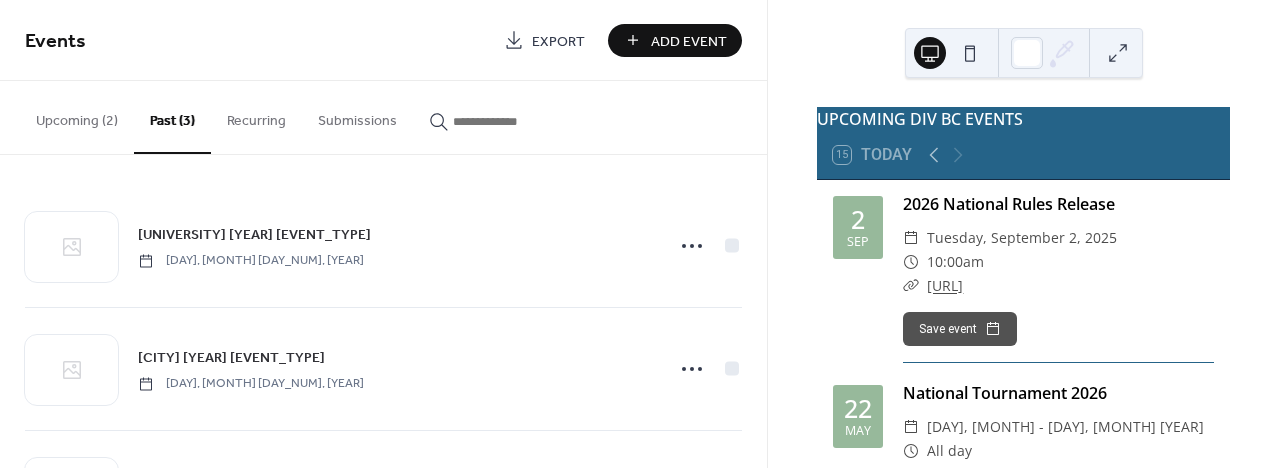 click on "Upcoming (2)" at bounding box center (77, 116) 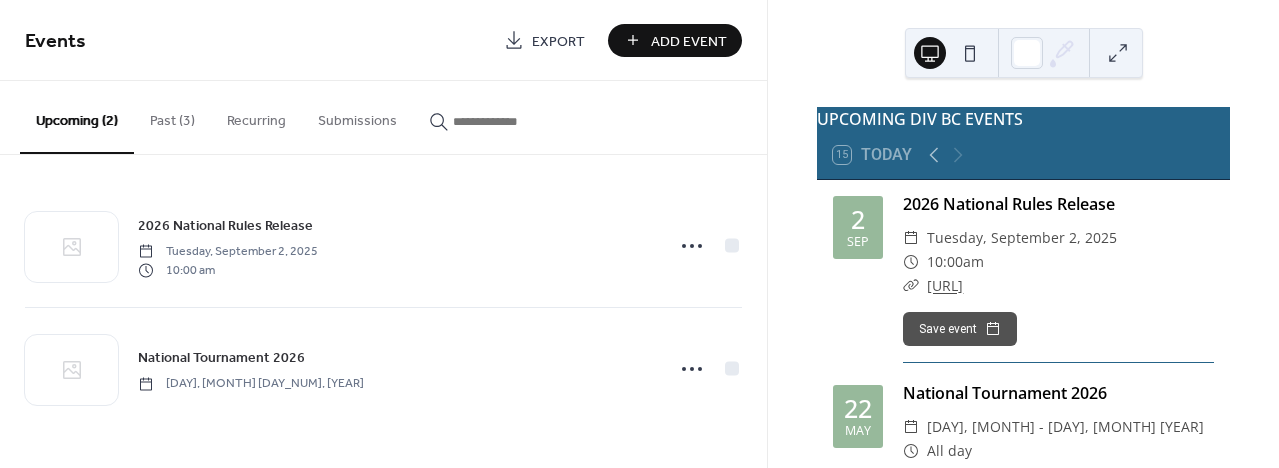 click on "Add Event" at bounding box center [689, 41] 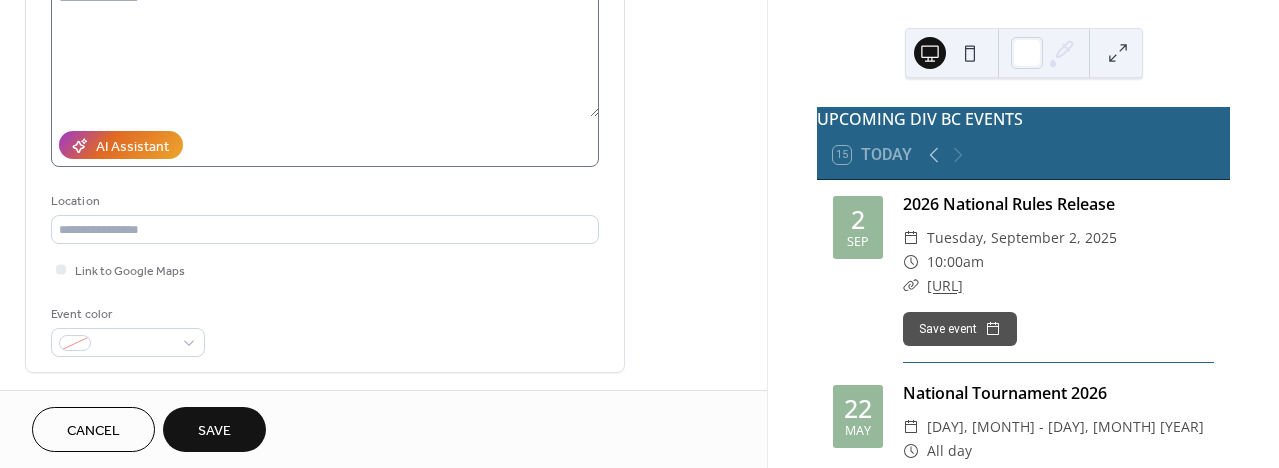 scroll, scrollTop: 247, scrollLeft: 0, axis: vertical 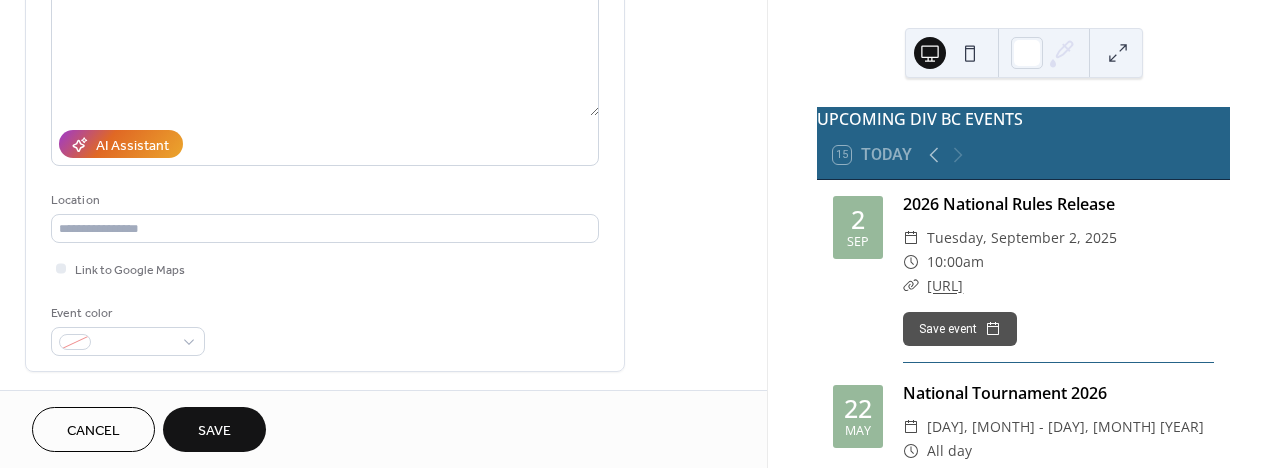 type on "**********" 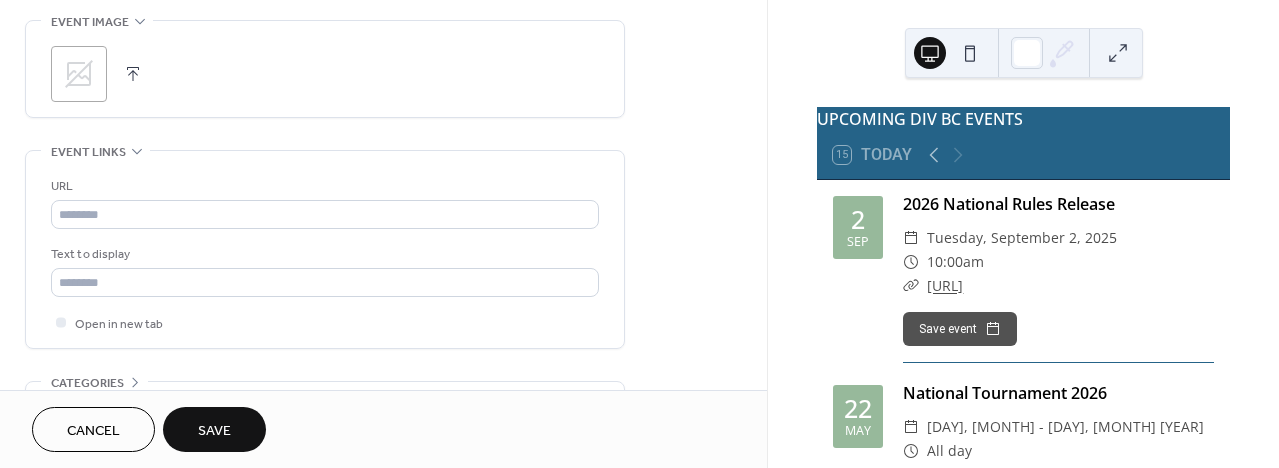 scroll, scrollTop: 975, scrollLeft: 0, axis: vertical 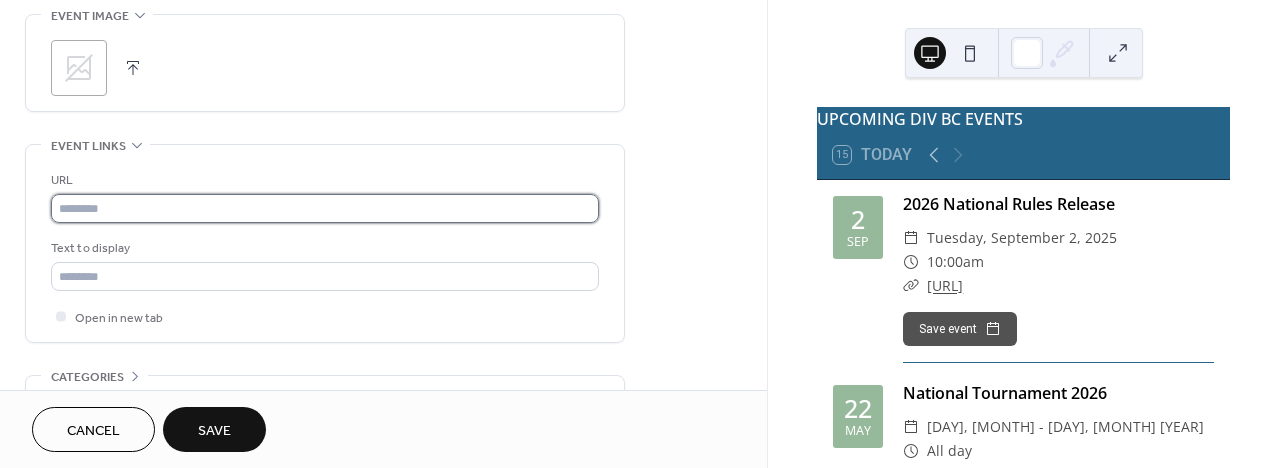 click at bounding box center (325, 208) 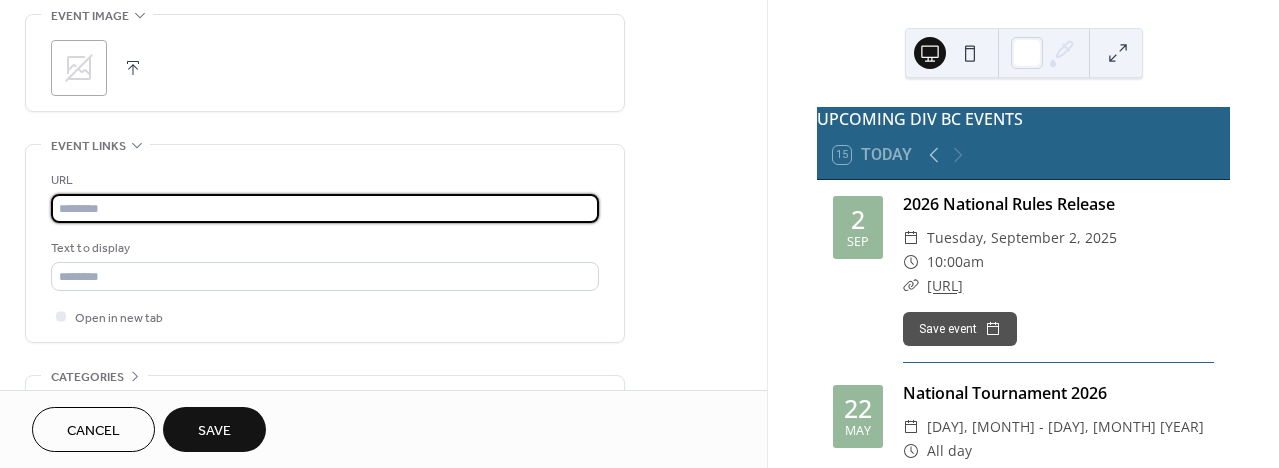 paste on "**********" 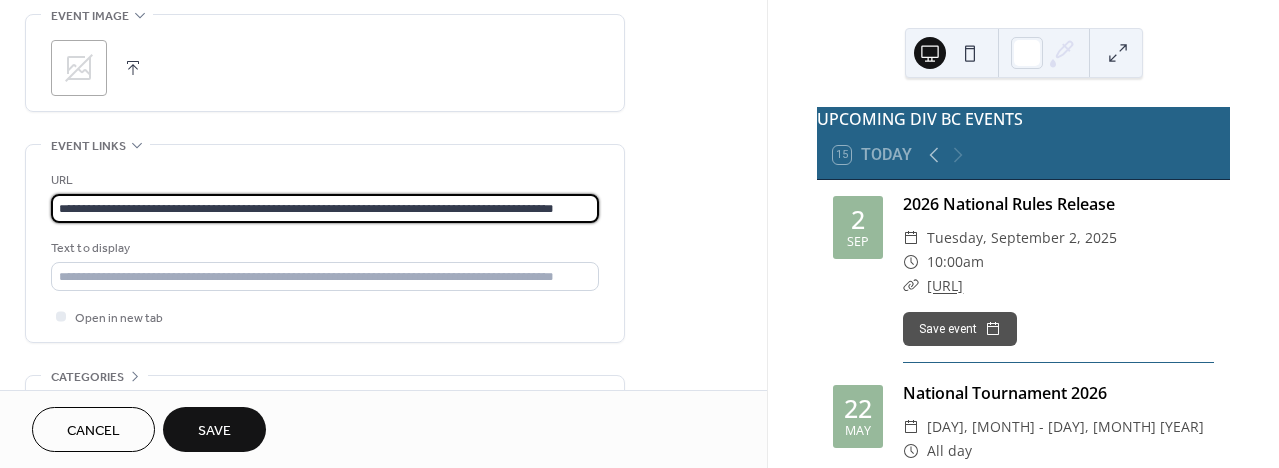 scroll, scrollTop: 0, scrollLeft: 95, axis: horizontal 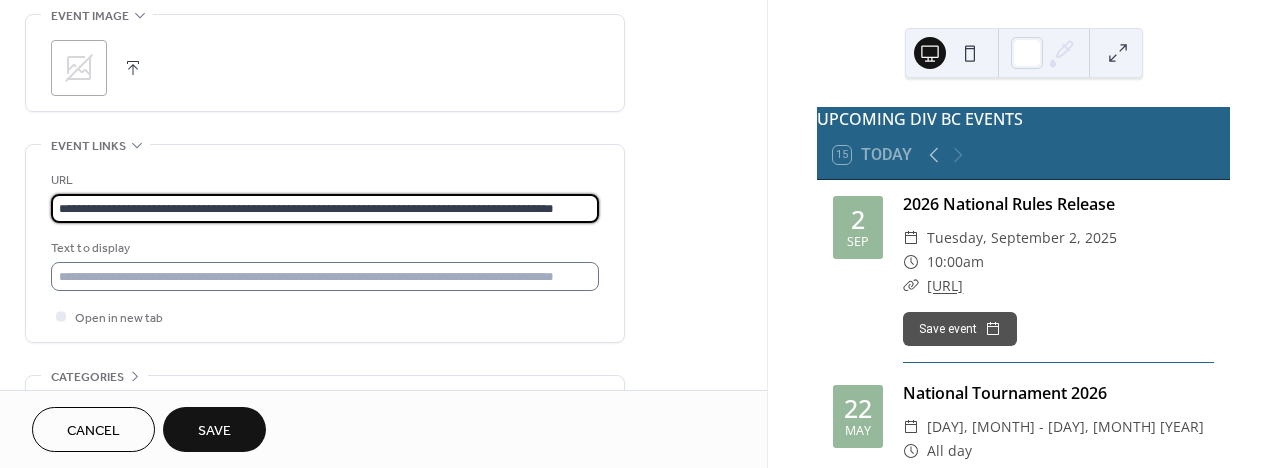 type on "**********" 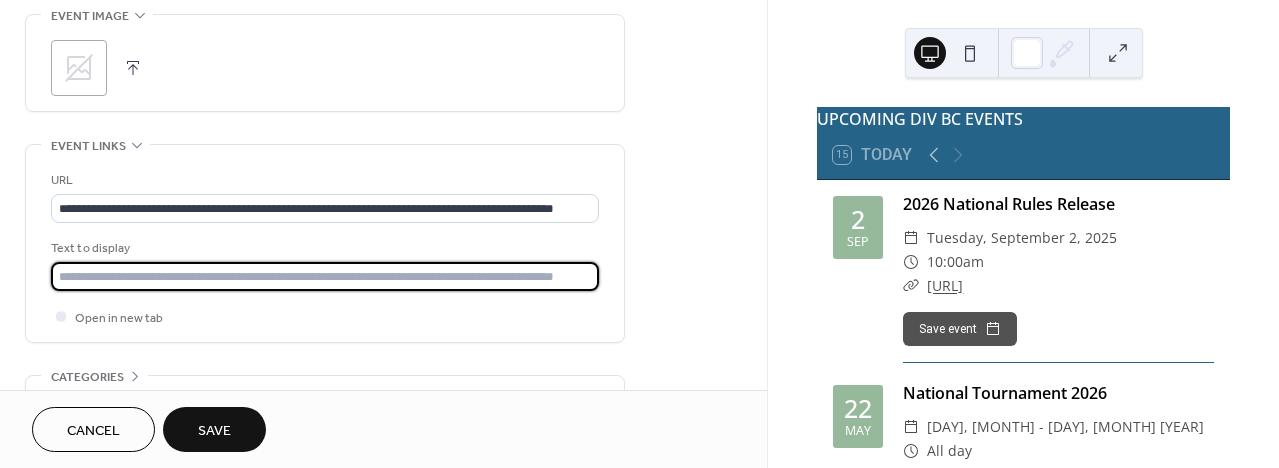 scroll, scrollTop: 0, scrollLeft: 0, axis: both 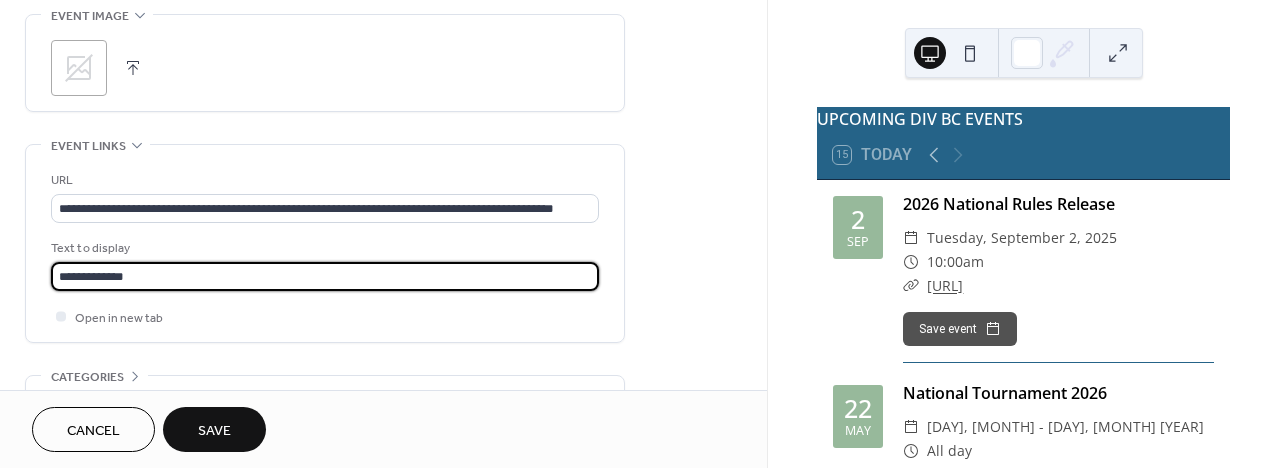 type on "**********" 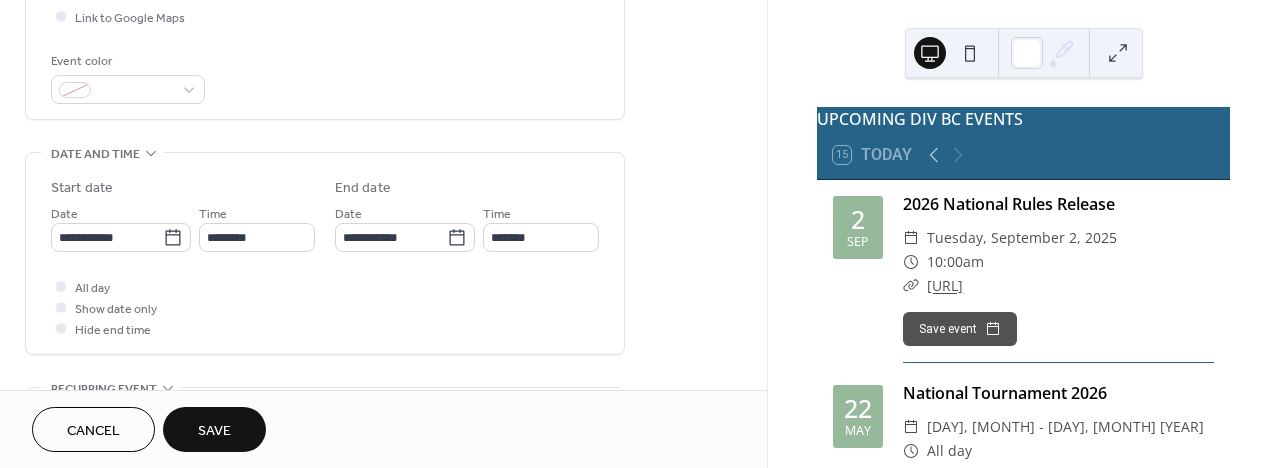 scroll, scrollTop: 512, scrollLeft: 0, axis: vertical 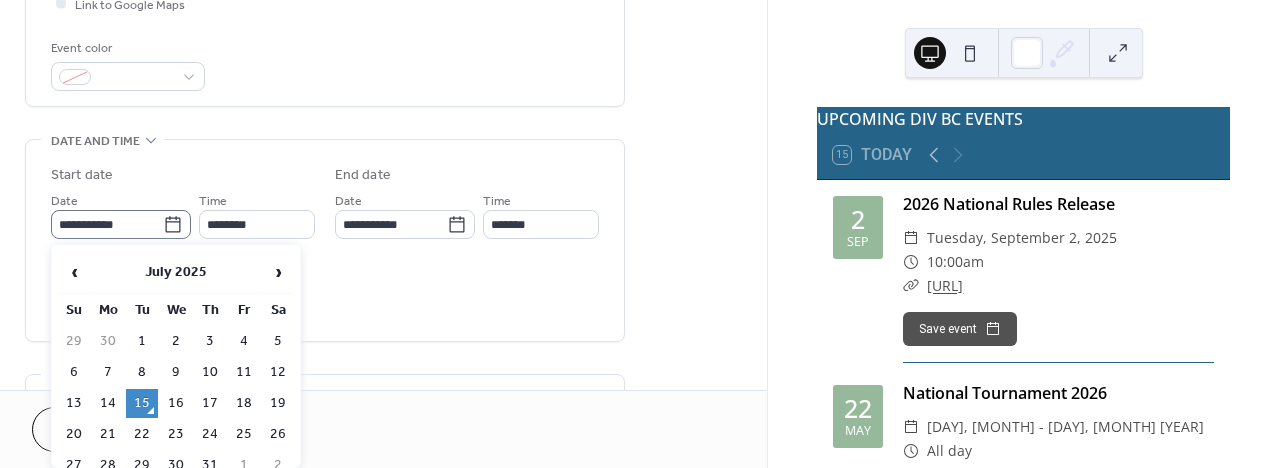 click 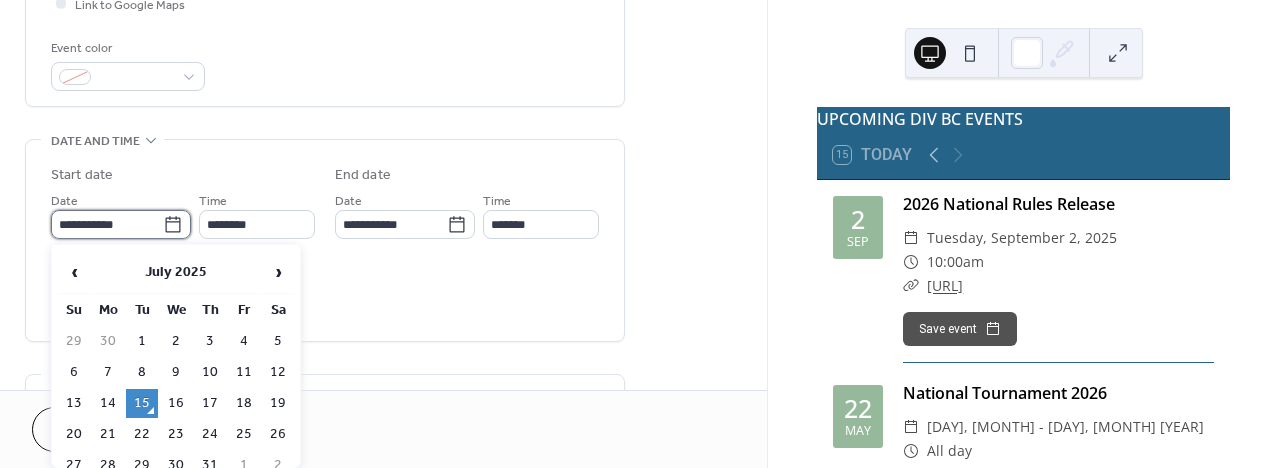 click on "**********" at bounding box center (107, 224) 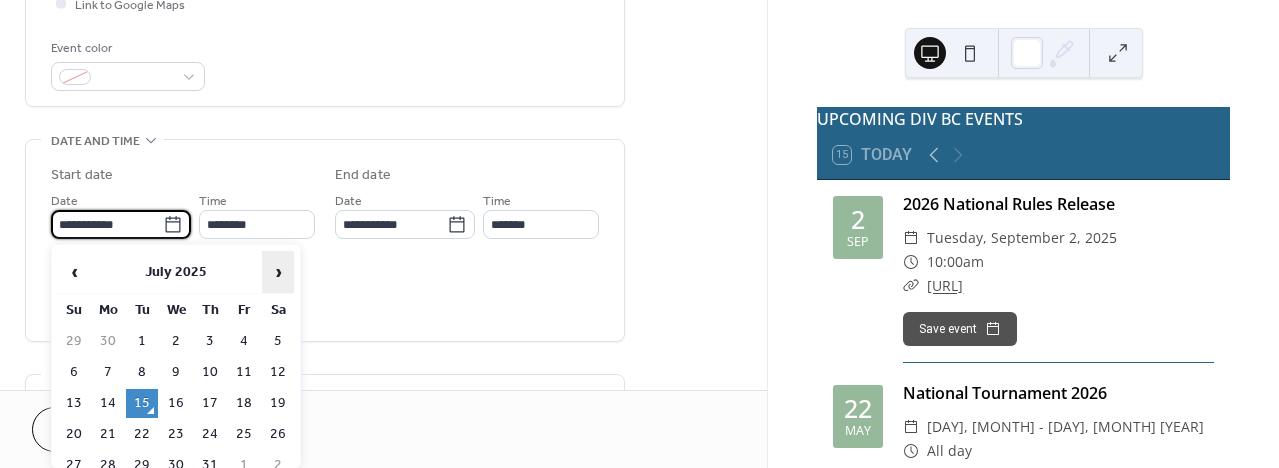 click on "›" at bounding box center (278, 272) 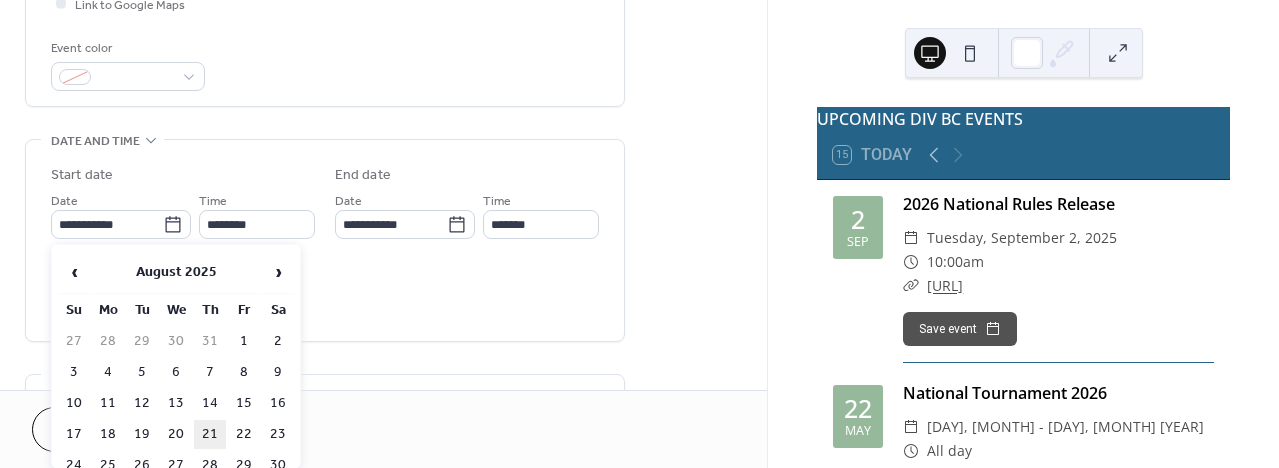 click on "21" at bounding box center (210, 434) 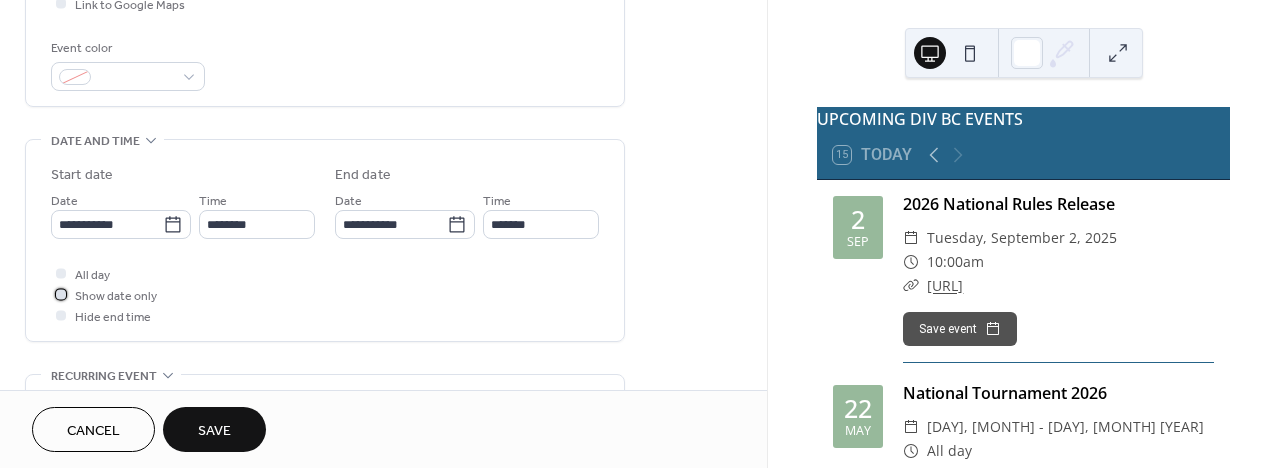 click at bounding box center (61, 294) 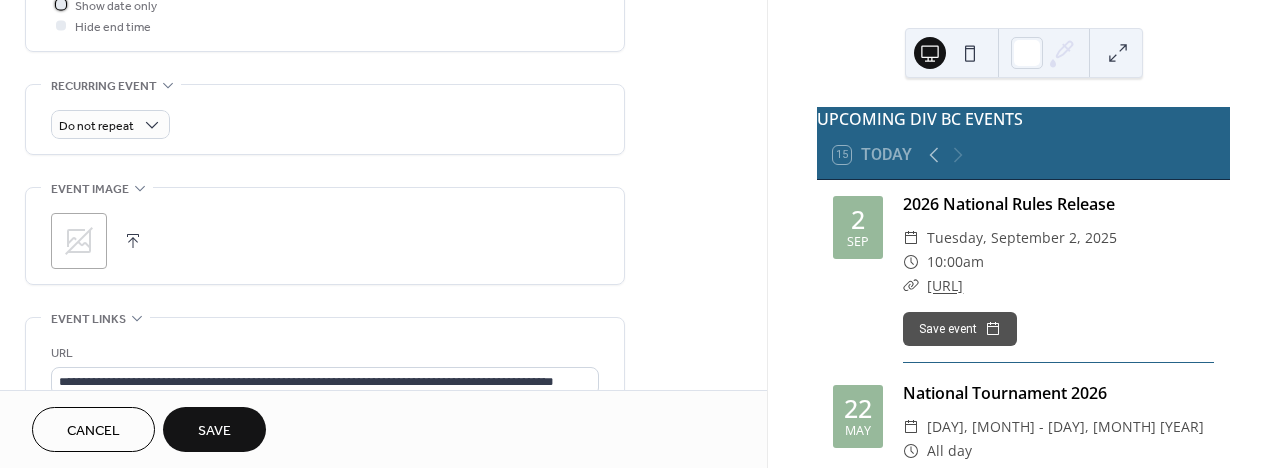 scroll, scrollTop: 807, scrollLeft: 0, axis: vertical 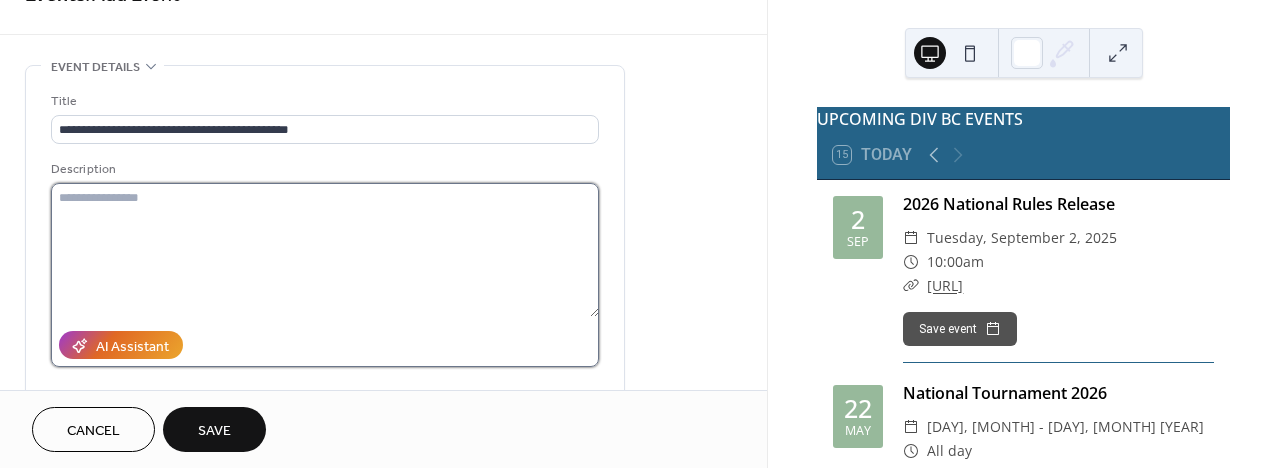click at bounding box center (325, 250) 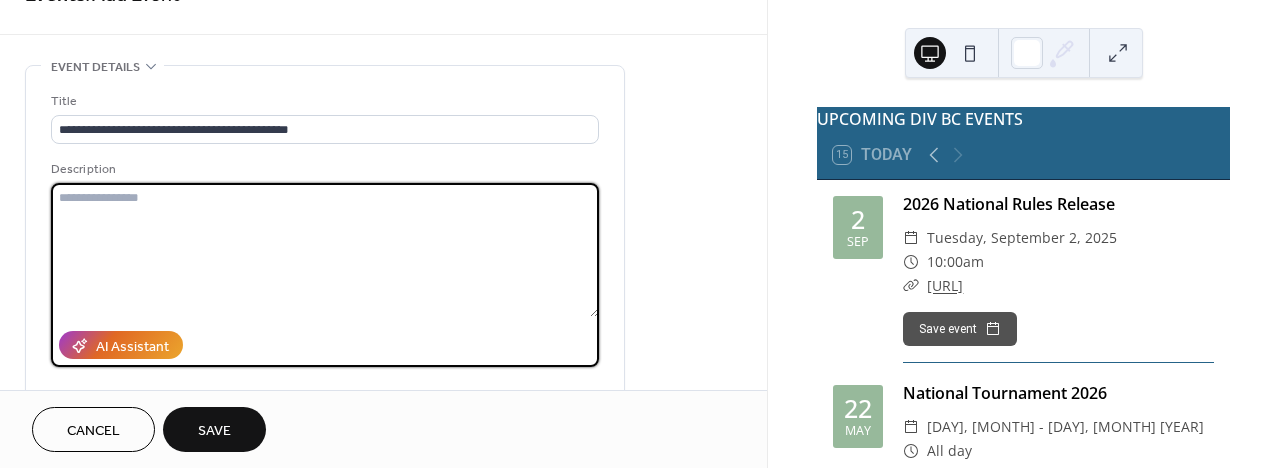 paste on "**********" 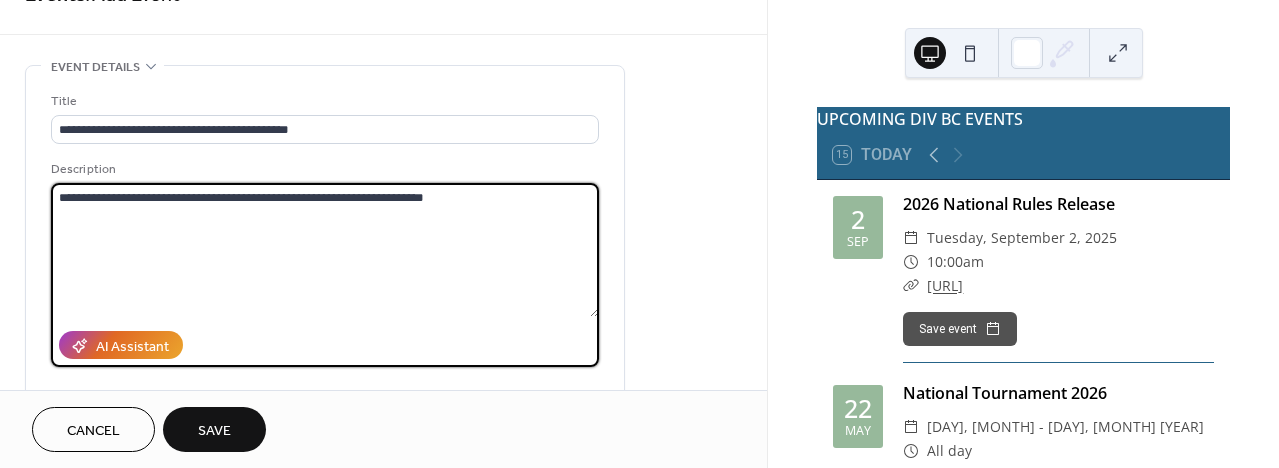 type on "**********" 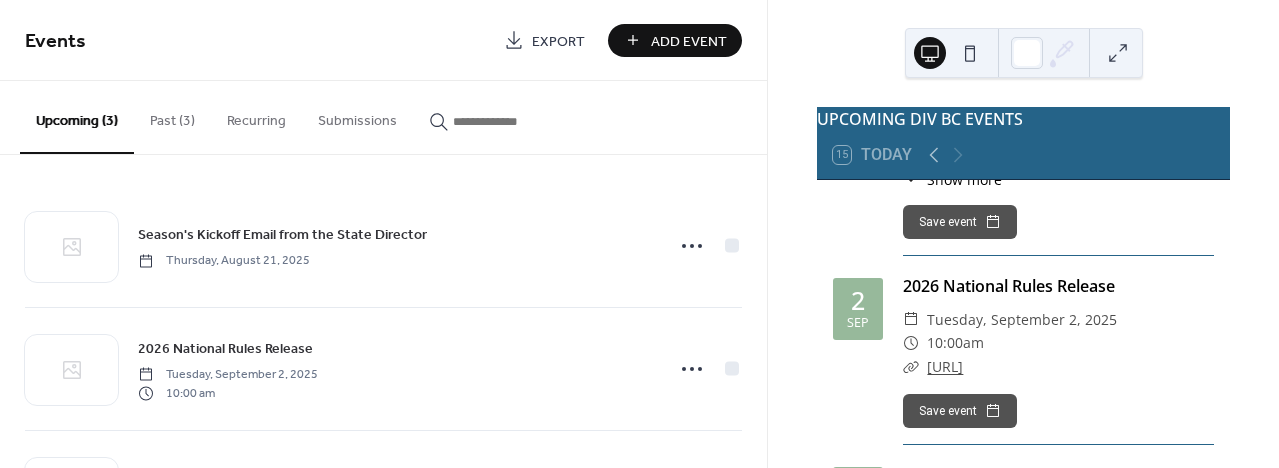scroll, scrollTop: 138, scrollLeft: 0, axis: vertical 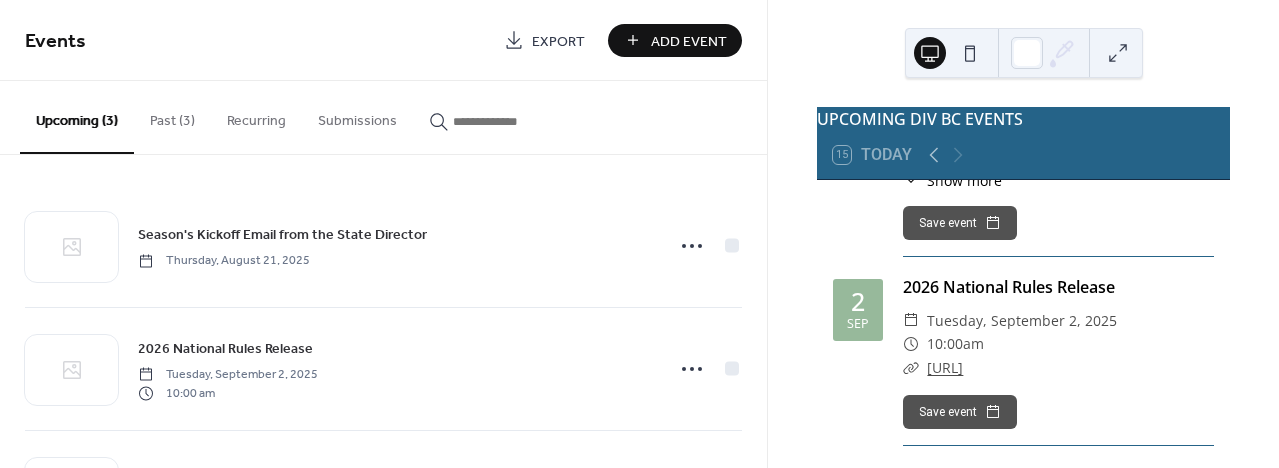 click on "Add Event" at bounding box center [689, 41] 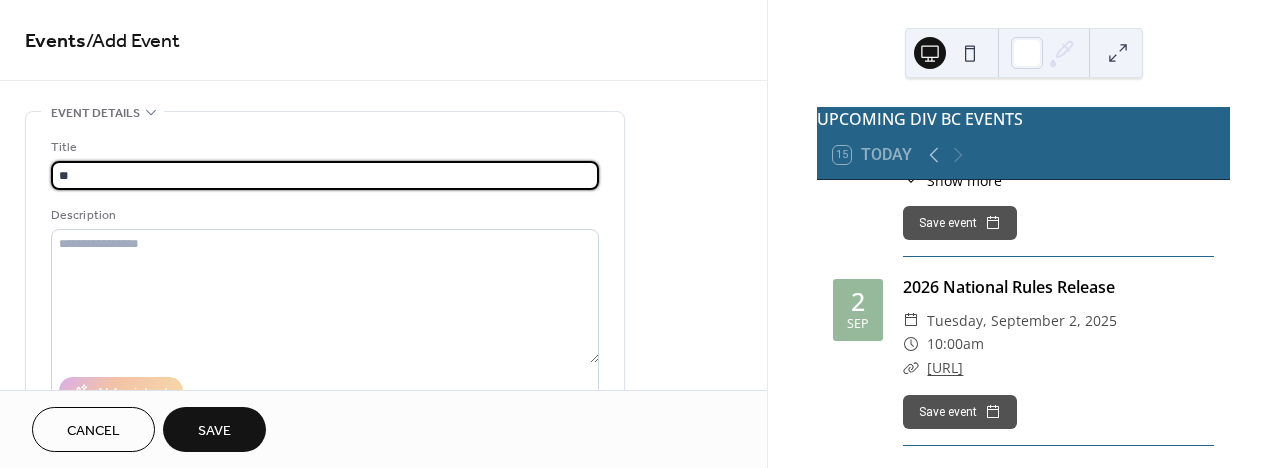 type on "*" 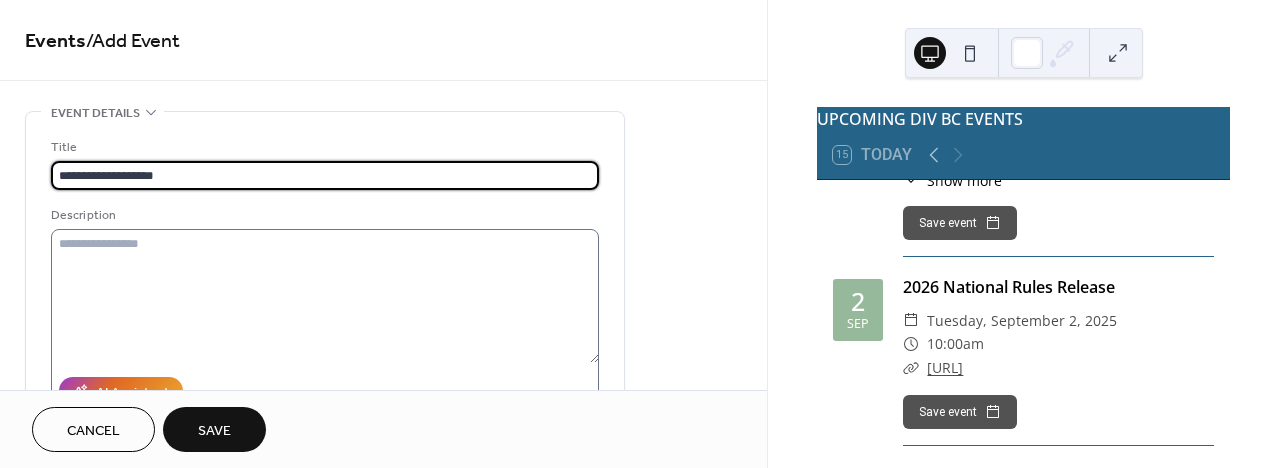 type on "**********" 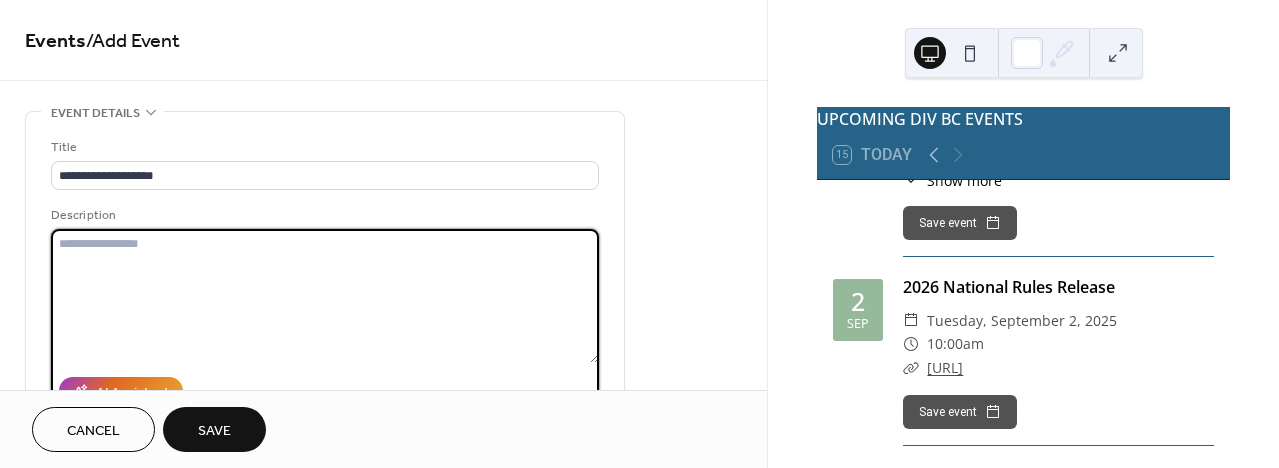 click at bounding box center (325, 296) 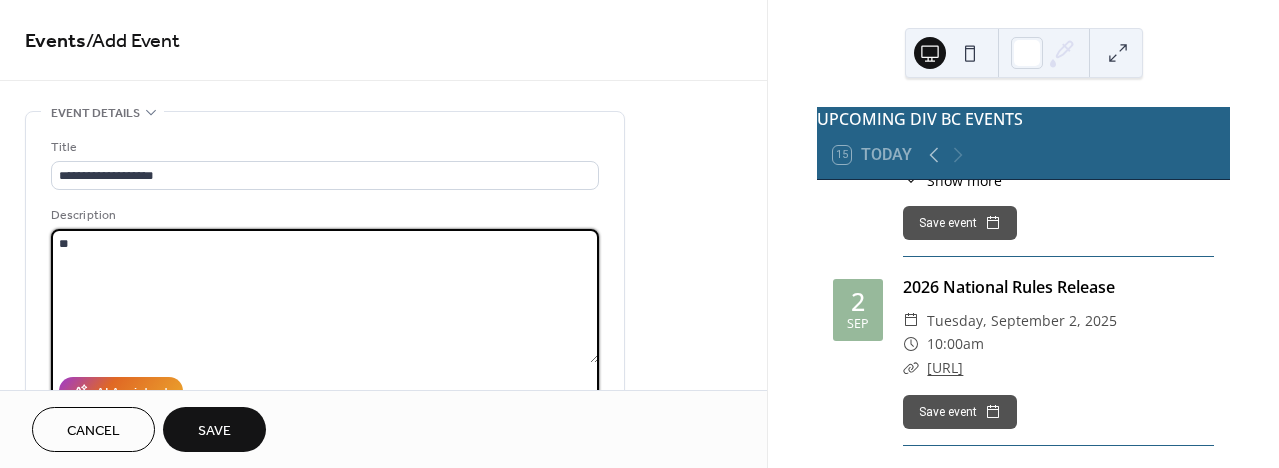 type on "*" 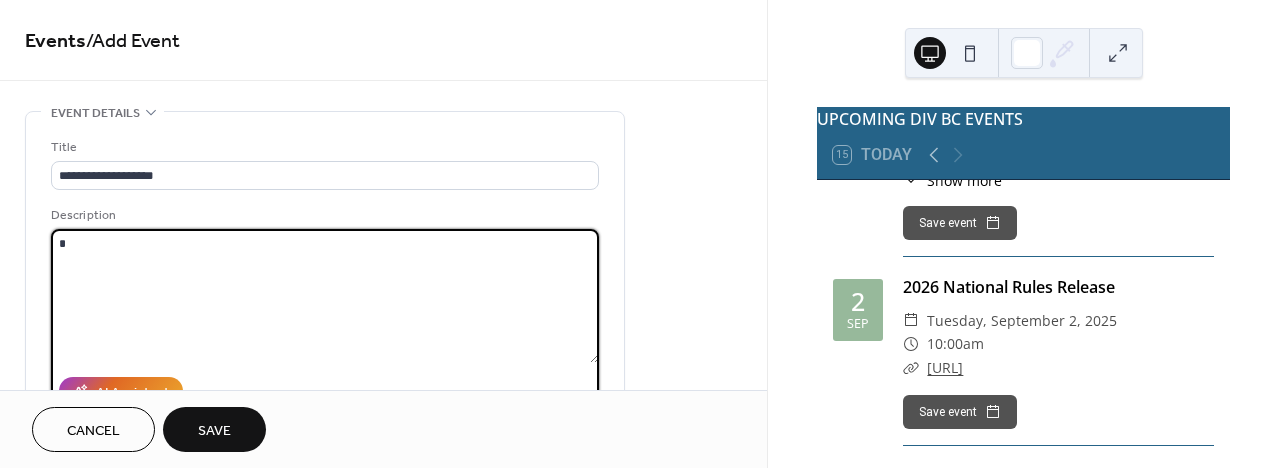 type 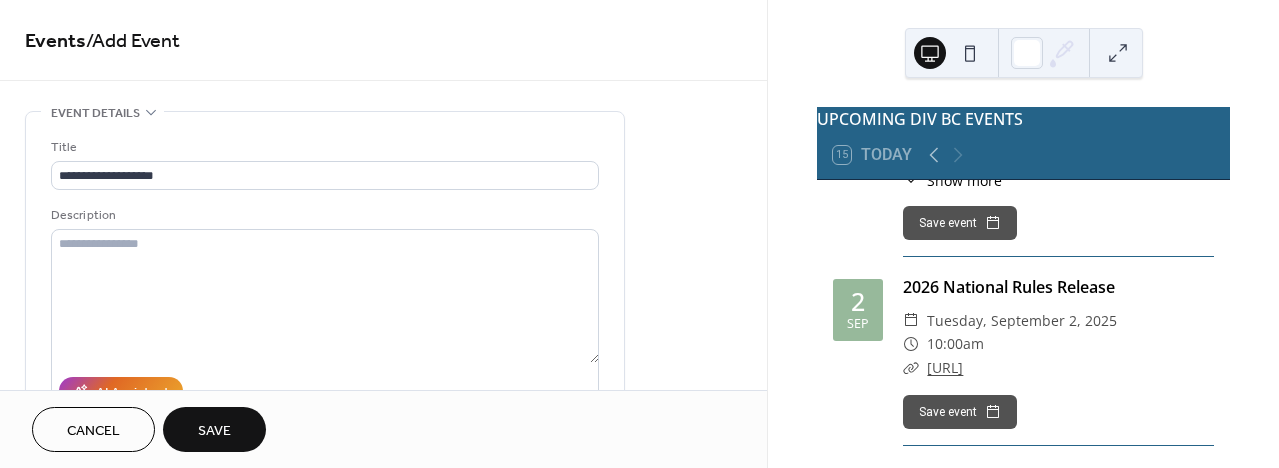 click on "Cancel" at bounding box center (93, 431) 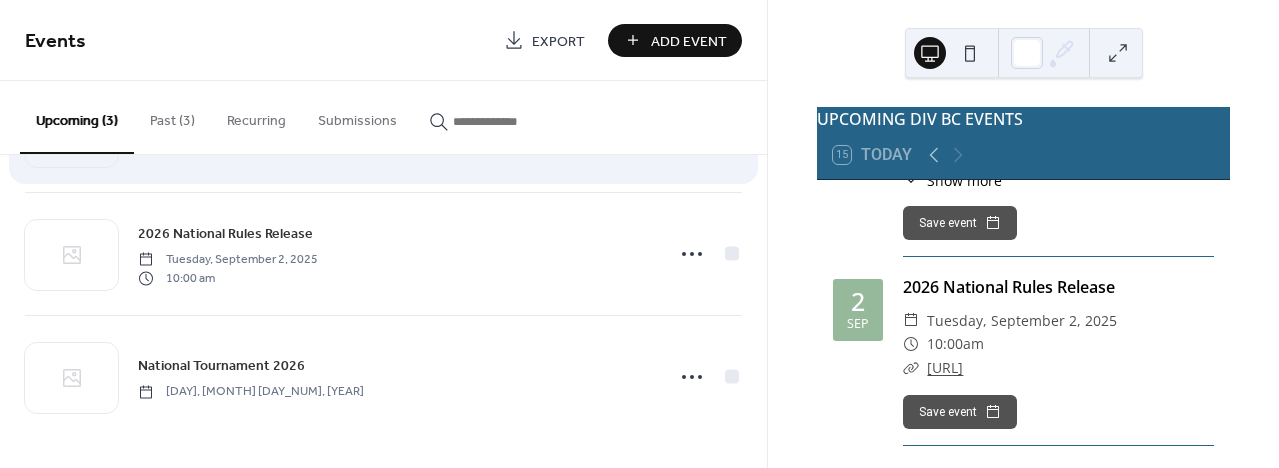 scroll, scrollTop: 0, scrollLeft: 0, axis: both 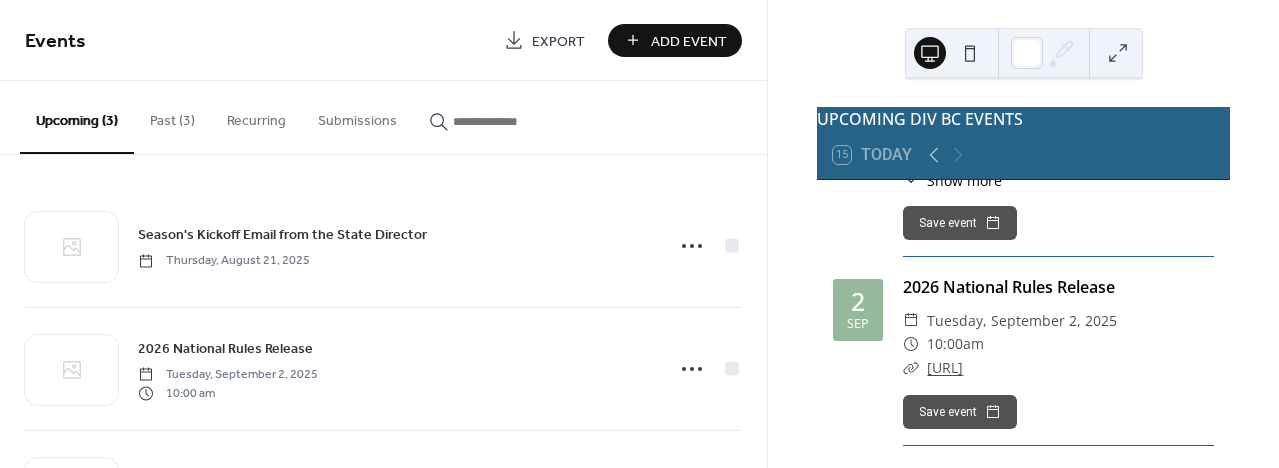 click on "Add Event" at bounding box center (689, 41) 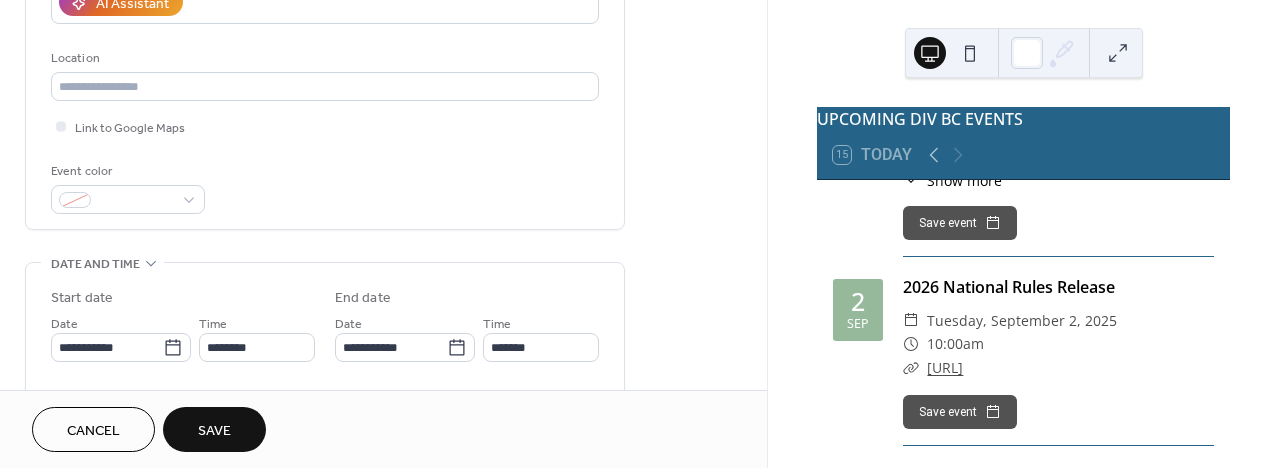 scroll, scrollTop: 416, scrollLeft: 0, axis: vertical 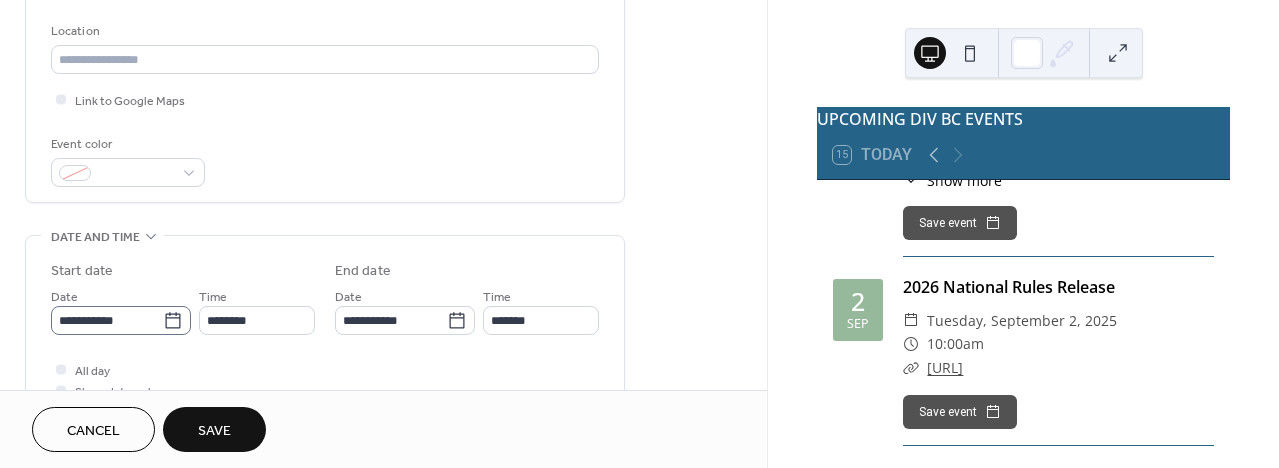 type on "**********" 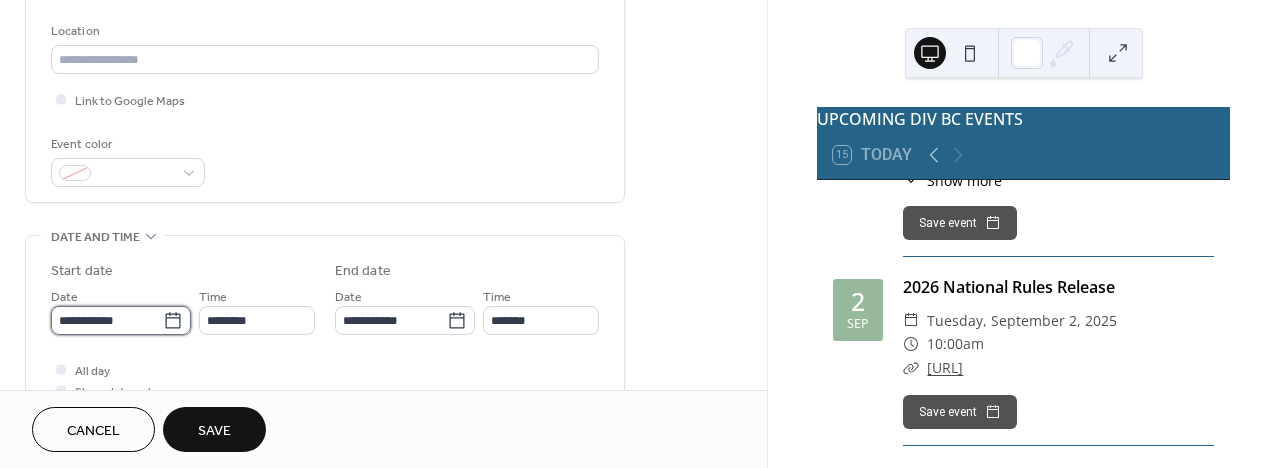 click on "**********" at bounding box center [107, 320] 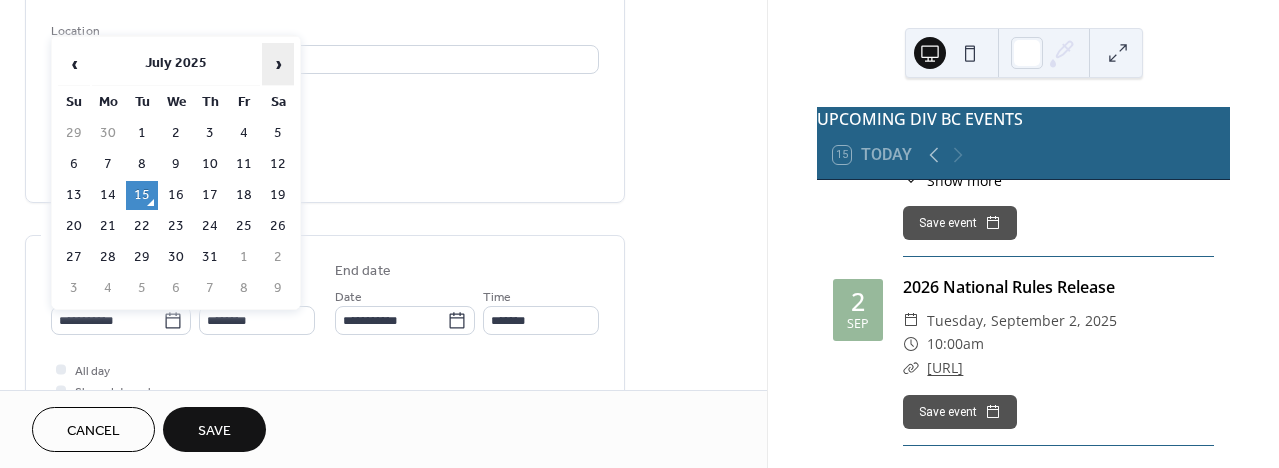 click on "›" at bounding box center [278, 64] 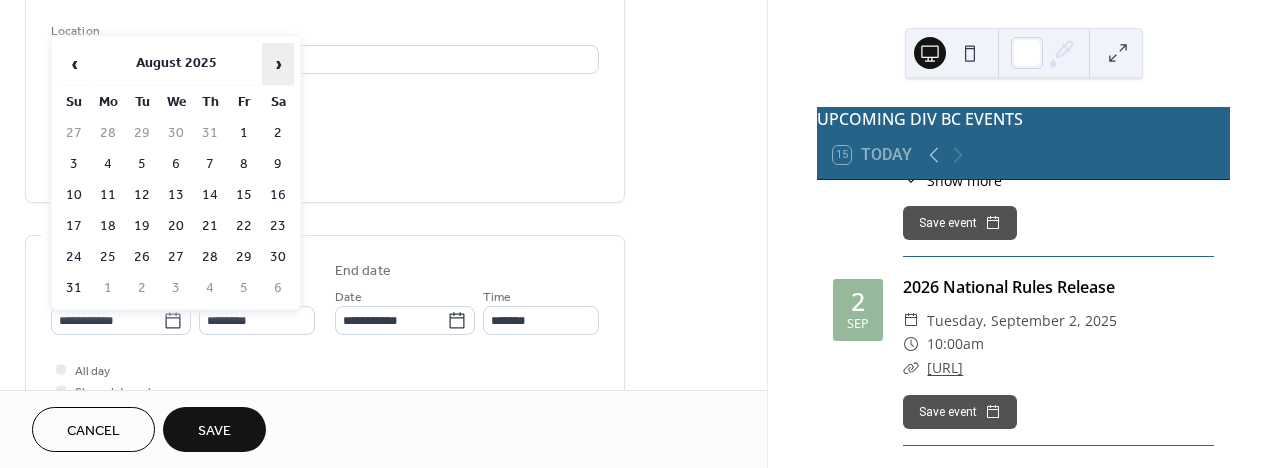 click on "›" at bounding box center (278, 64) 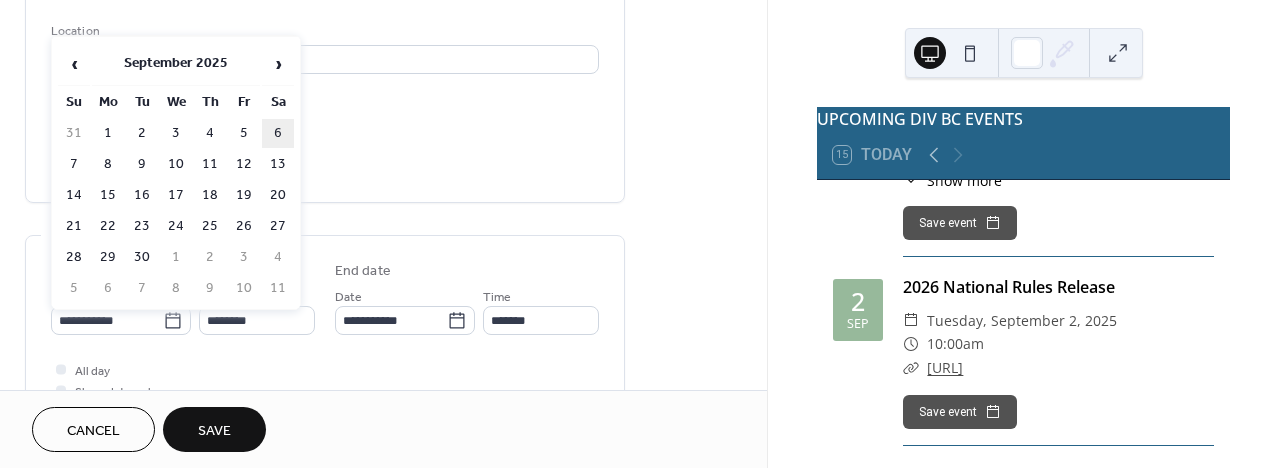 click on "6" at bounding box center (278, 133) 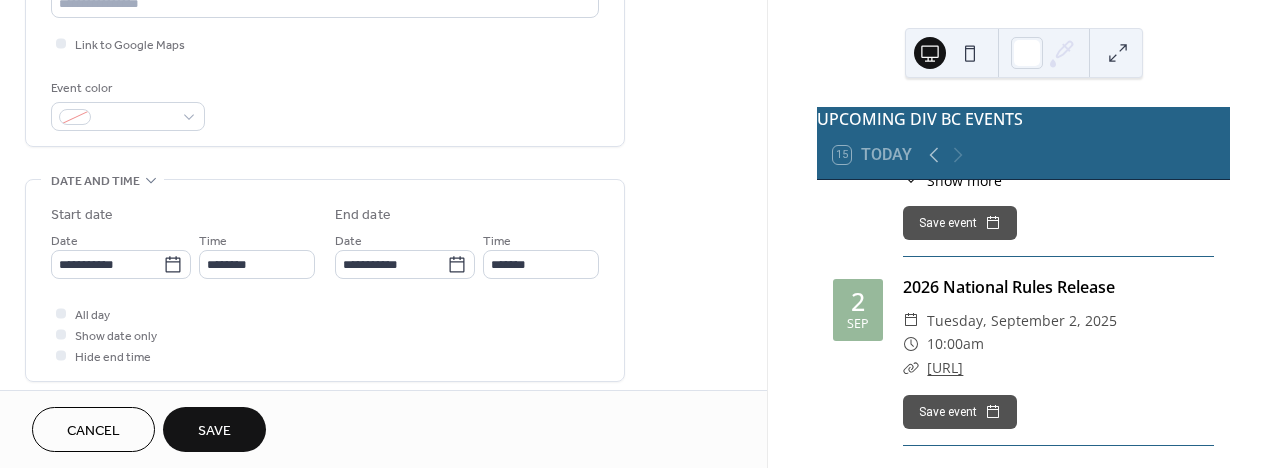 scroll, scrollTop: 482, scrollLeft: 0, axis: vertical 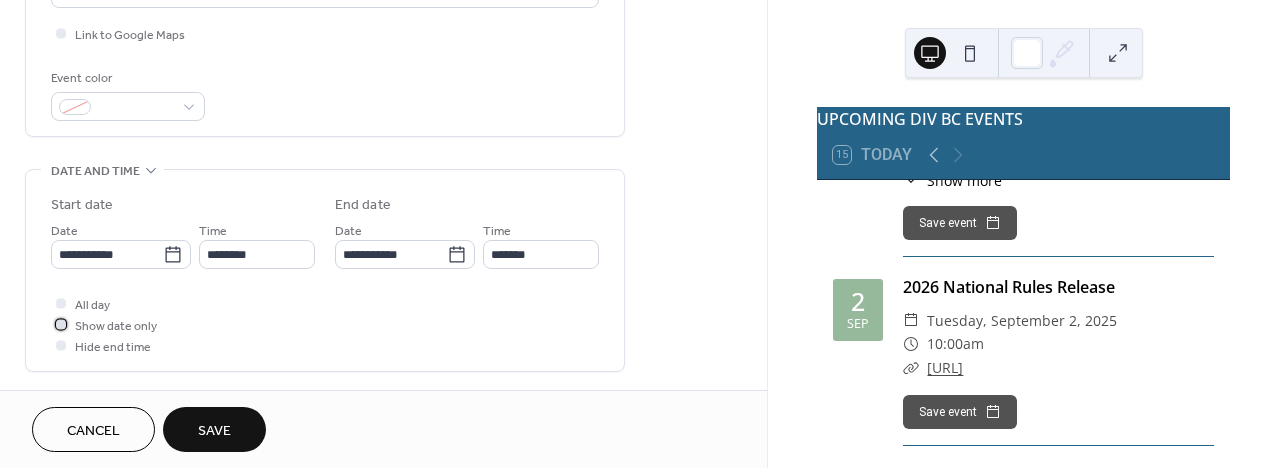 click at bounding box center [61, 324] 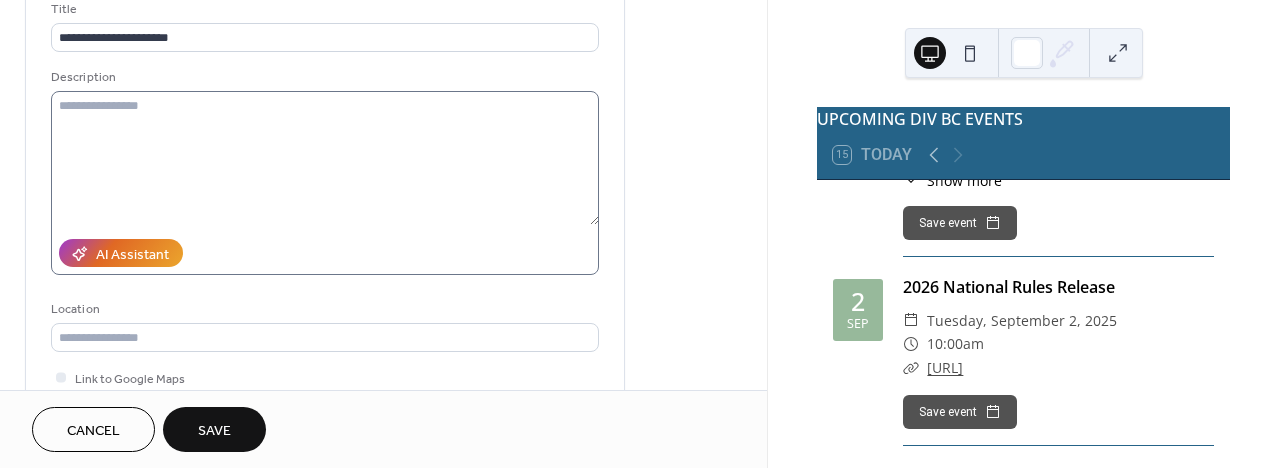 scroll, scrollTop: 132, scrollLeft: 0, axis: vertical 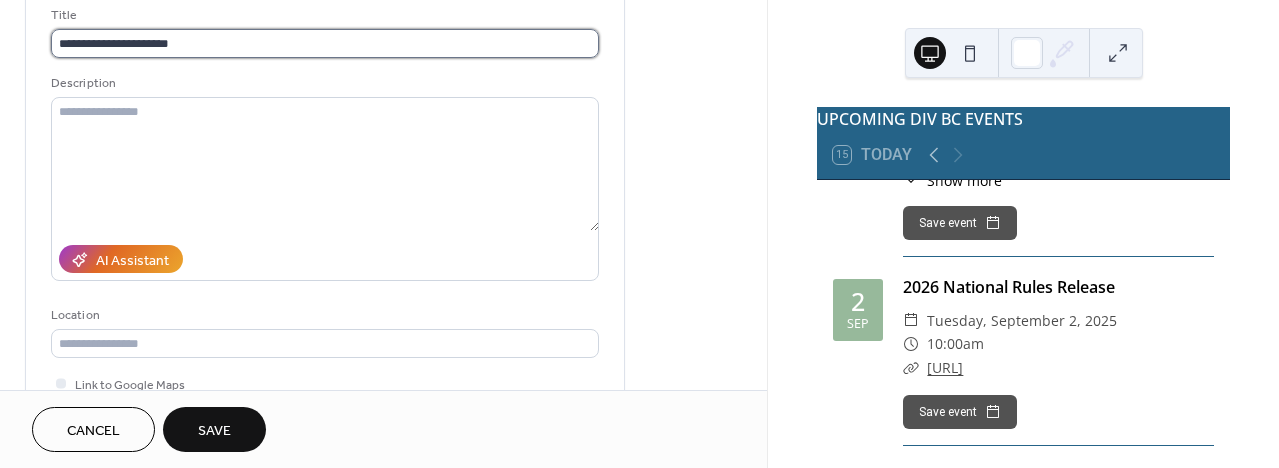 click on "**********" at bounding box center [325, 43] 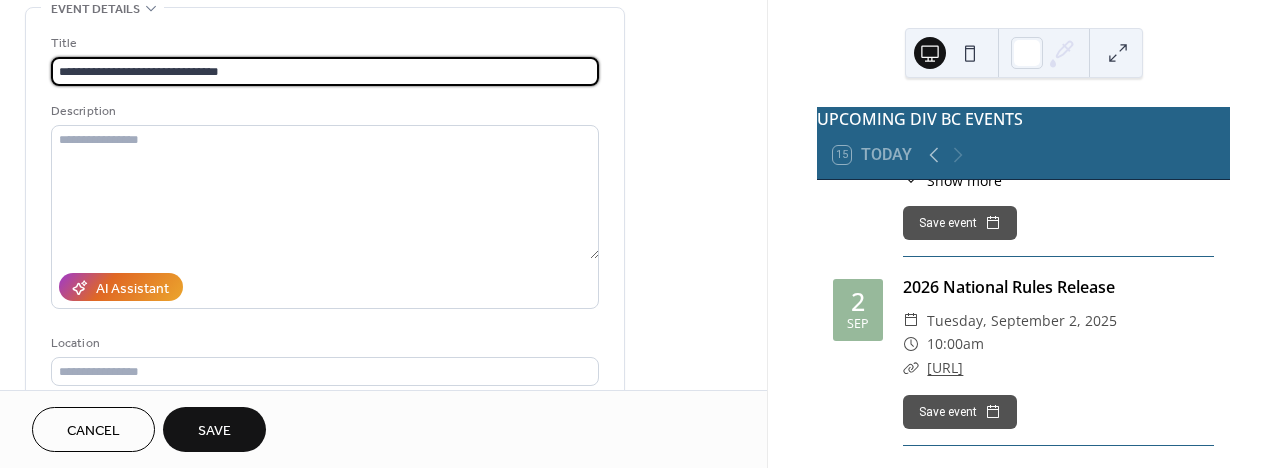 scroll, scrollTop: 94, scrollLeft: 0, axis: vertical 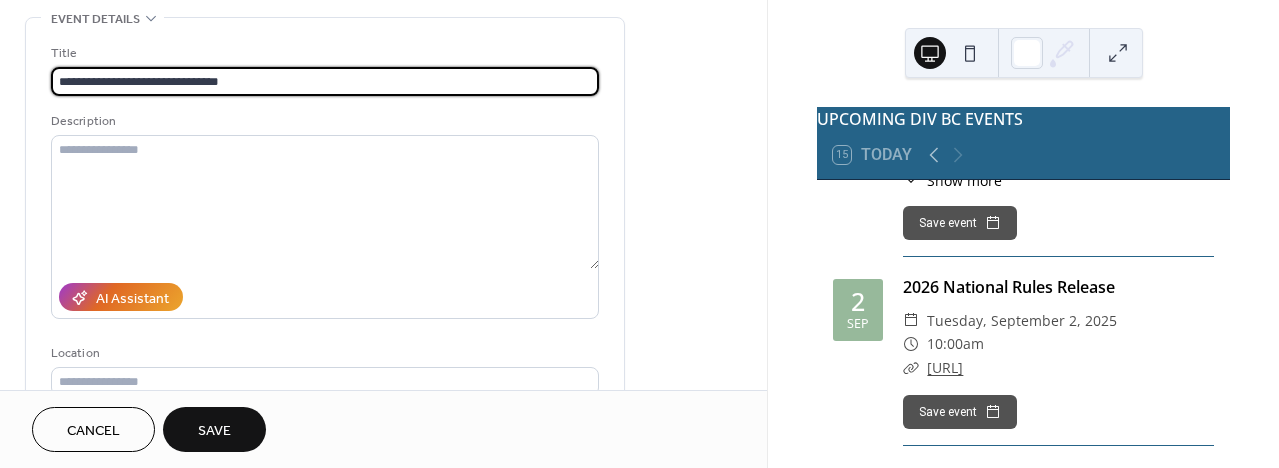 drag, startPoint x: 238, startPoint y: 80, endPoint x: 182, endPoint y: 80, distance: 56 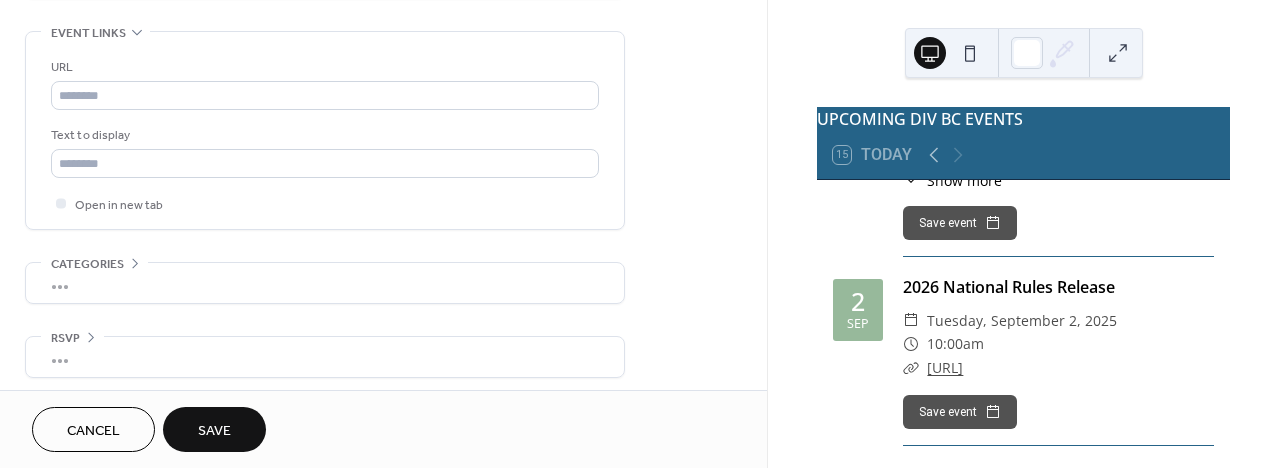scroll, scrollTop: 1096, scrollLeft: 0, axis: vertical 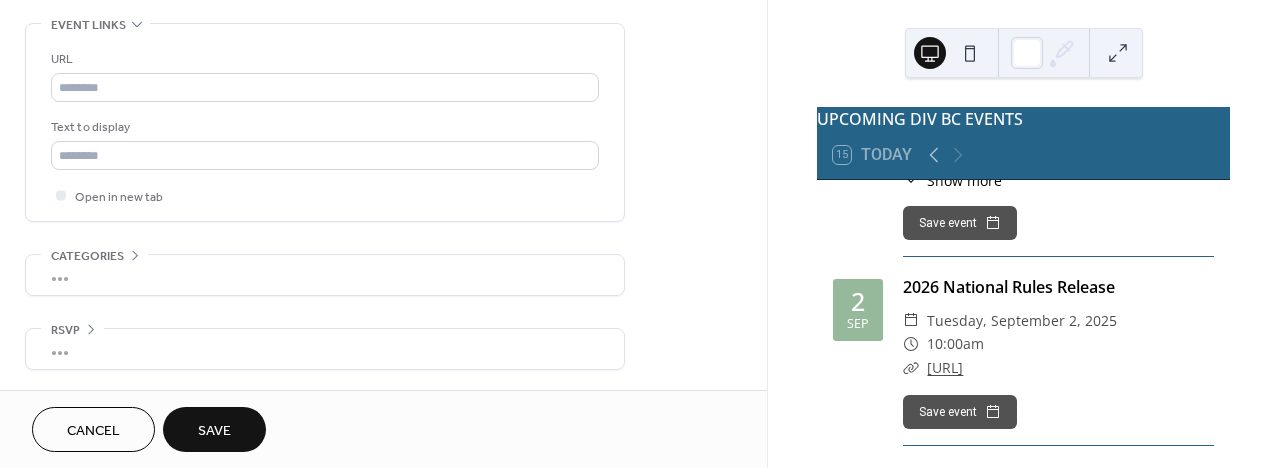 click on "•••" at bounding box center (325, 275) 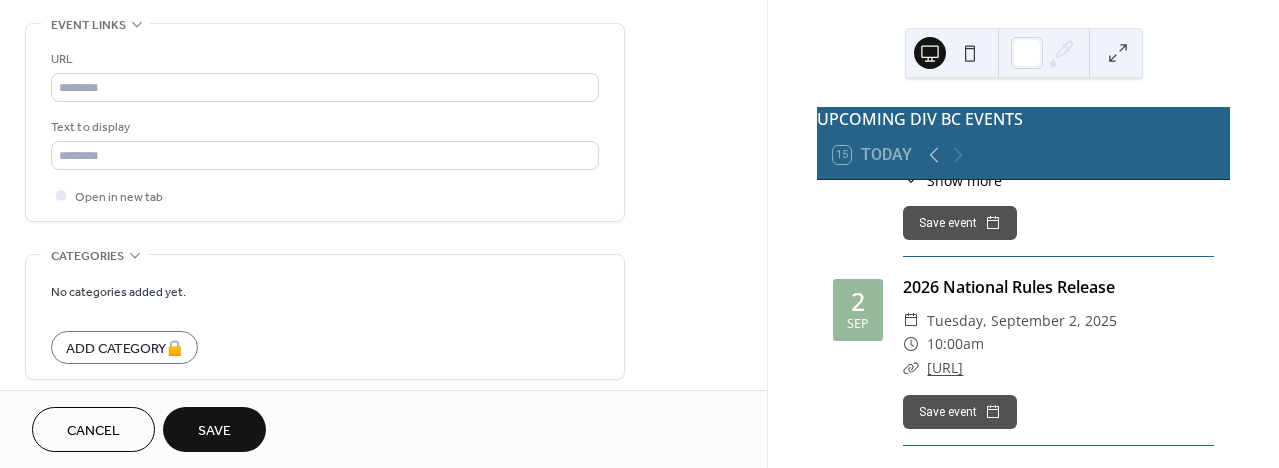 scroll, scrollTop: 1096, scrollLeft: 0, axis: vertical 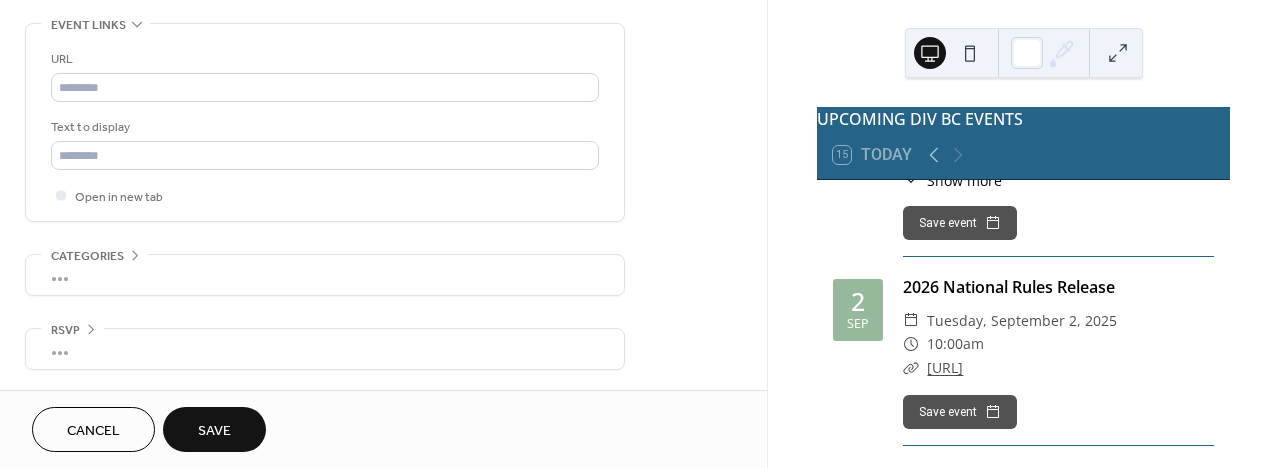 click 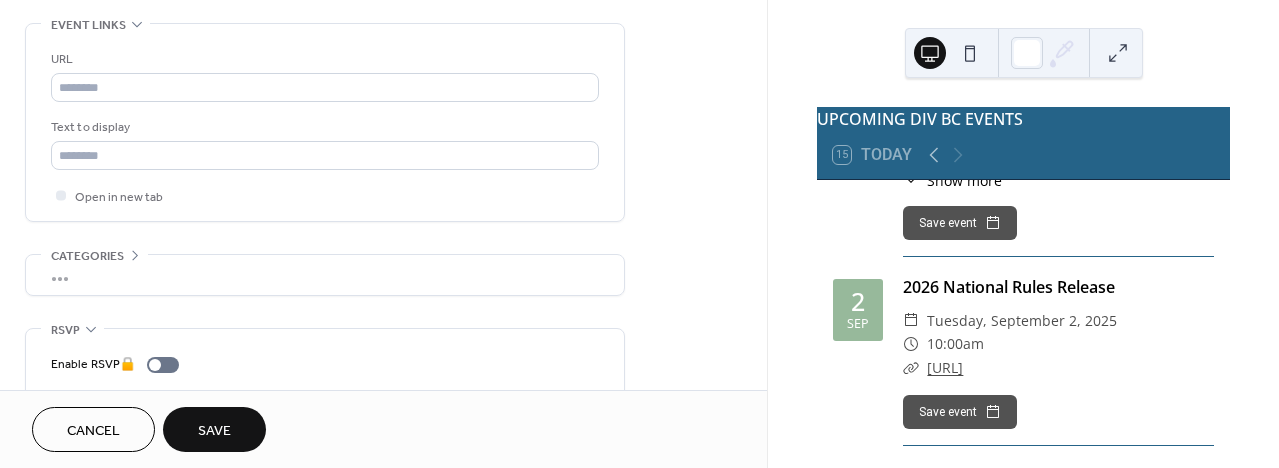 click 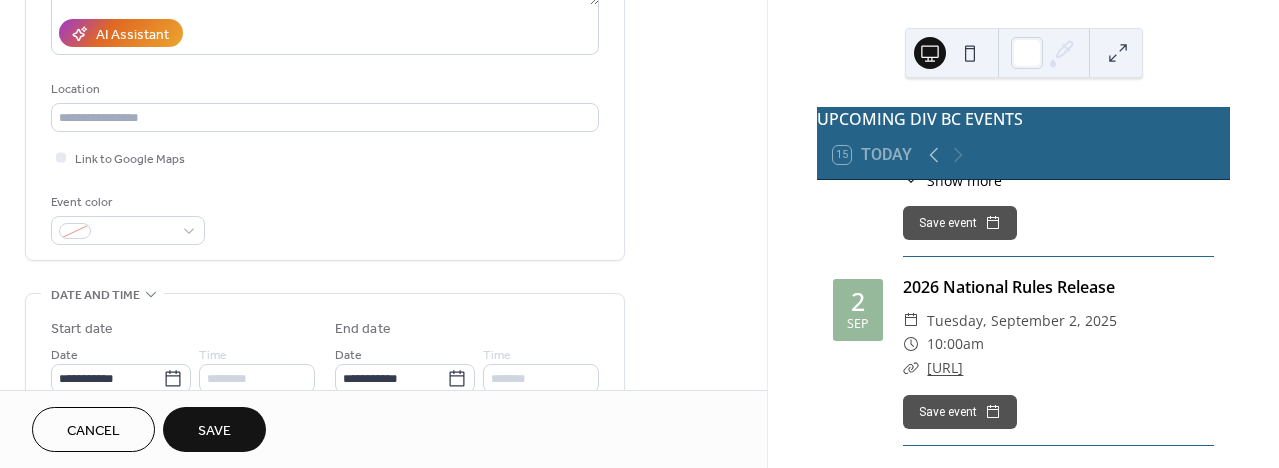 scroll, scrollTop: 370, scrollLeft: 0, axis: vertical 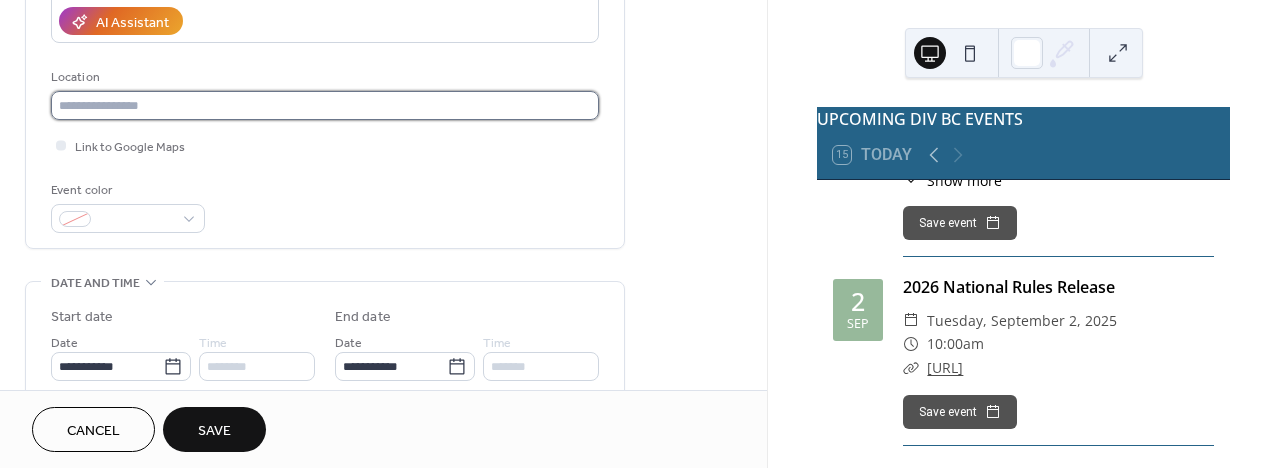click at bounding box center [325, 105] 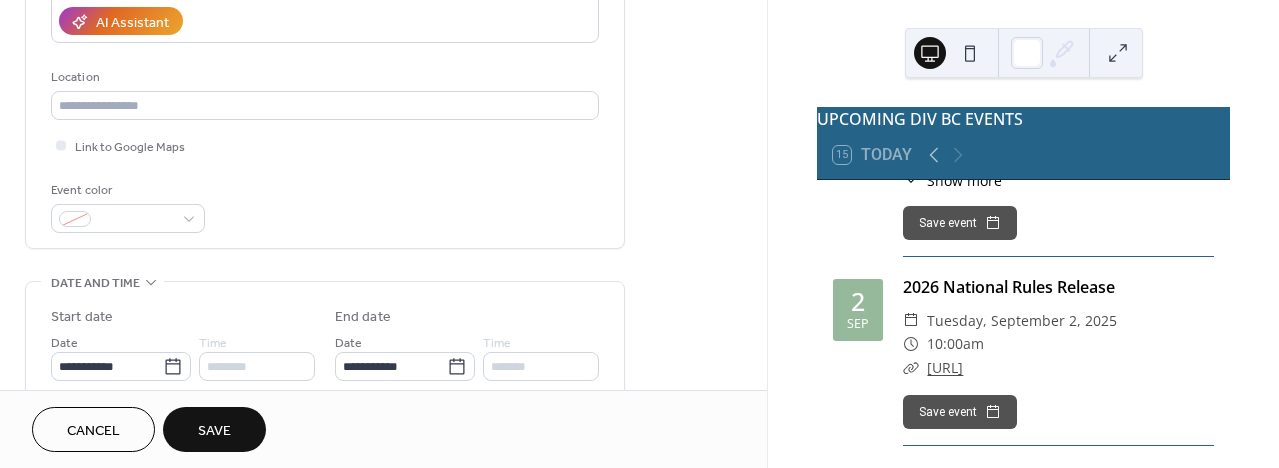 click on "**********" at bounding box center (325, 0) 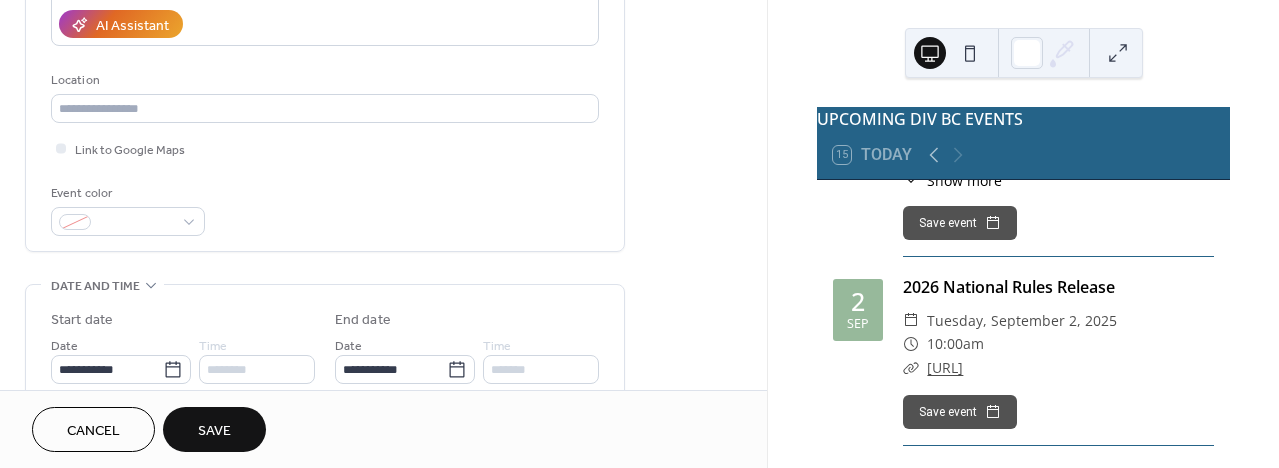 scroll, scrollTop: 0, scrollLeft: 0, axis: both 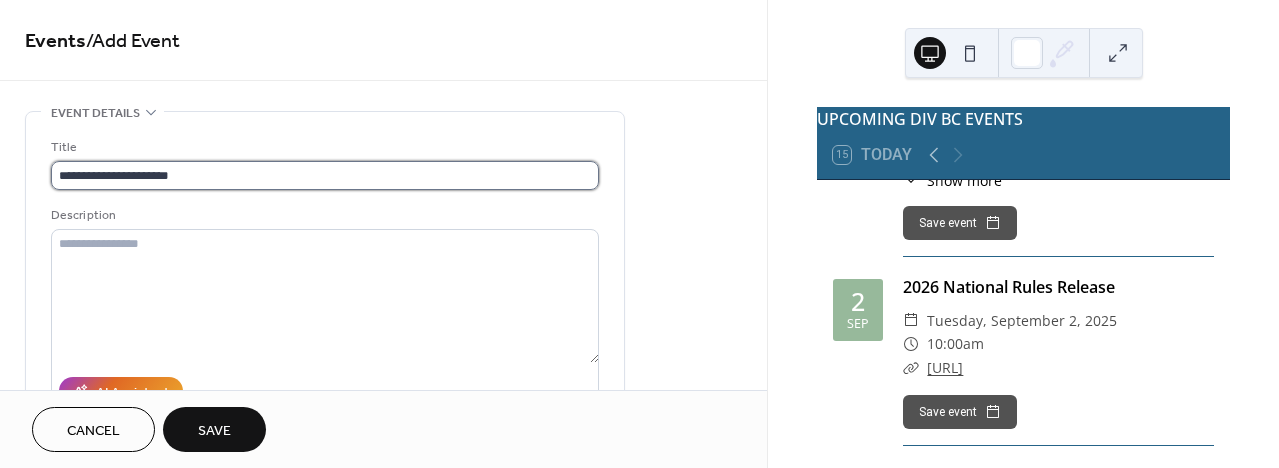 click on "**********" at bounding box center [325, 175] 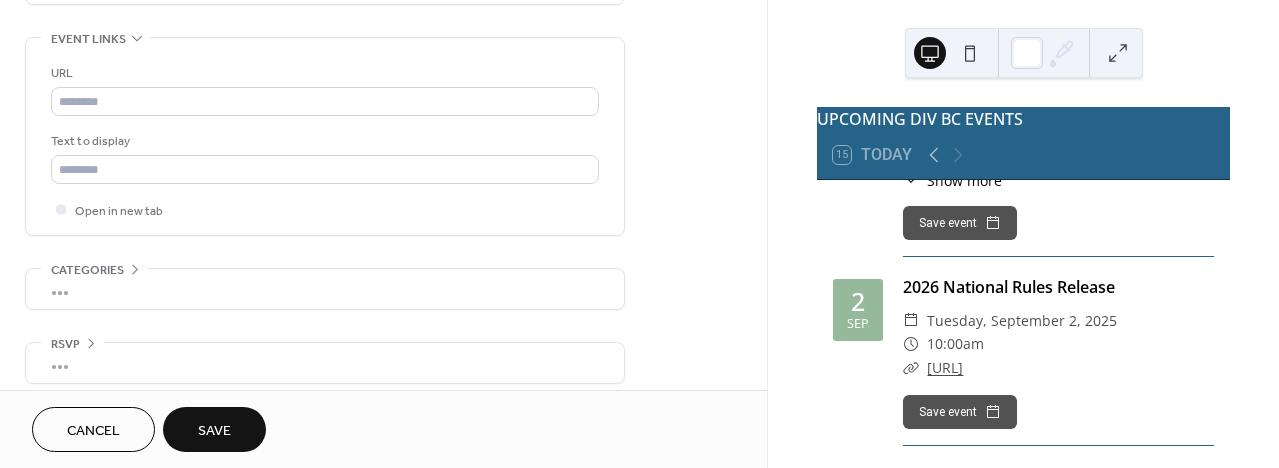 scroll, scrollTop: 1096, scrollLeft: 0, axis: vertical 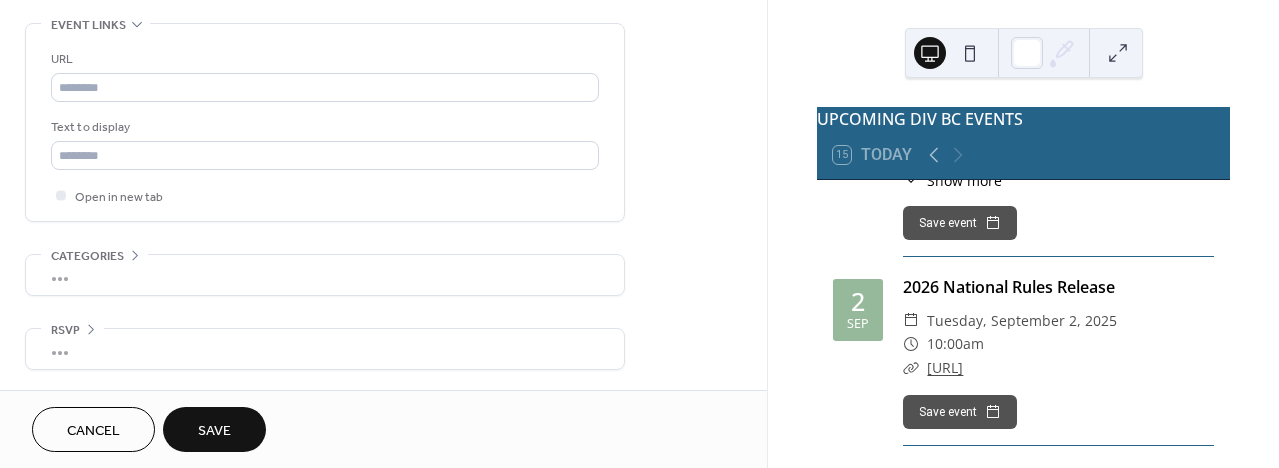 type on "**********" 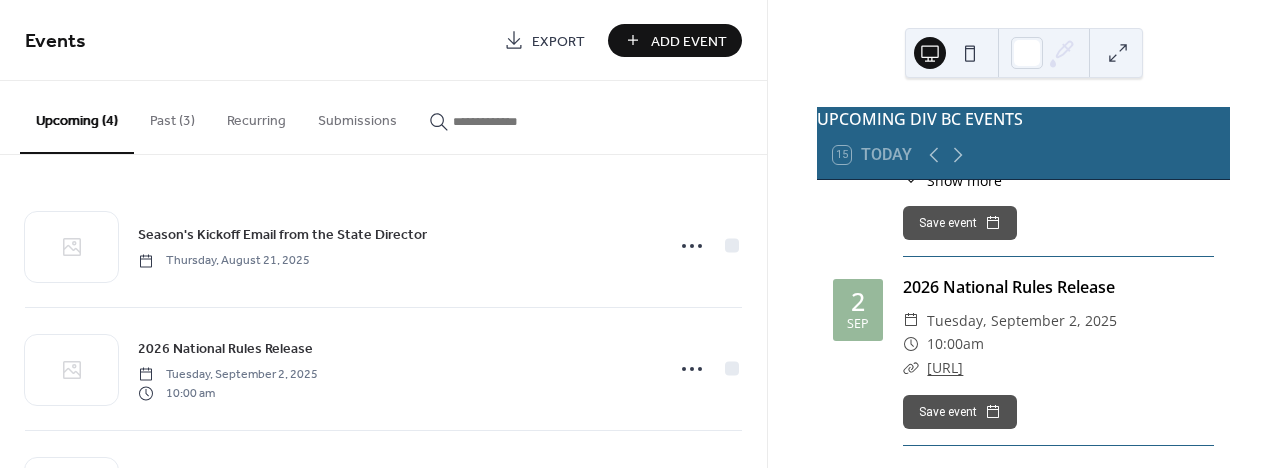scroll, scrollTop: 178, scrollLeft: 0, axis: vertical 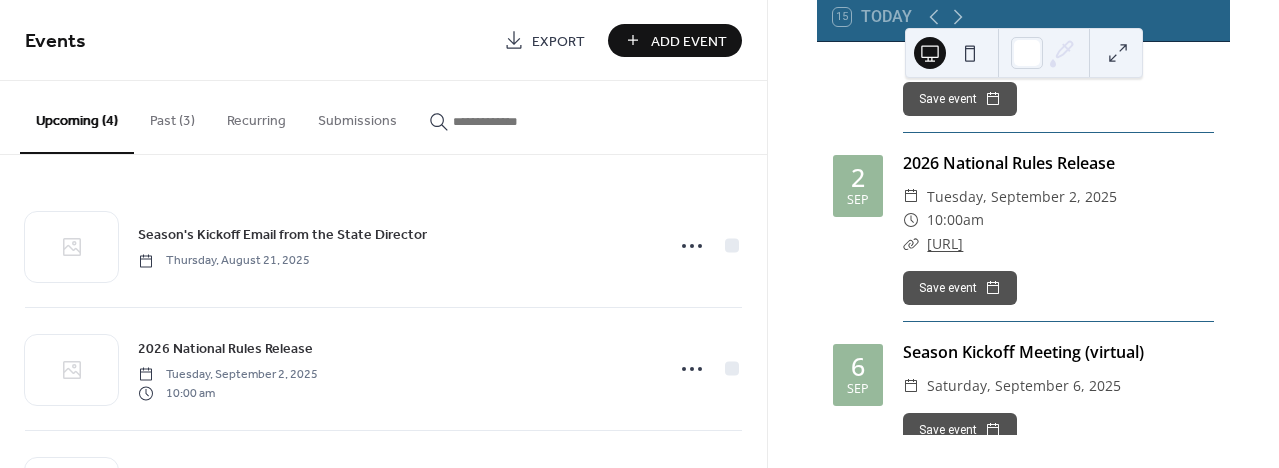 click on "Add Event" at bounding box center [689, 41] 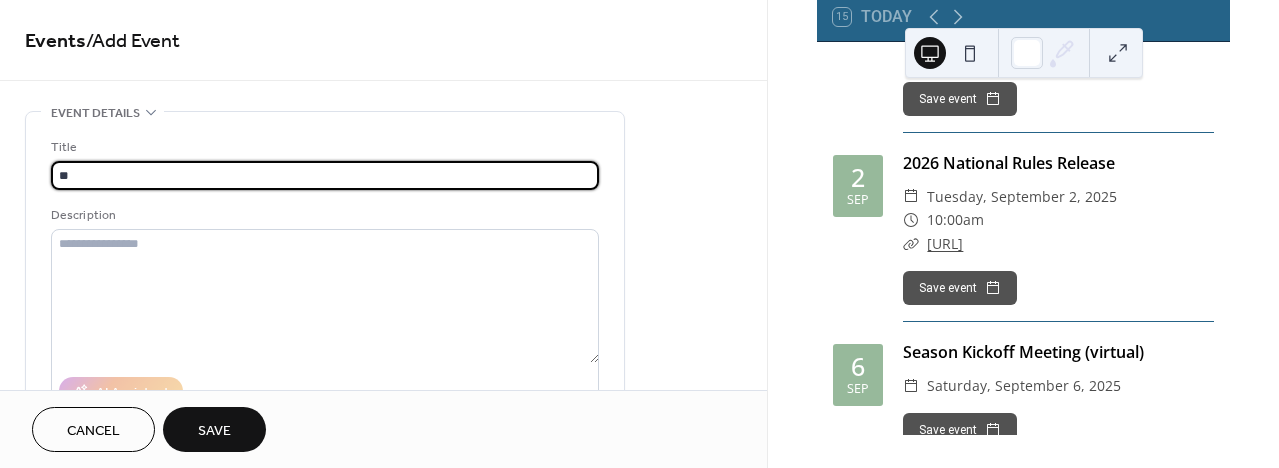 type on "*" 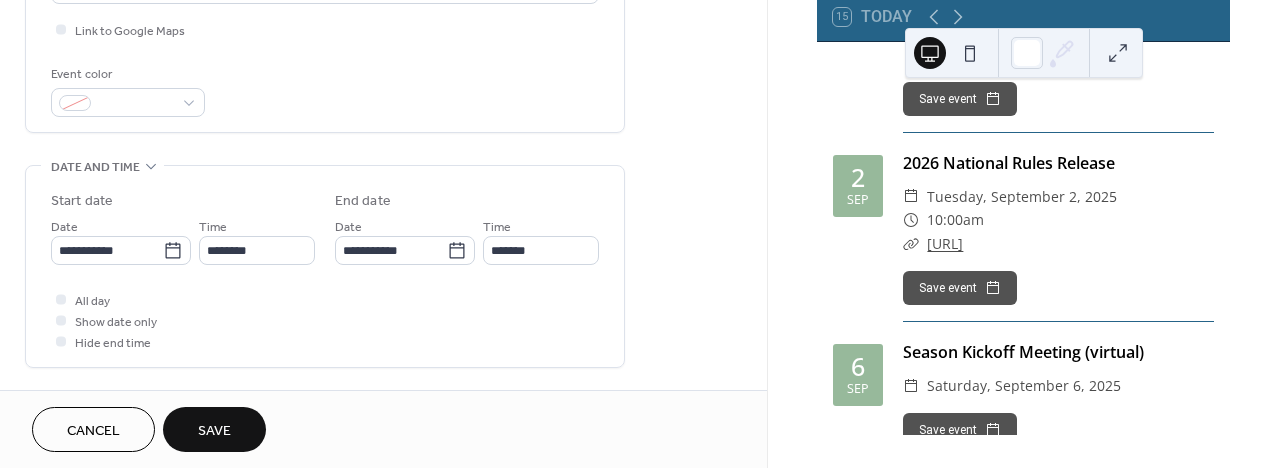 scroll, scrollTop: 513, scrollLeft: 0, axis: vertical 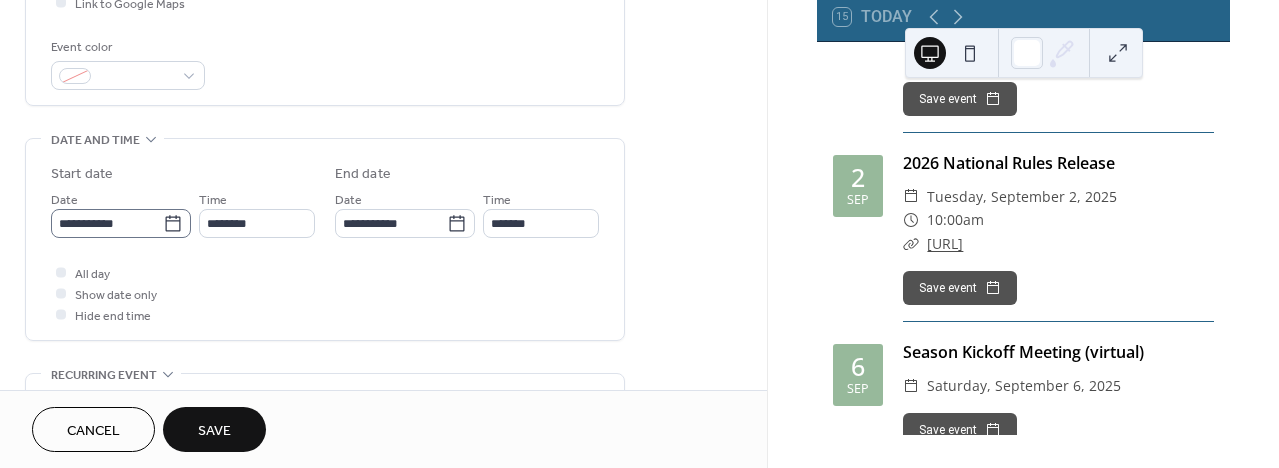 type on "**********" 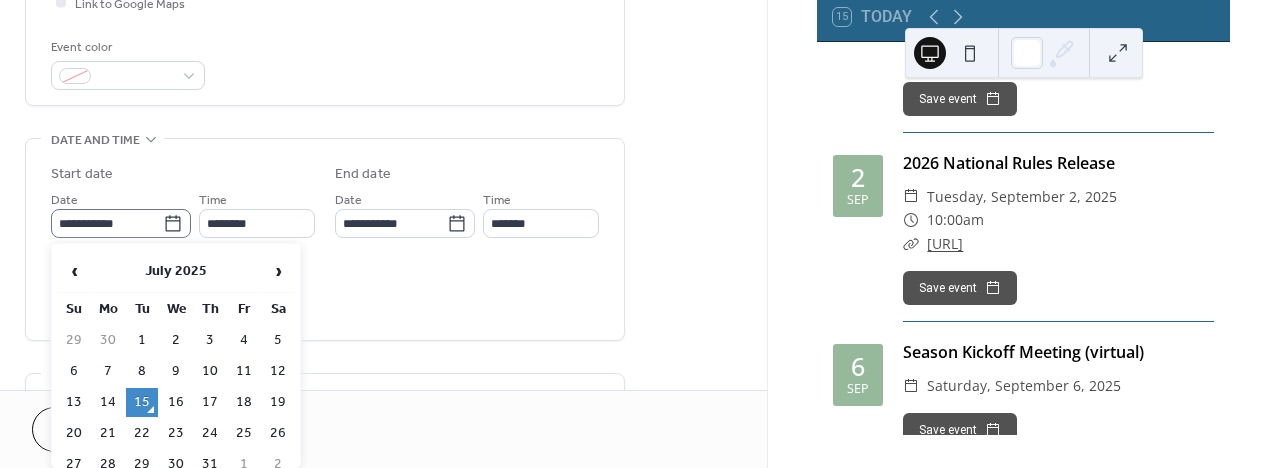 click 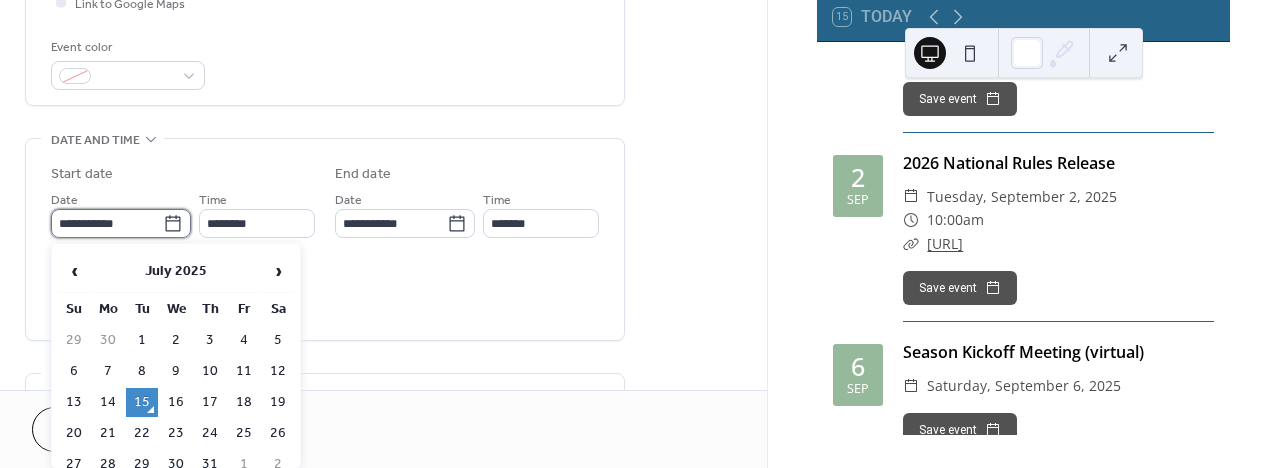click on "**********" at bounding box center [107, 223] 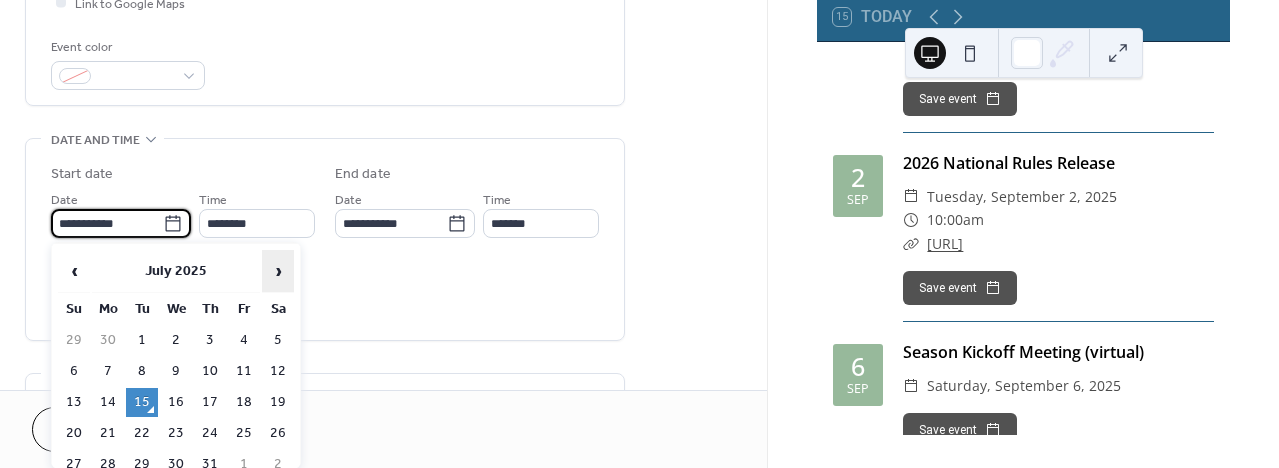 click on "›" at bounding box center (278, 271) 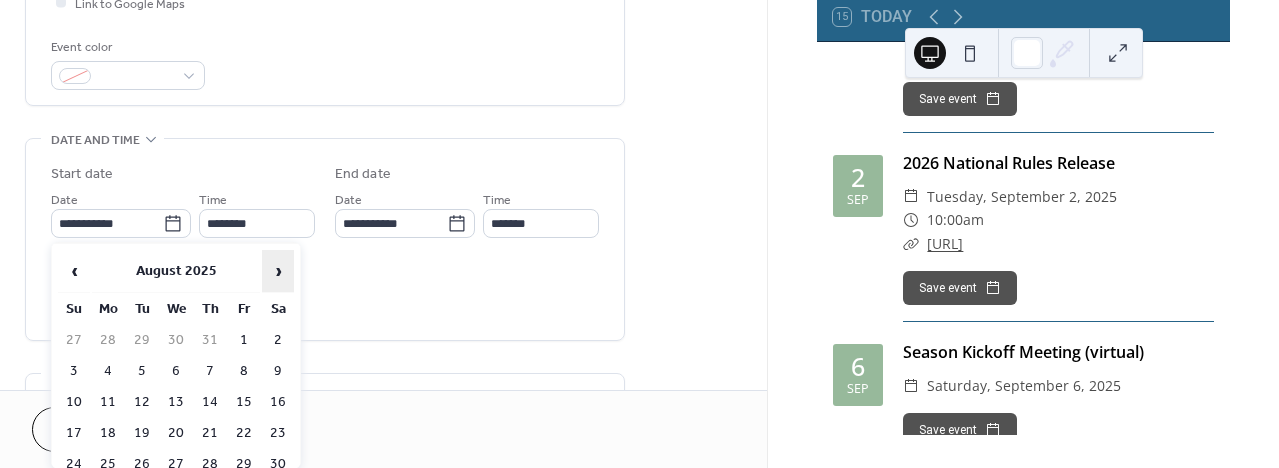 click on "›" at bounding box center [278, 271] 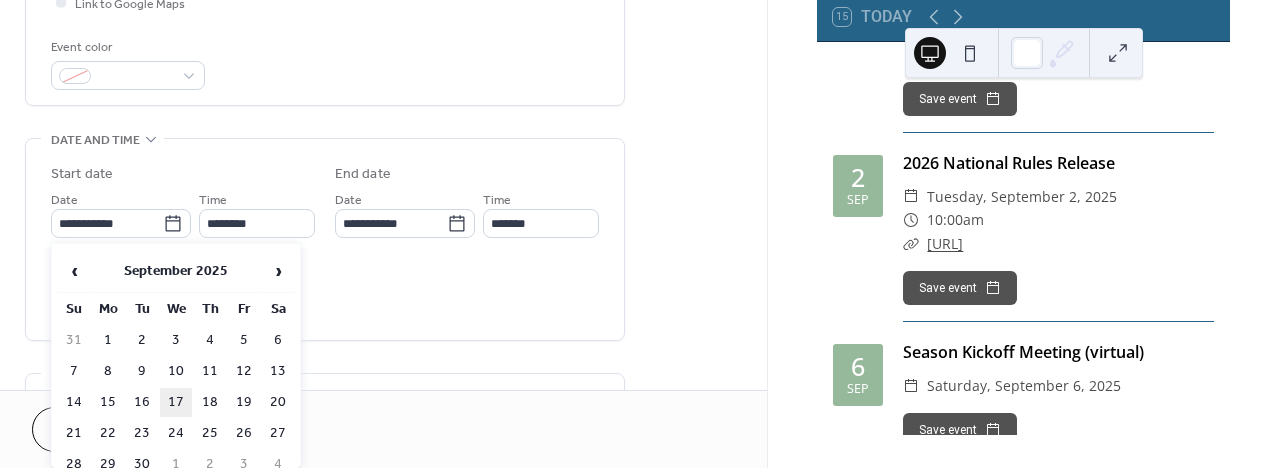 click on "17" at bounding box center [176, 402] 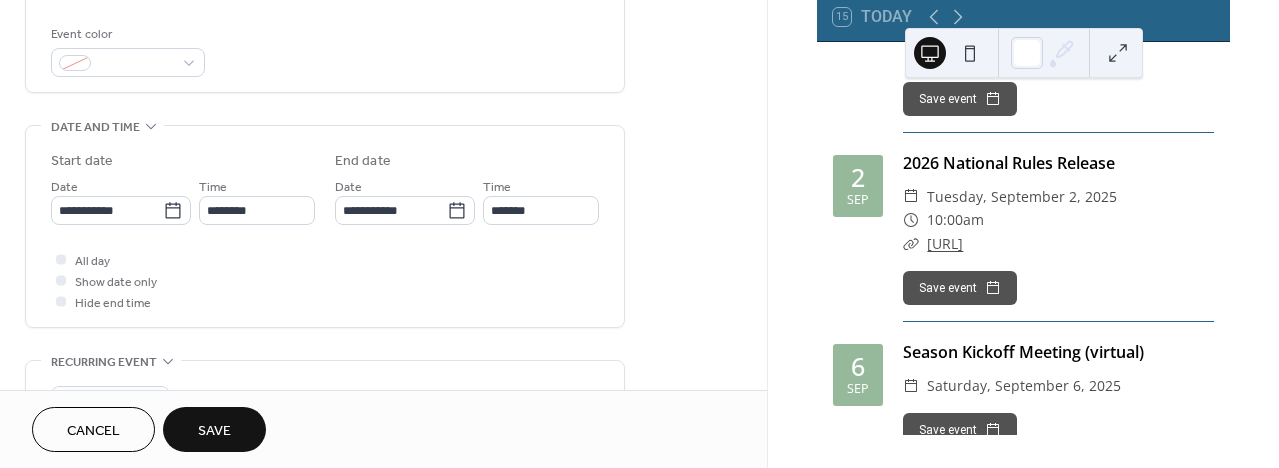 scroll, scrollTop: 528, scrollLeft: 0, axis: vertical 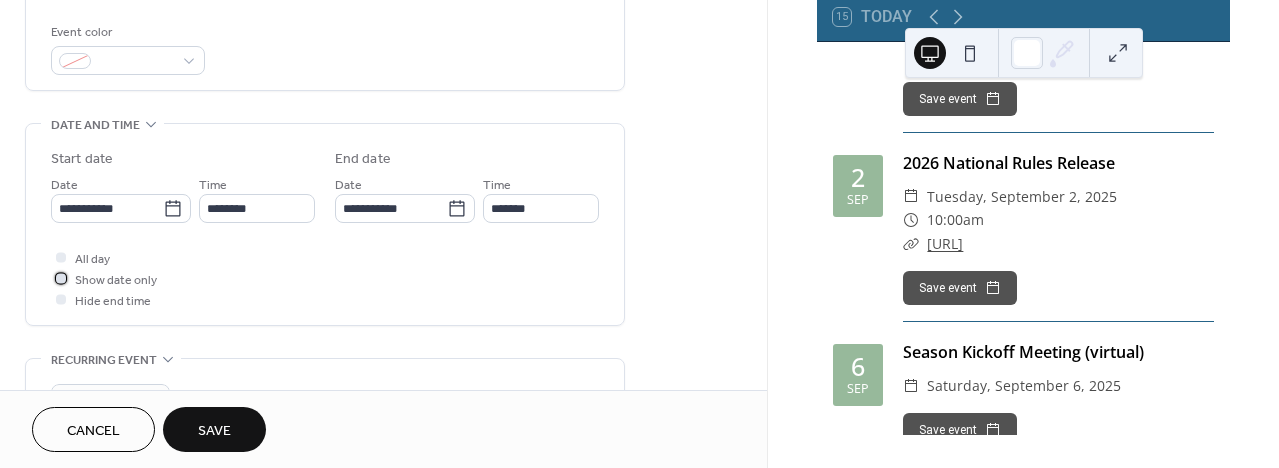 click at bounding box center (61, 278) 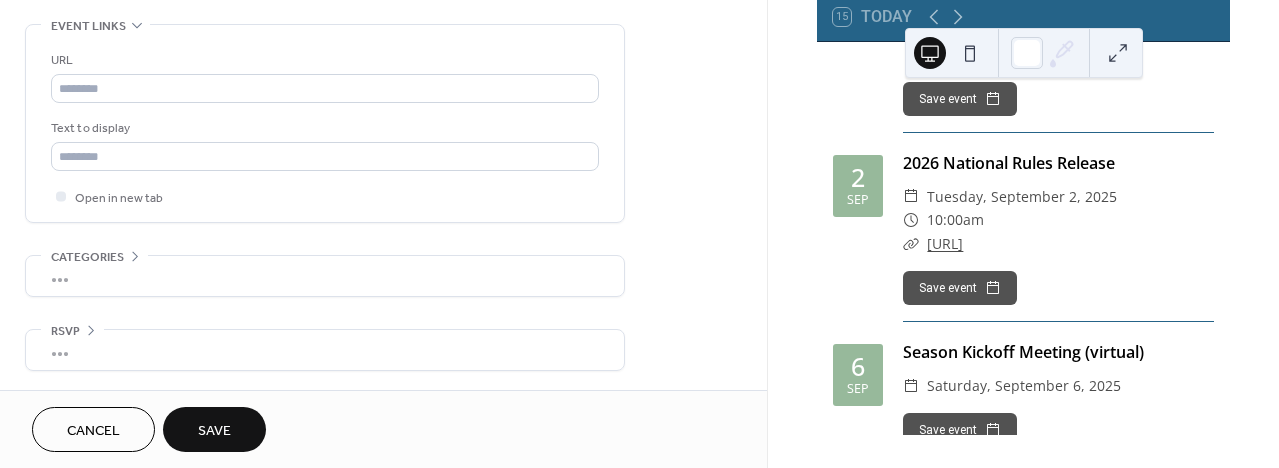 scroll, scrollTop: 1096, scrollLeft: 0, axis: vertical 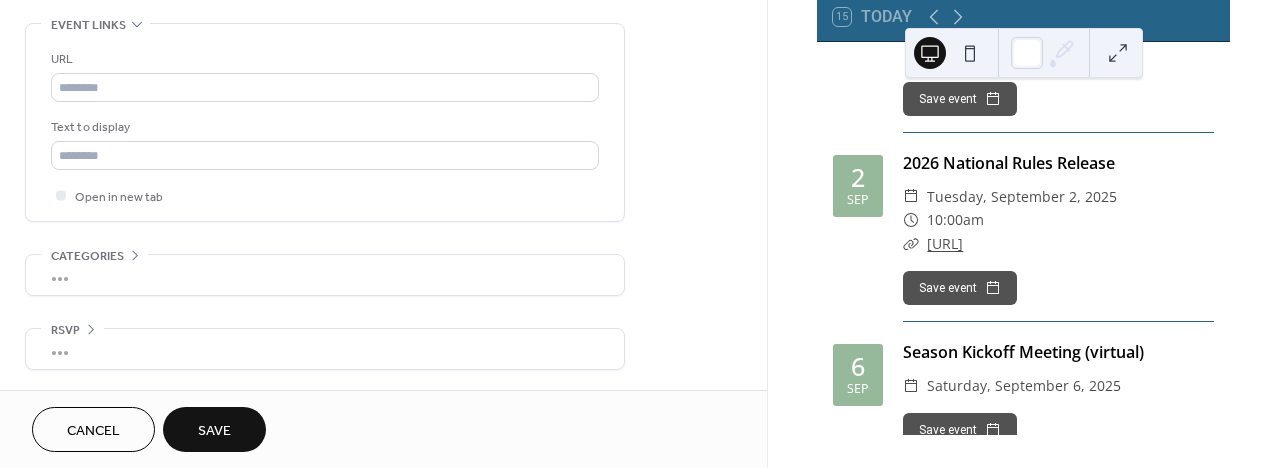 click on "Save" at bounding box center (214, 429) 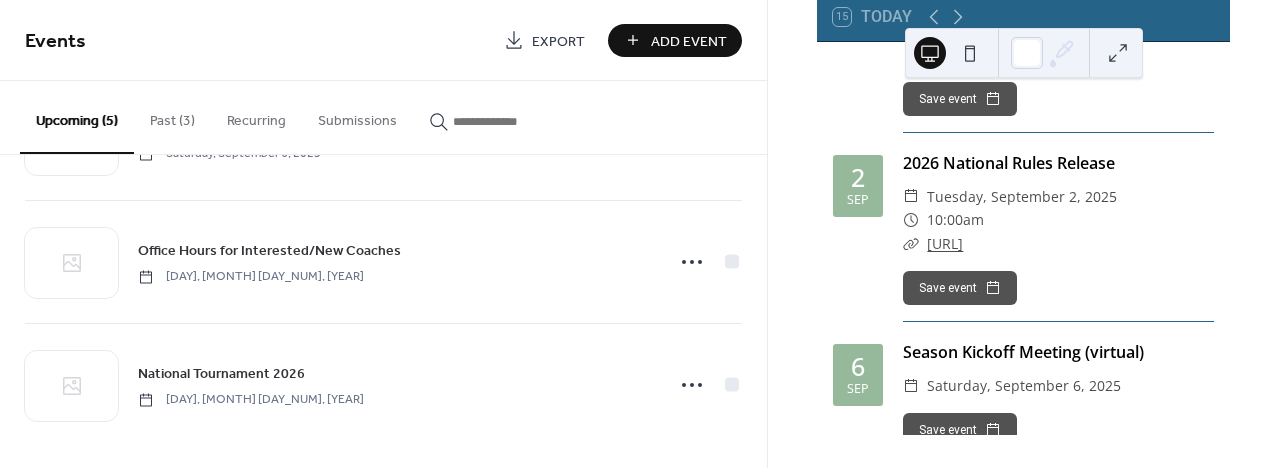 scroll, scrollTop: 361, scrollLeft: 0, axis: vertical 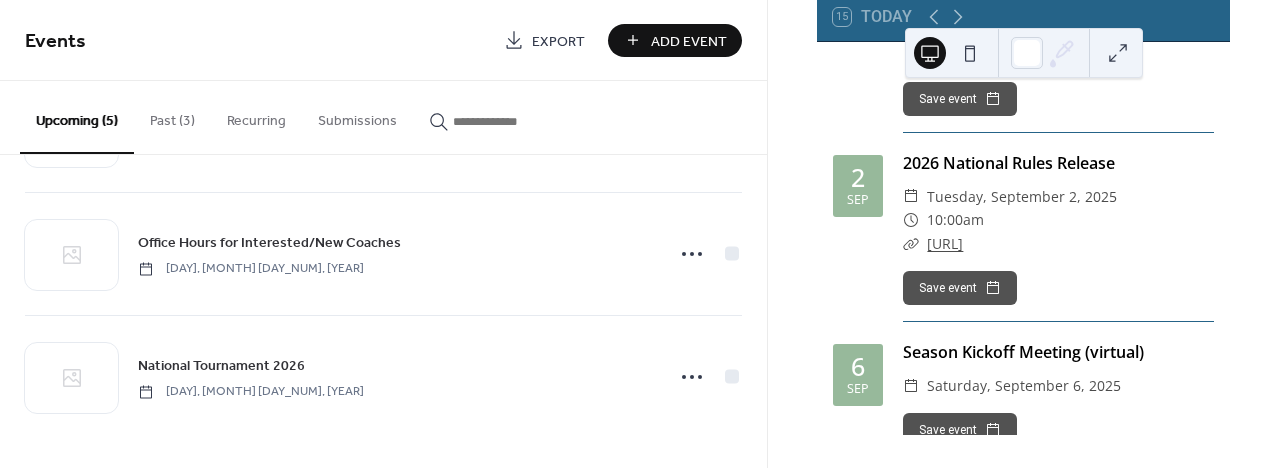 click on "Add Event" at bounding box center [689, 41] 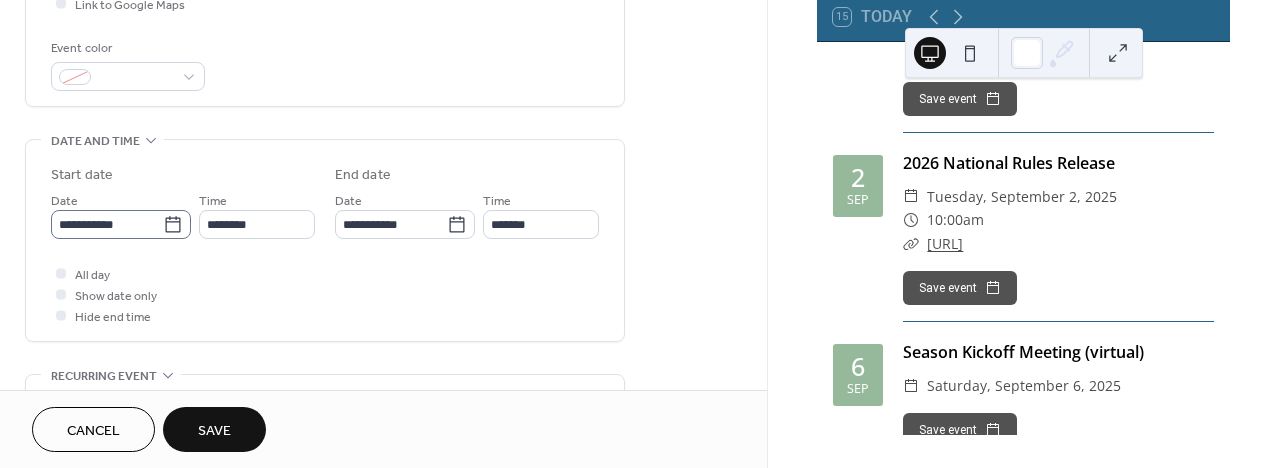 scroll, scrollTop: 515, scrollLeft: 0, axis: vertical 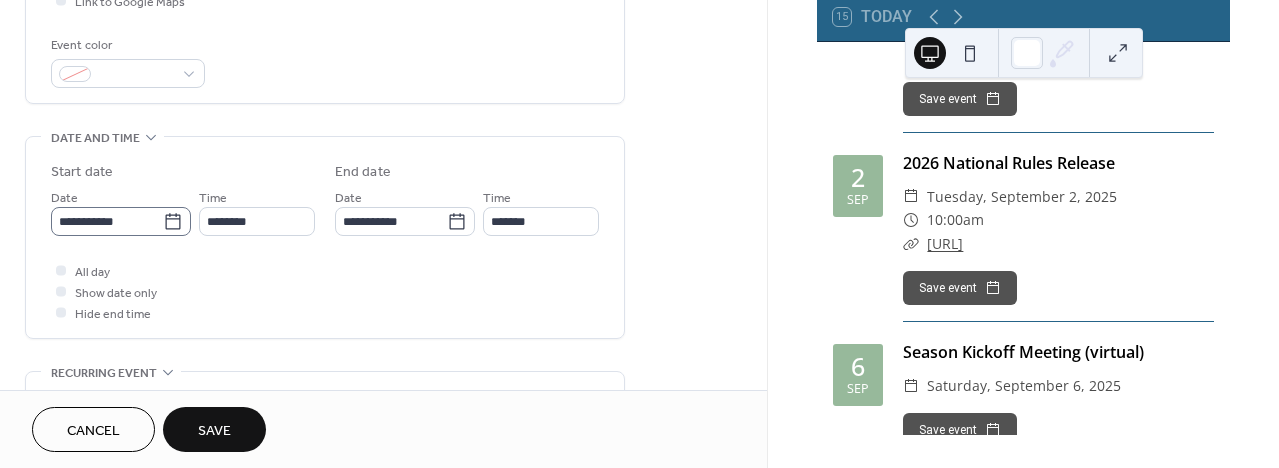 type on "**********" 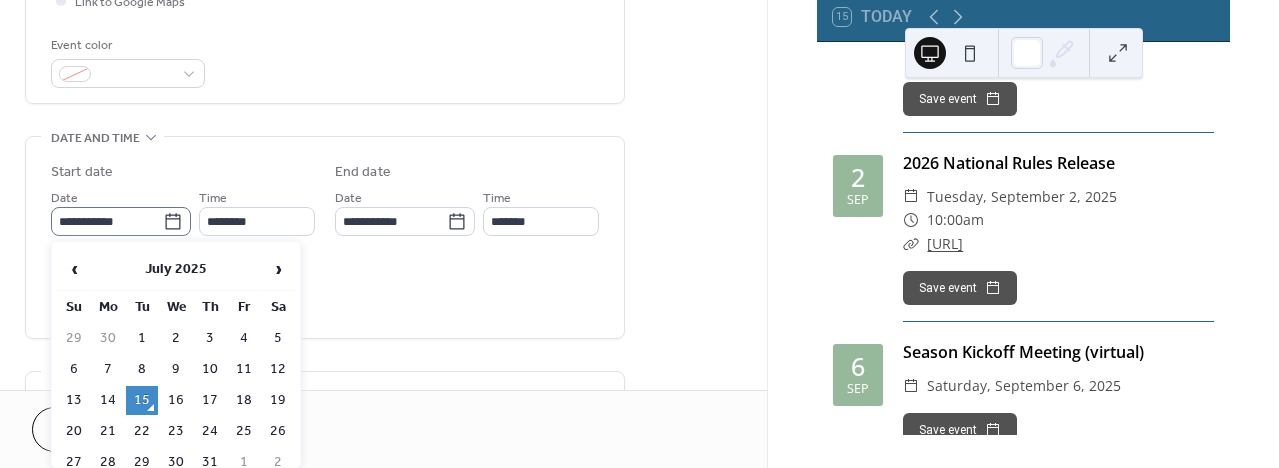 click 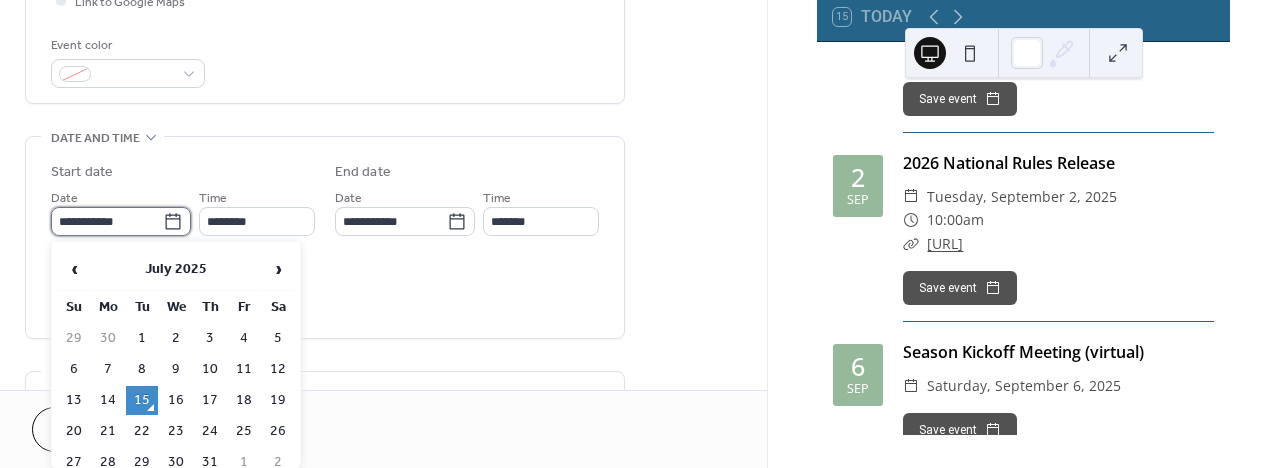 click on "**********" at bounding box center [107, 221] 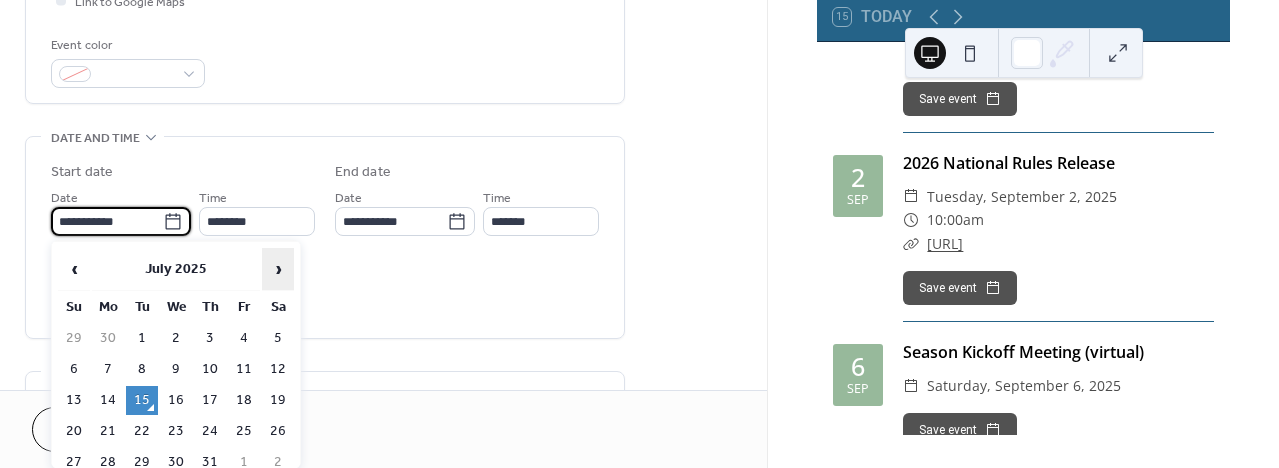 click on "›" at bounding box center (278, 269) 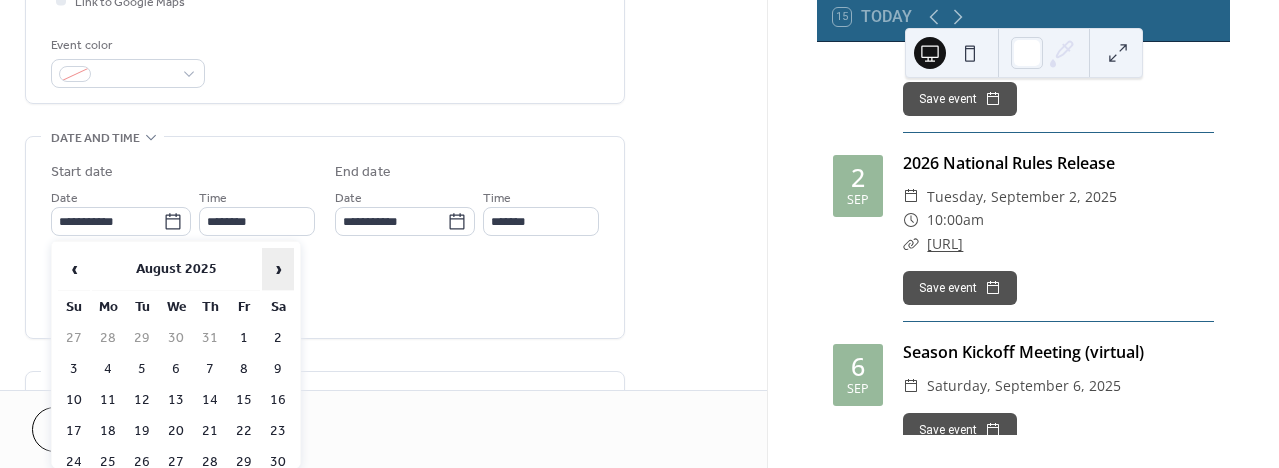 click on "›" at bounding box center [278, 269] 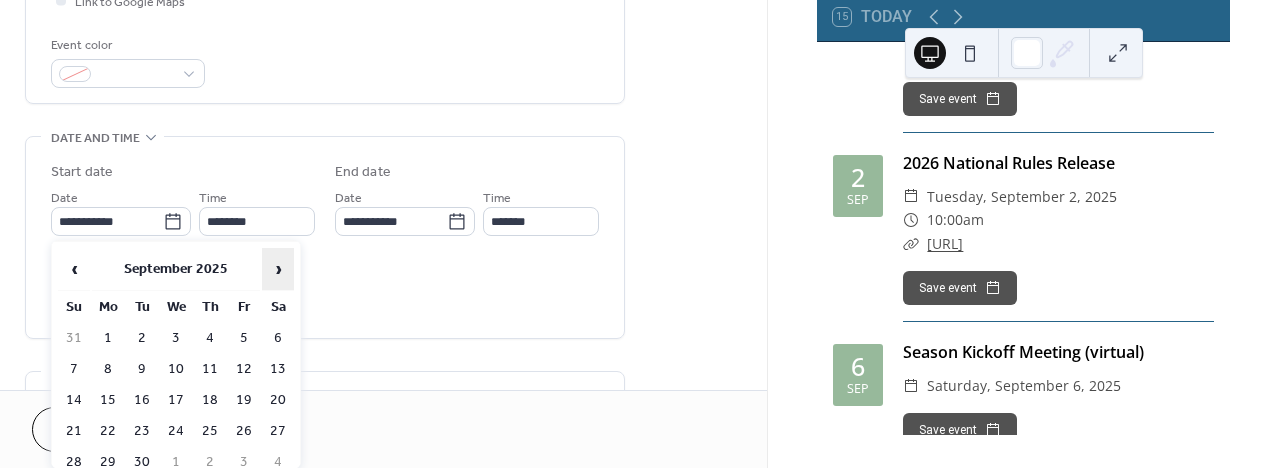 click on "›" at bounding box center (278, 269) 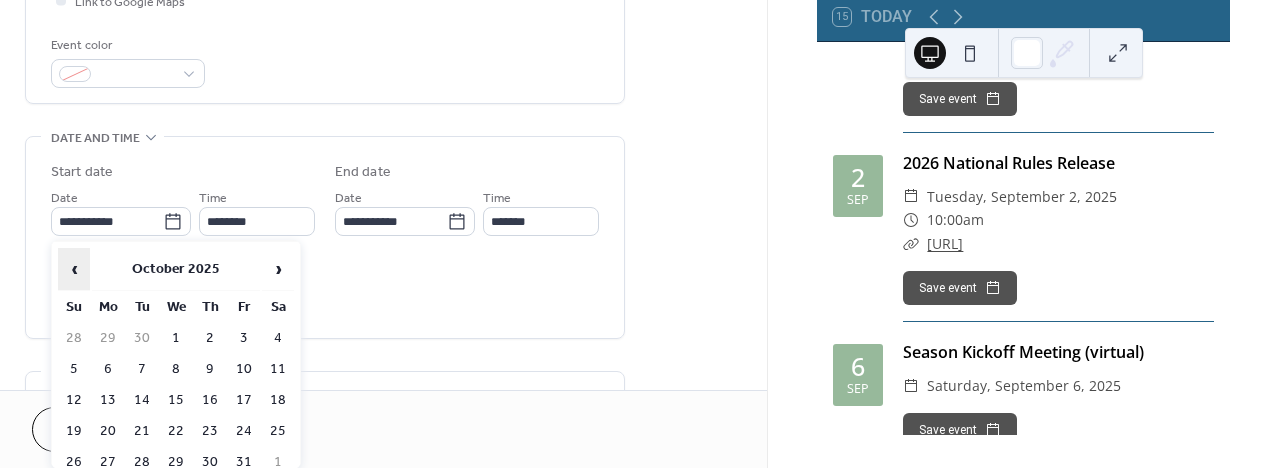 click on "‹" at bounding box center (74, 269) 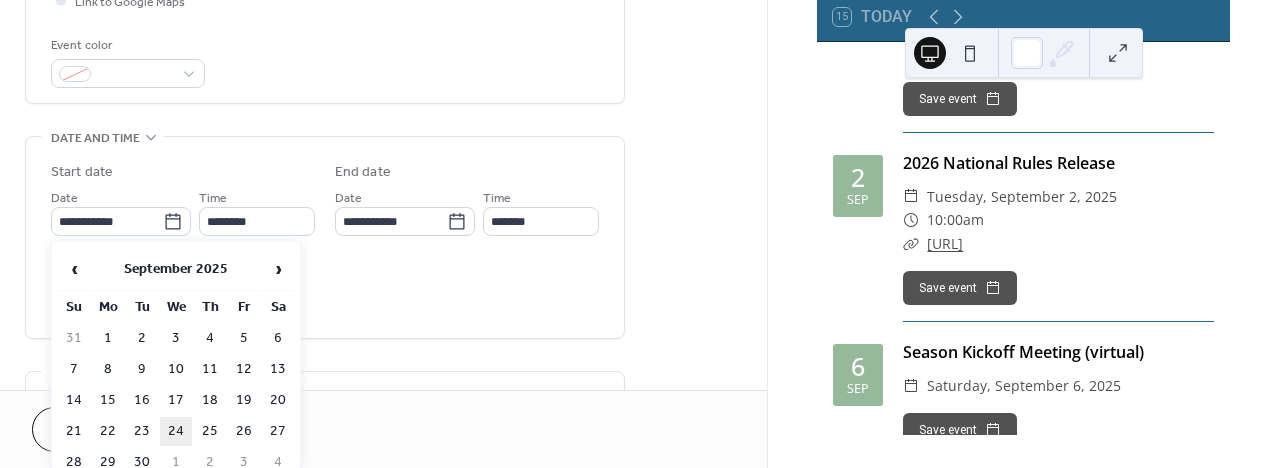 click on "24" at bounding box center [176, 431] 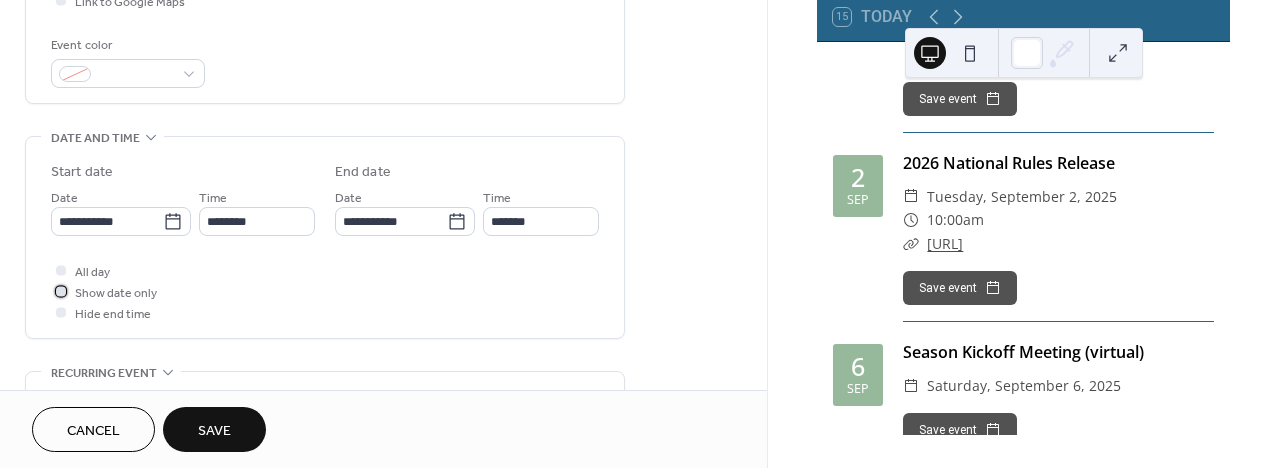 click on "Show date only" at bounding box center (116, 293) 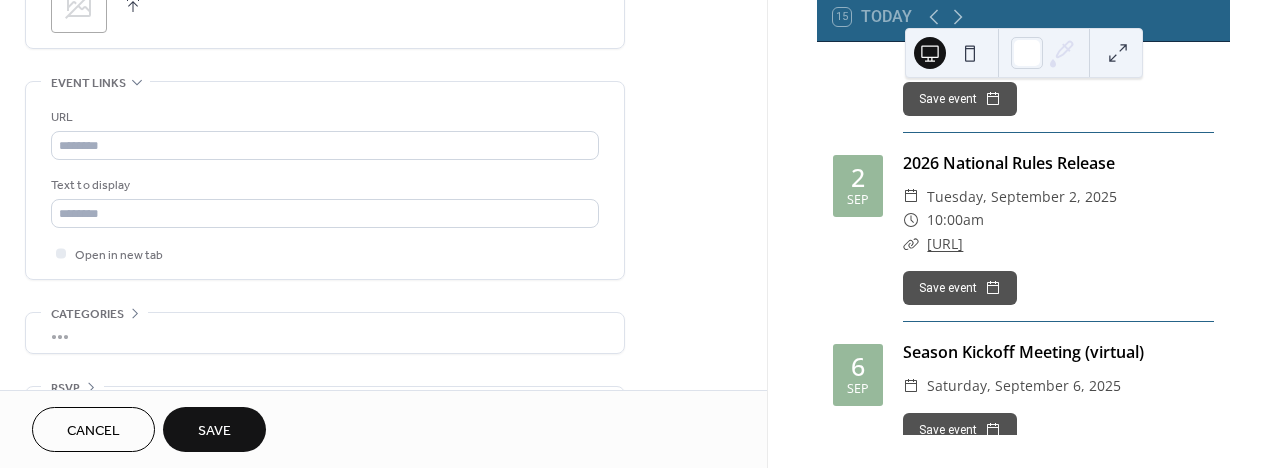 scroll, scrollTop: 1096, scrollLeft: 0, axis: vertical 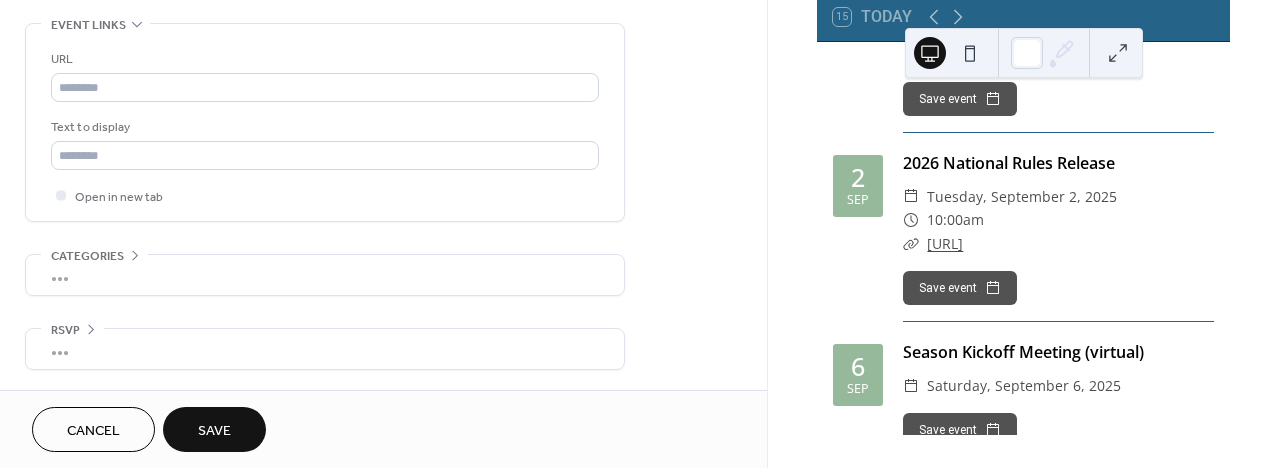 click on "Save" at bounding box center (214, 431) 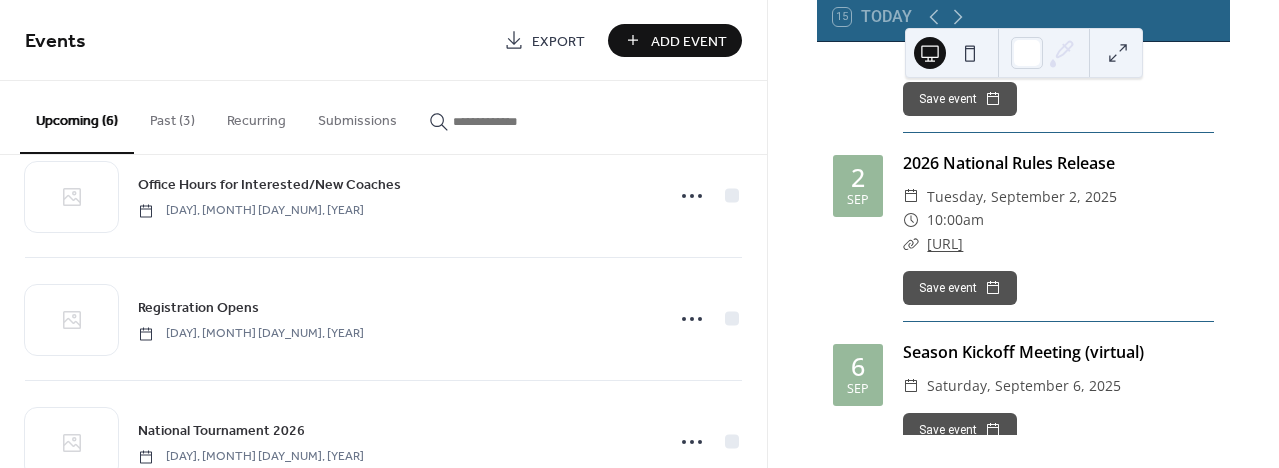 scroll, scrollTop: 484, scrollLeft: 0, axis: vertical 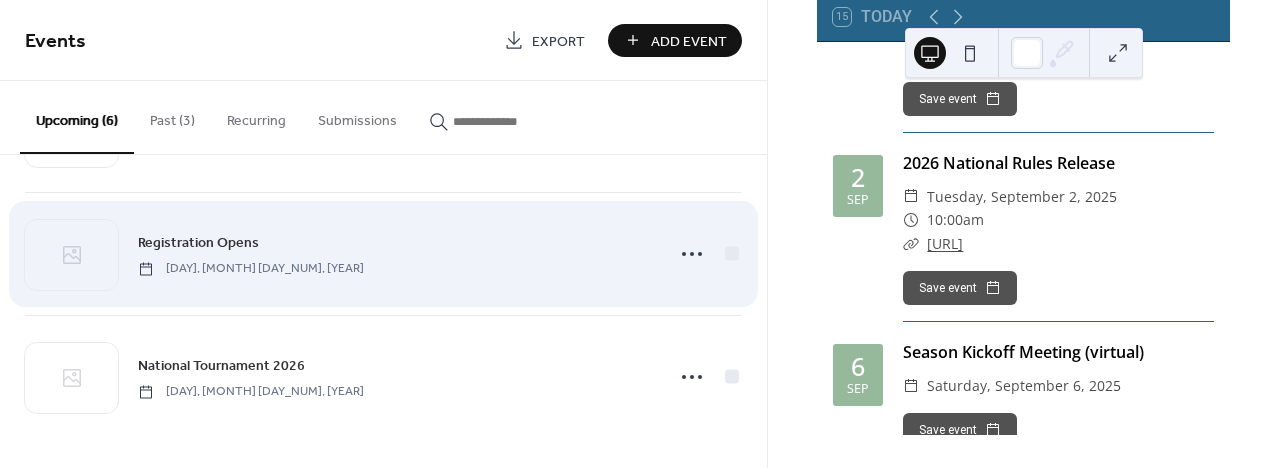 click on "Registration Opens" at bounding box center (198, 243) 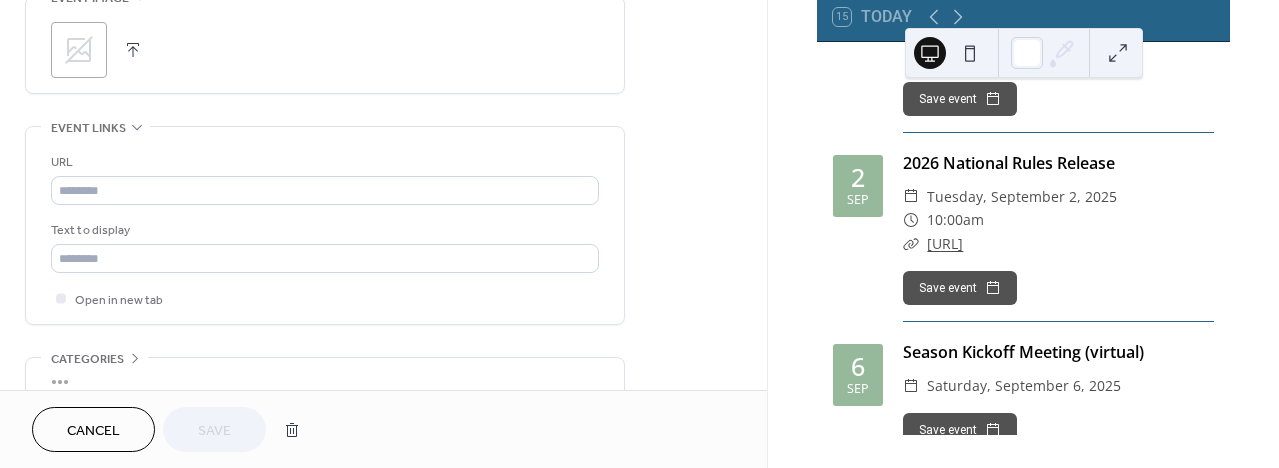 scroll, scrollTop: 1023, scrollLeft: 0, axis: vertical 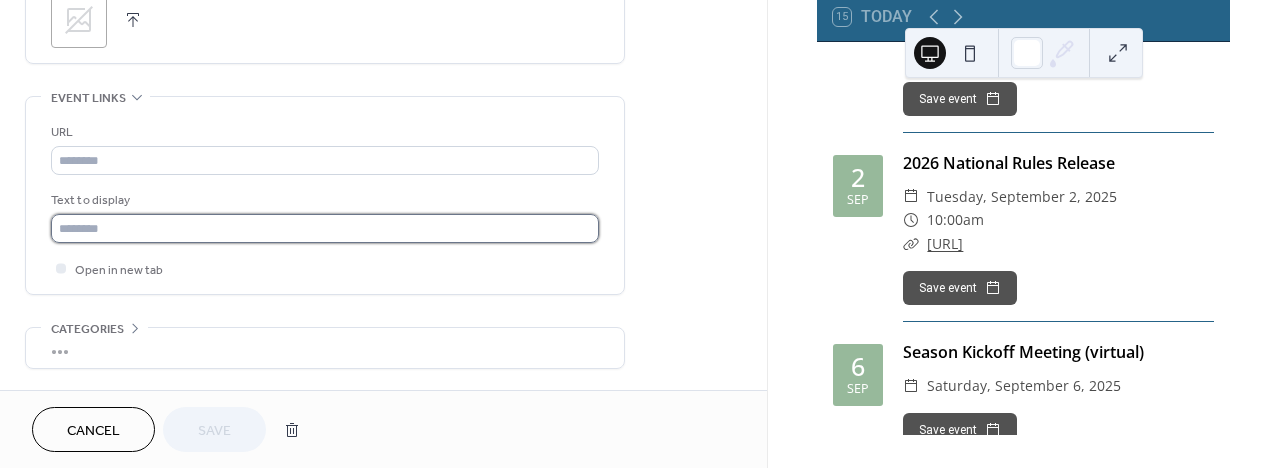 click at bounding box center (325, 228) 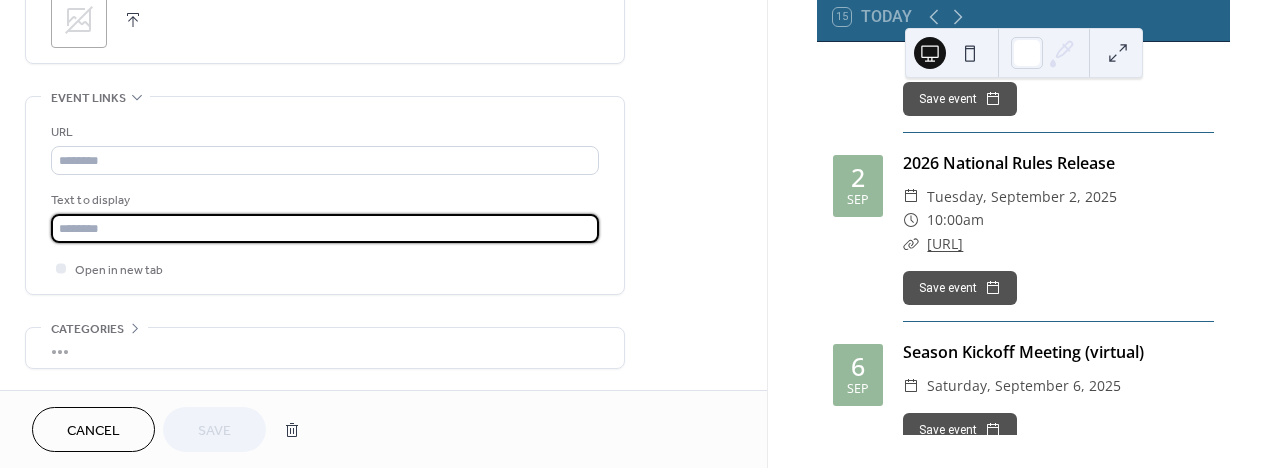 type on "*" 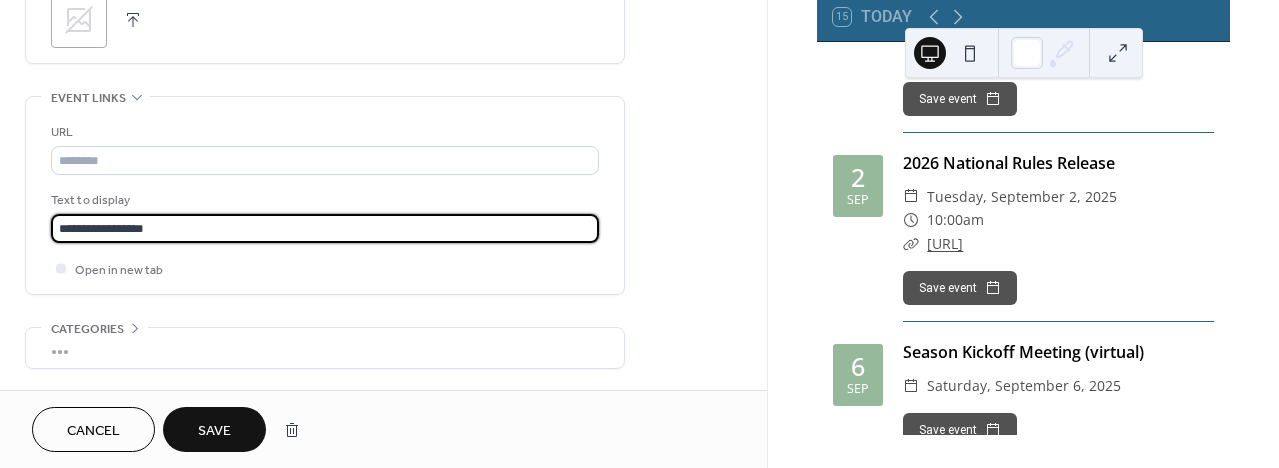 type on "**********" 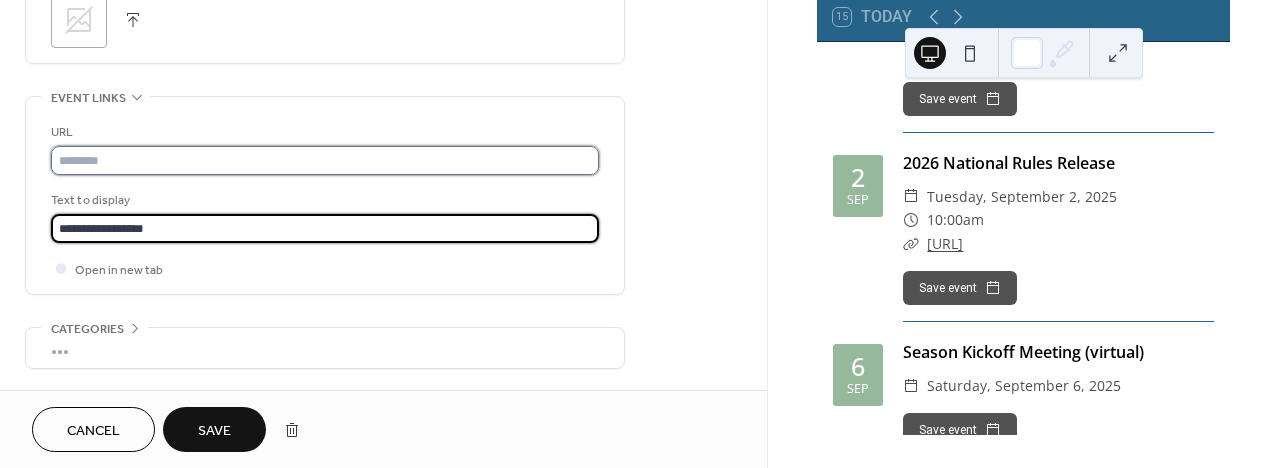 click at bounding box center [325, 160] 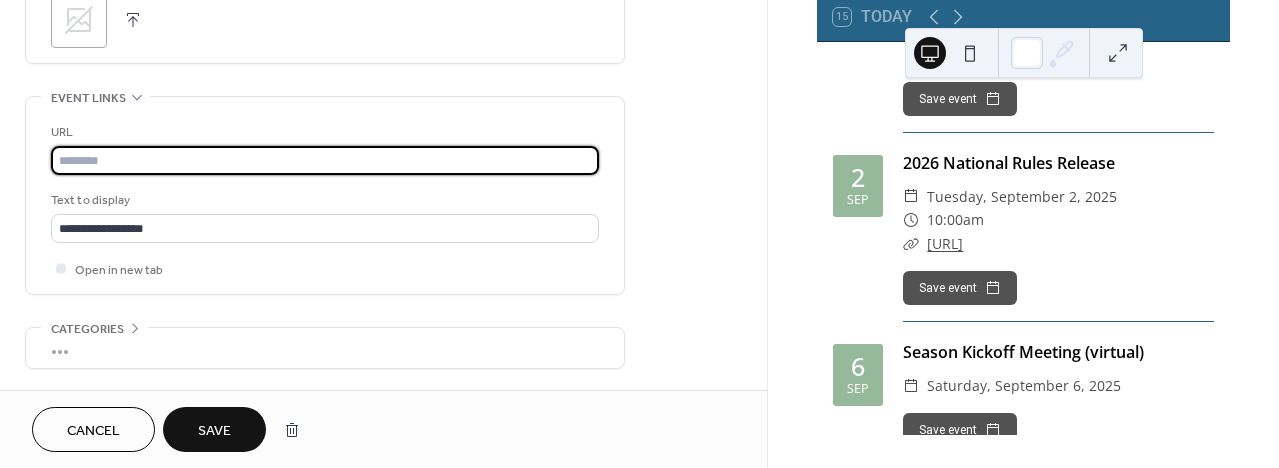 paste on "**********" 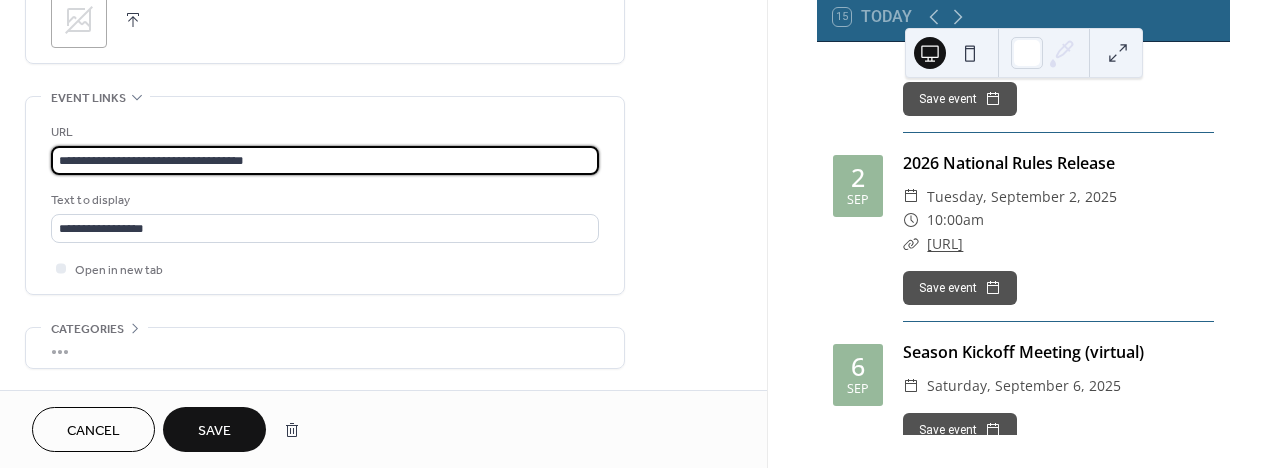 type on "**********" 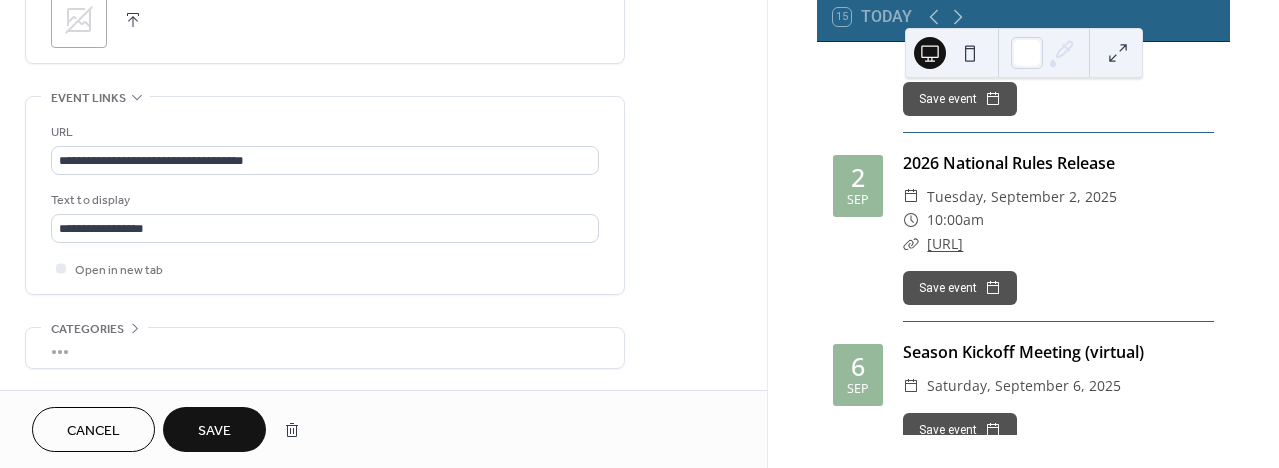 click on "Save" at bounding box center [214, 429] 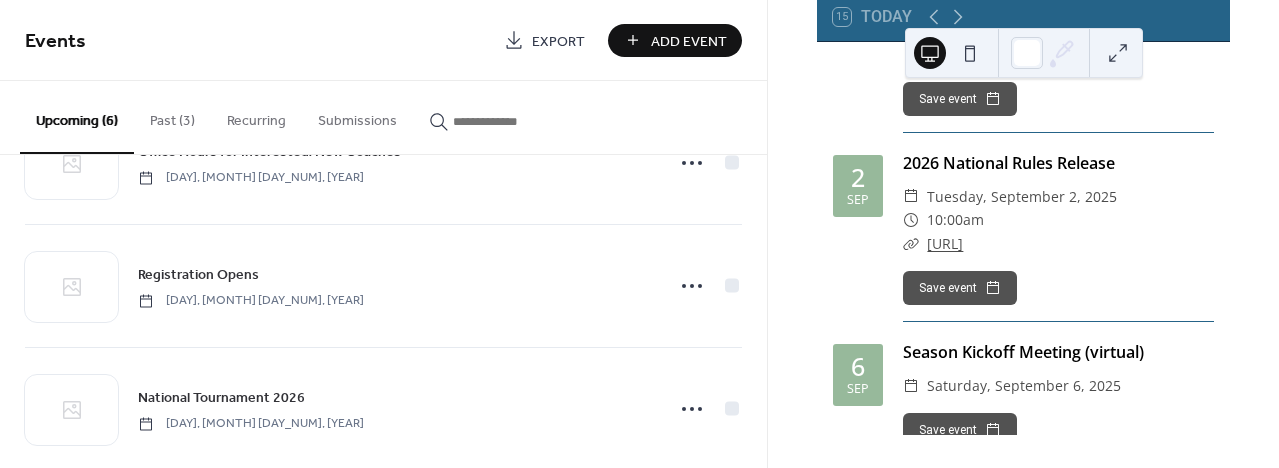 scroll, scrollTop: 484, scrollLeft: 0, axis: vertical 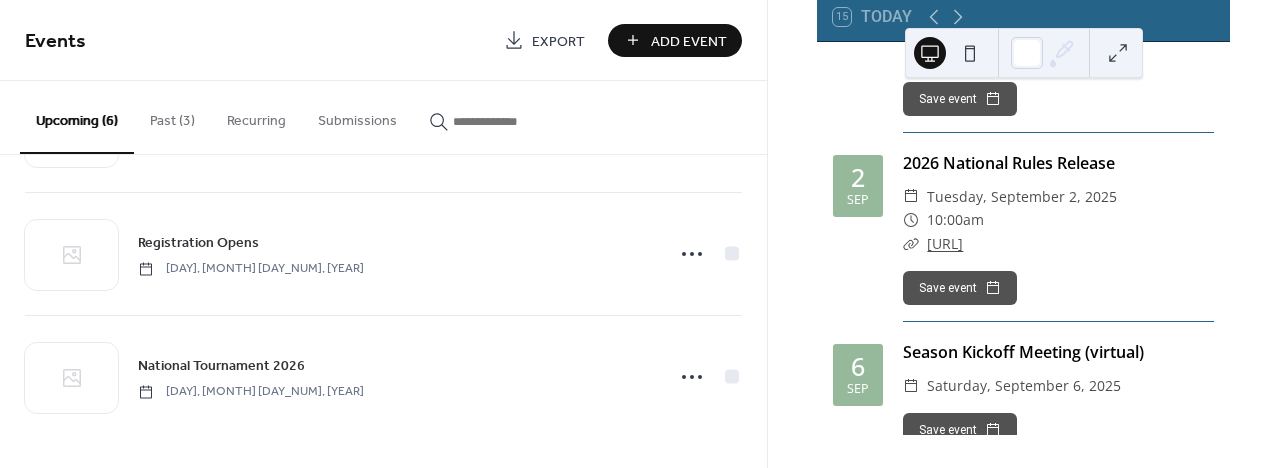 click on "Add Event" at bounding box center (689, 41) 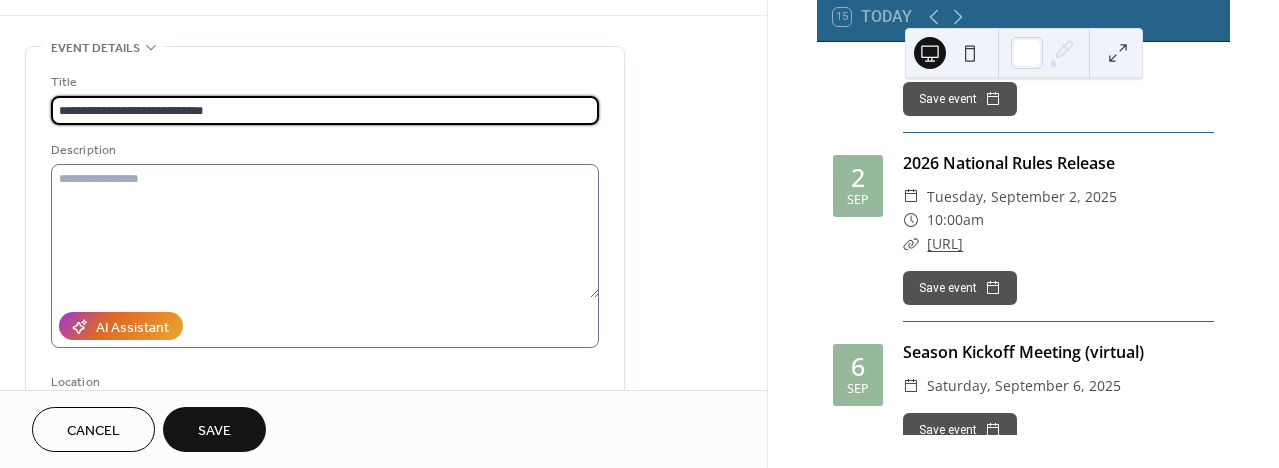 scroll, scrollTop: 55, scrollLeft: 0, axis: vertical 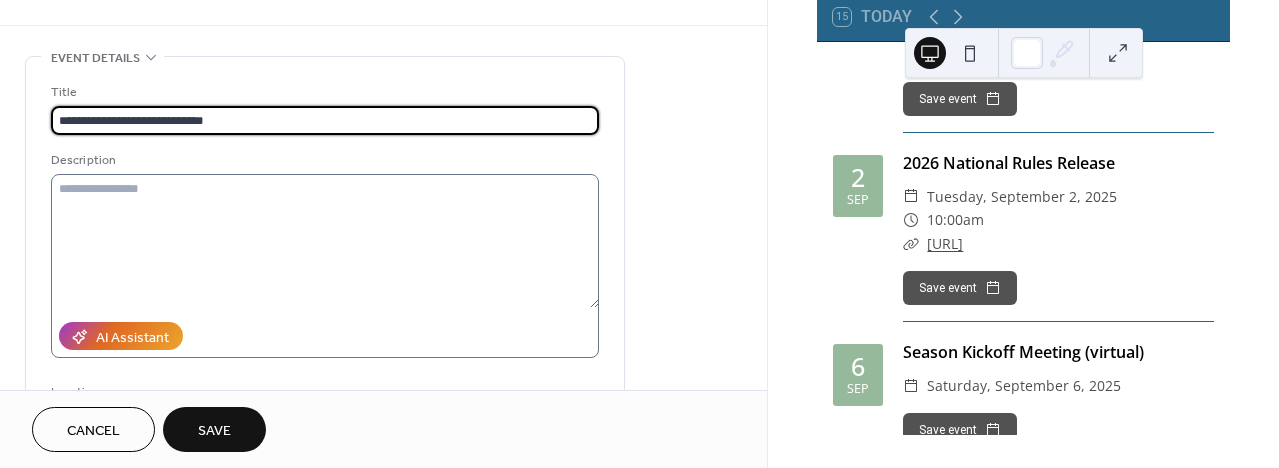 type on "**********" 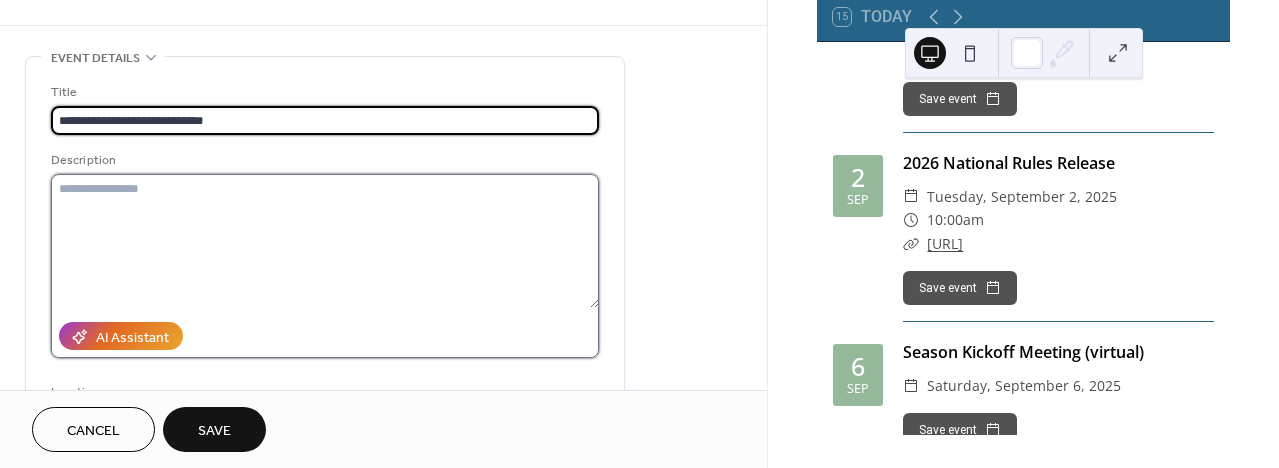 click at bounding box center [325, 241] 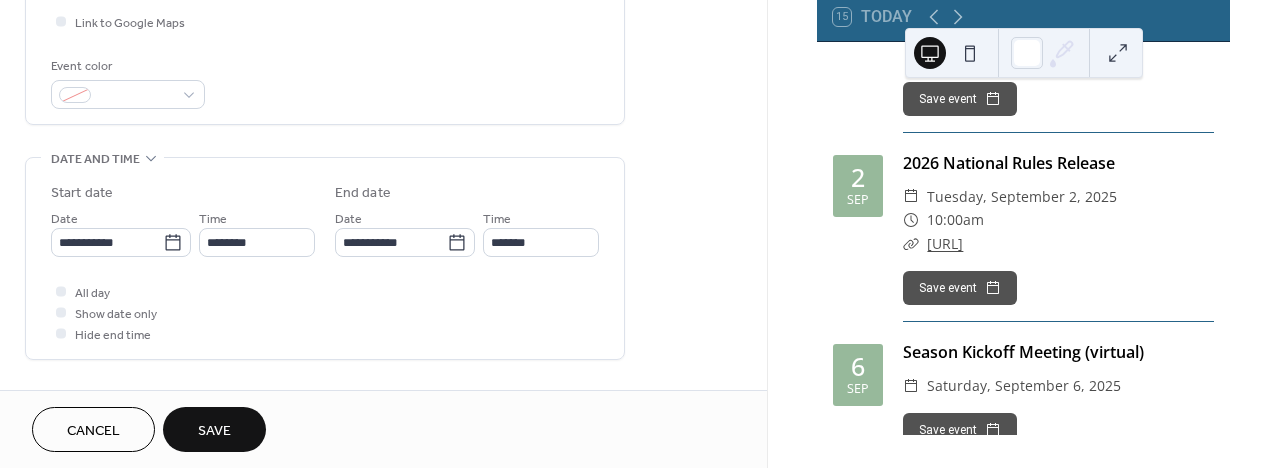 scroll, scrollTop: 506, scrollLeft: 0, axis: vertical 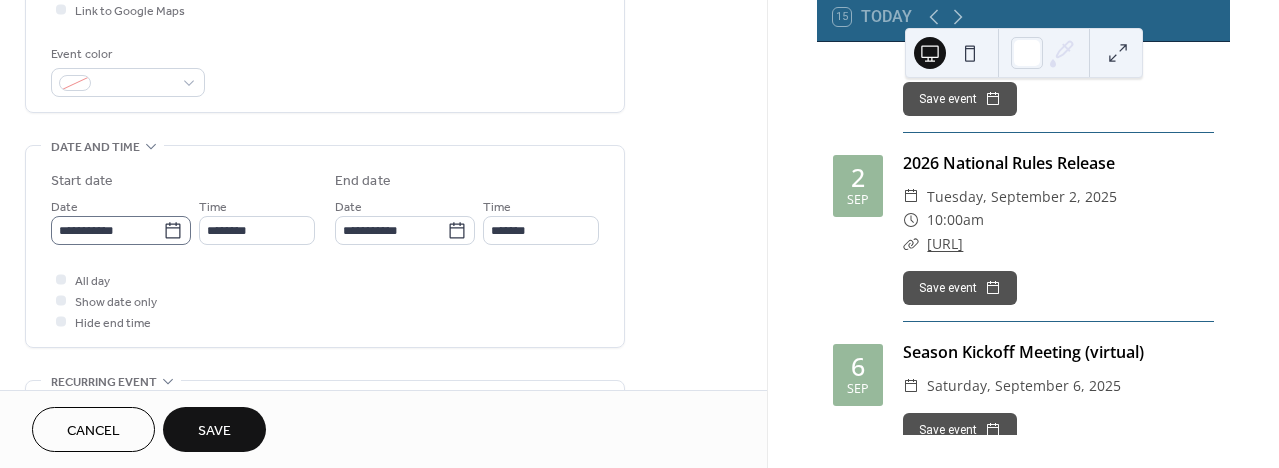 type on "**********" 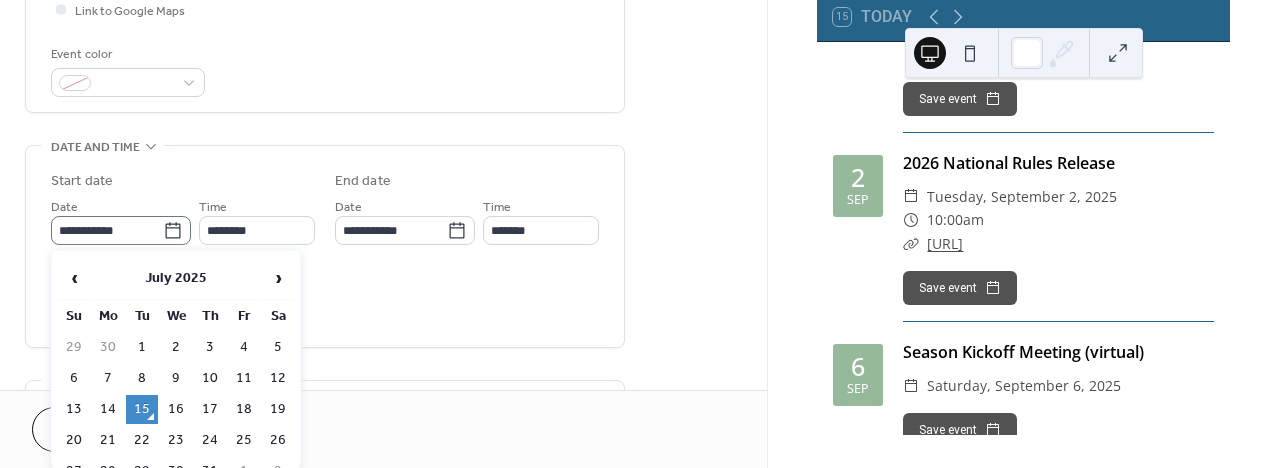 click 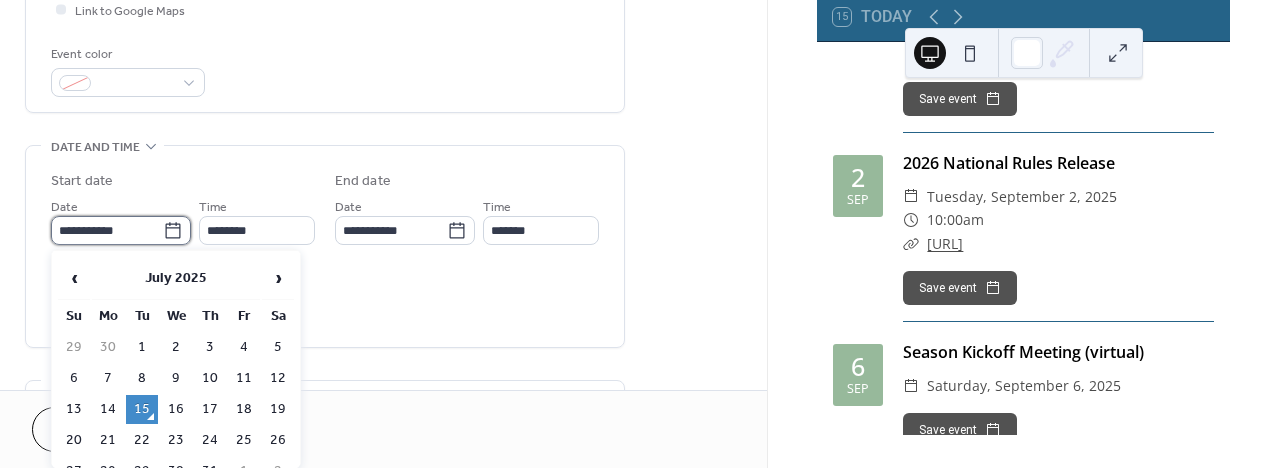 click on "**********" at bounding box center [107, 230] 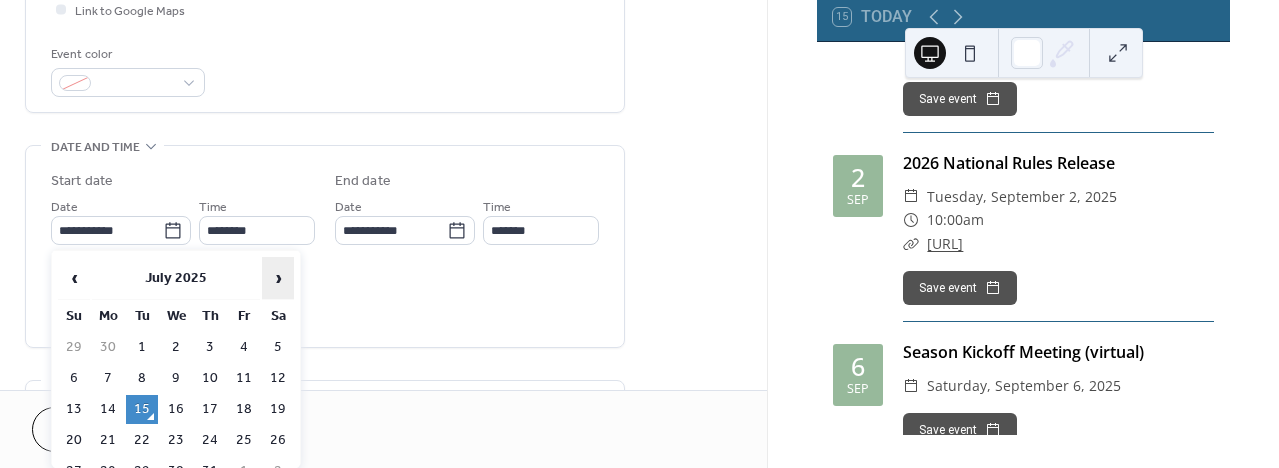 click on "›" at bounding box center (278, 278) 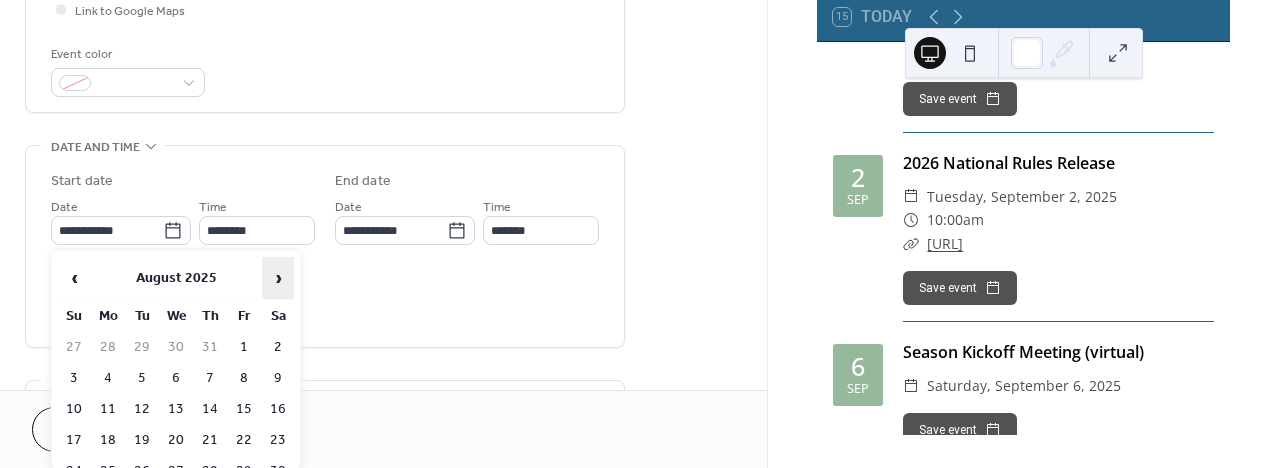 click on "›" at bounding box center (278, 278) 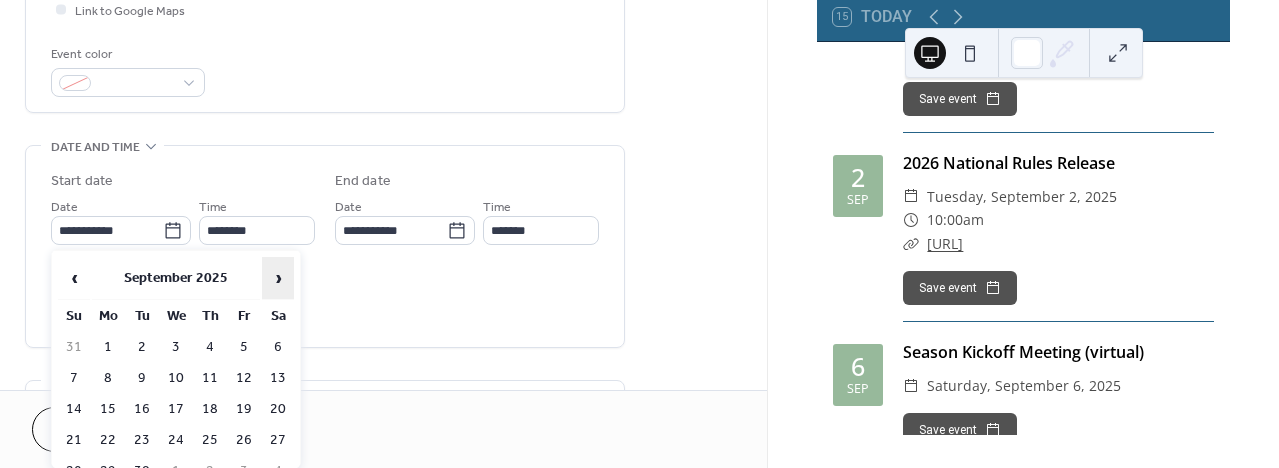 click on "›" at bounding box center [278, 278] 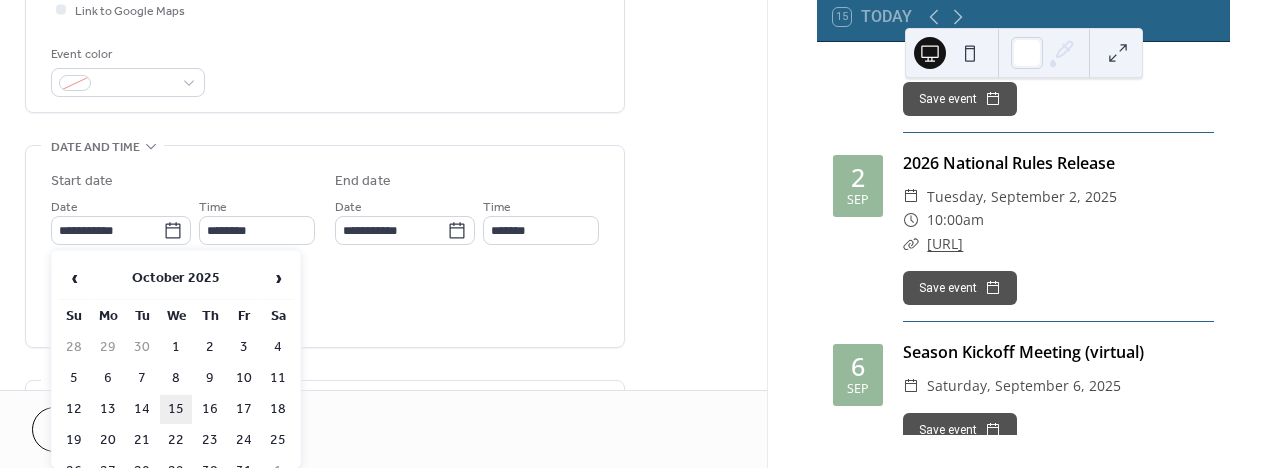 click on "15" at bounding box center (176, 409) 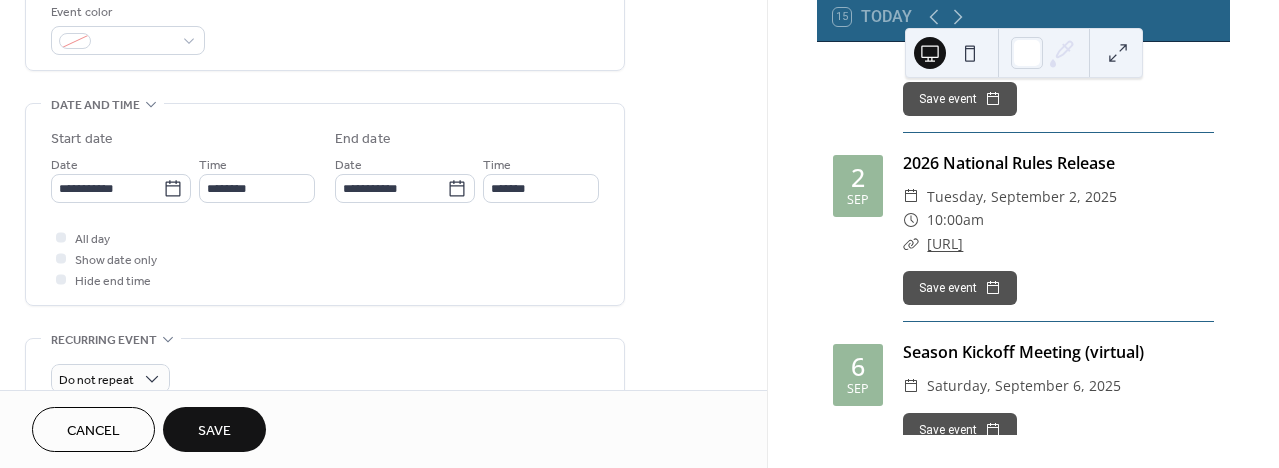 scroll, scrollTop: 551, scrollLeft: 0, axis: vertical 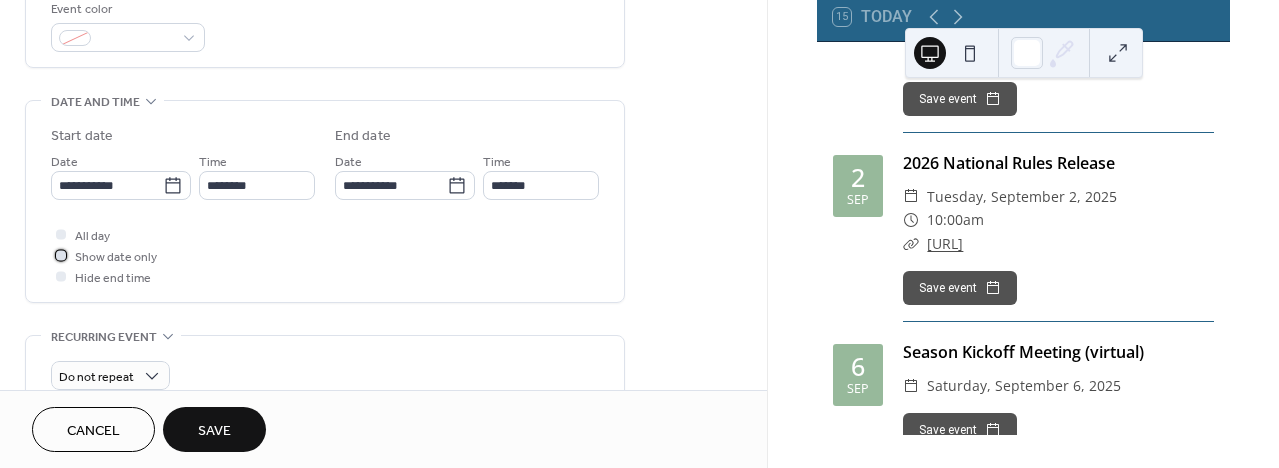 click at bounding box center (61, 255) 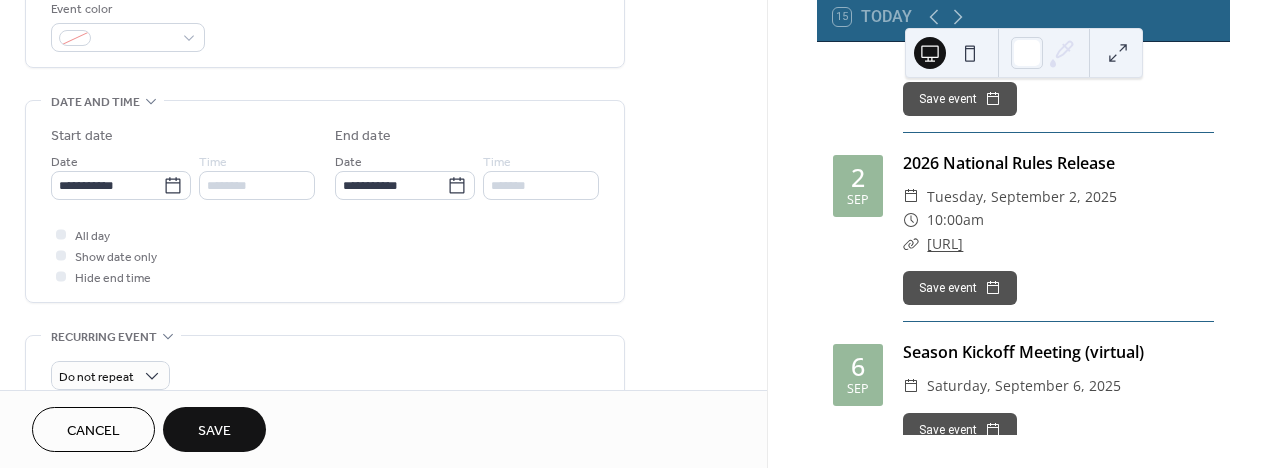 click on "Save" at bounding box center [214, 431] 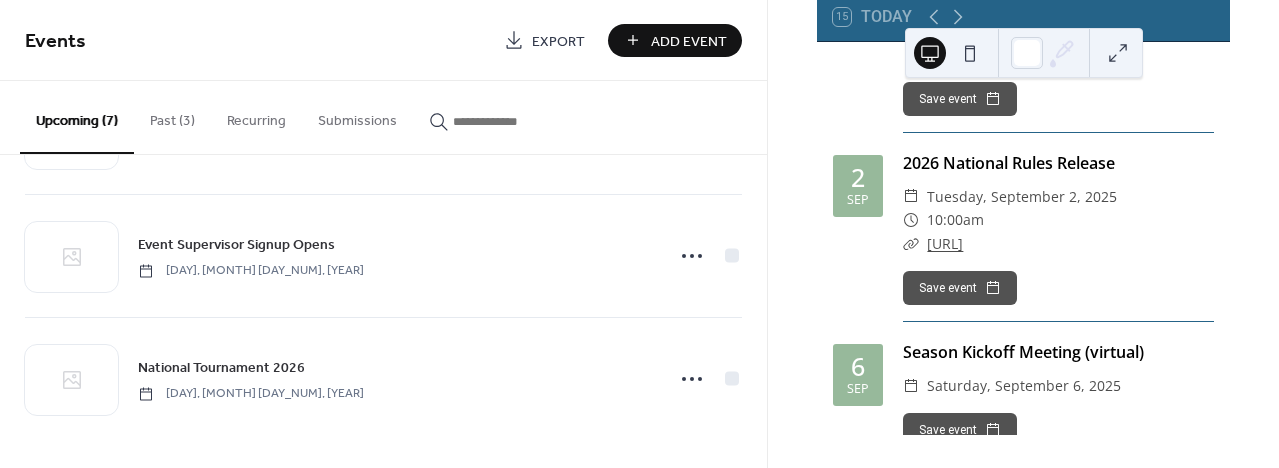 scroll, scrollTop: 607, scrollLeft: 0, axis: vertical 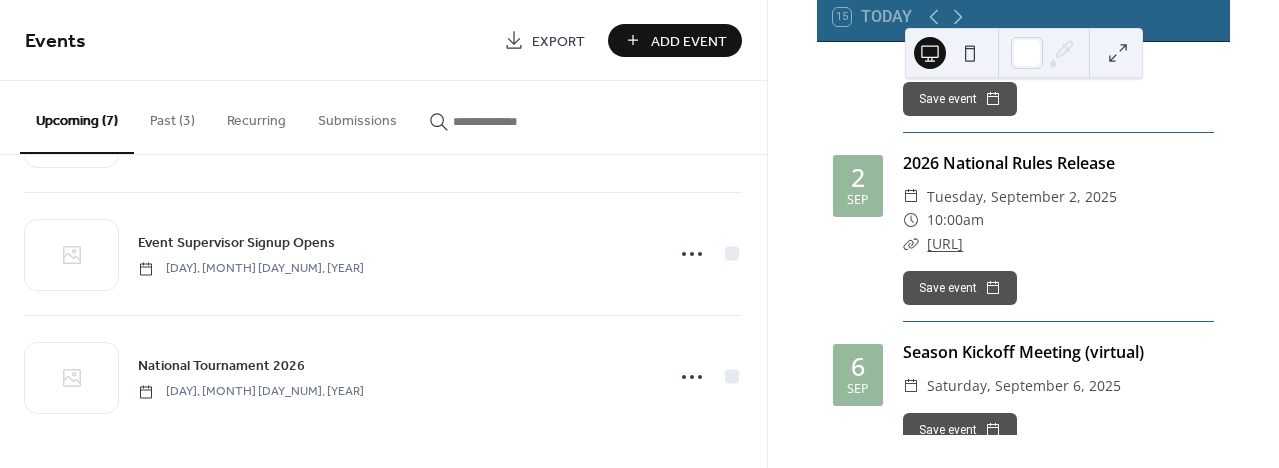 click on "Add Event" at bounding box center [689, 41] 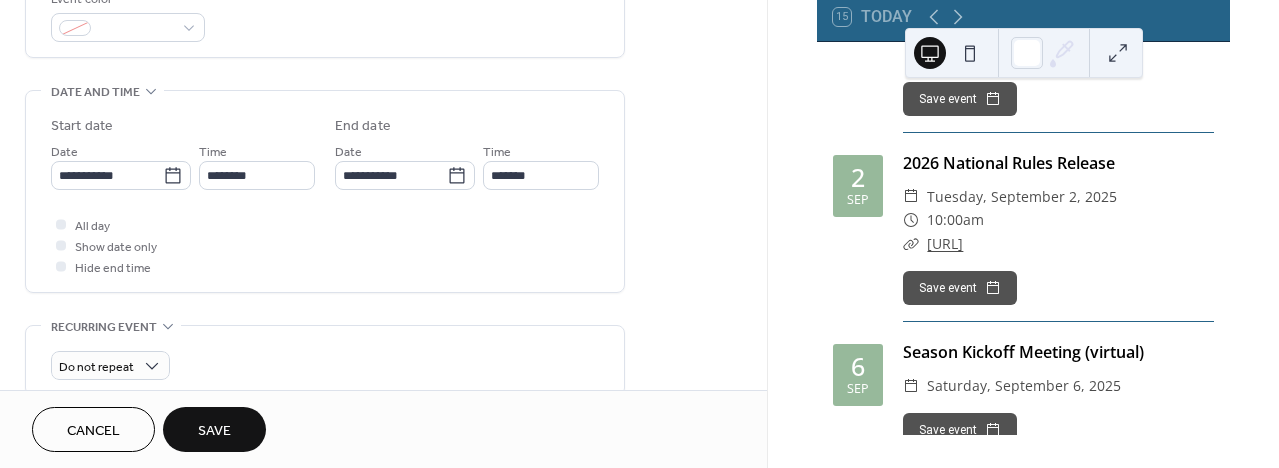 scroll, scrollTop: 563, scrollLeft: 0, axis: vertical 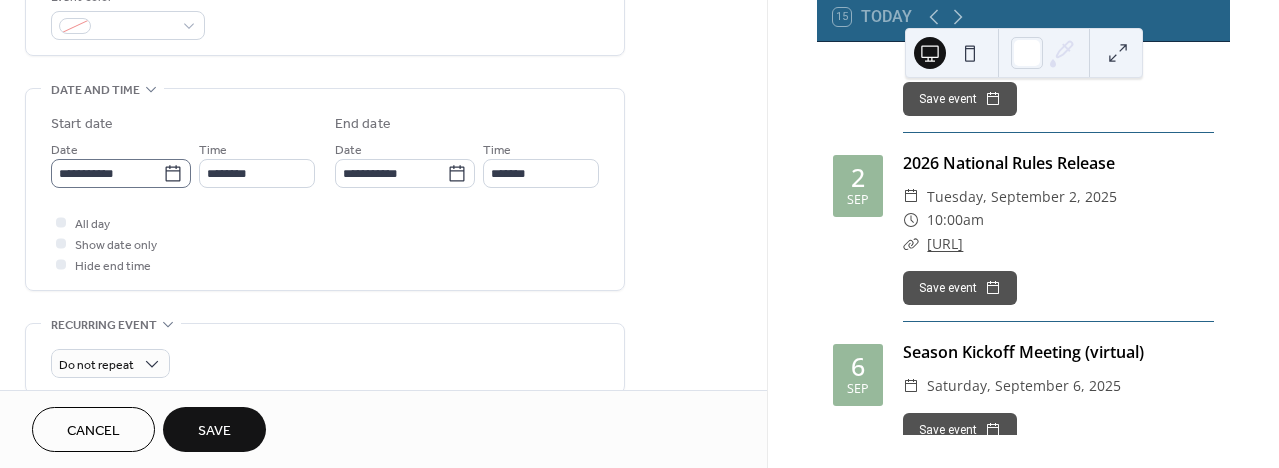 type on "**********" 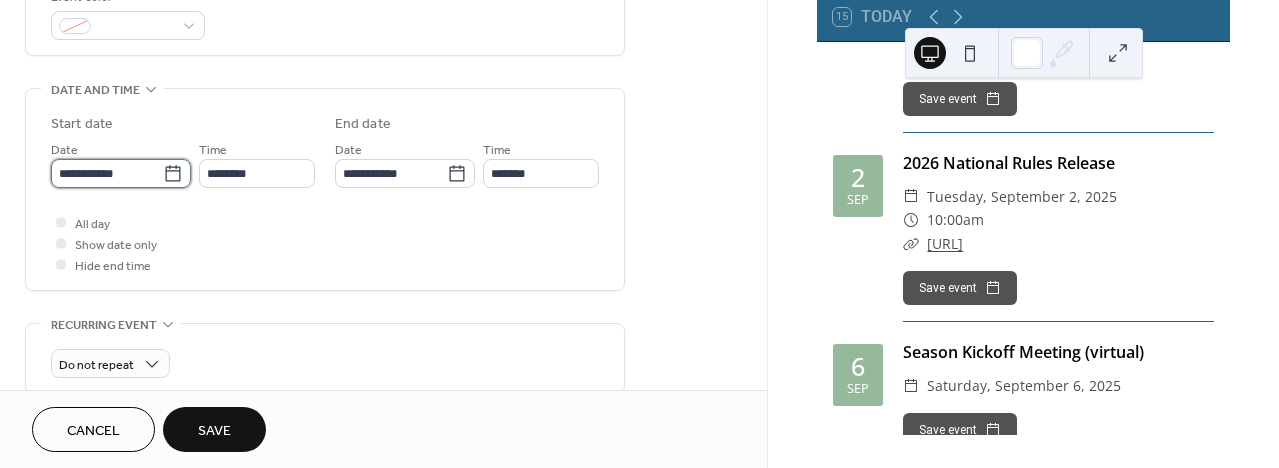 click on "**********" at bounding box center (107, 173) 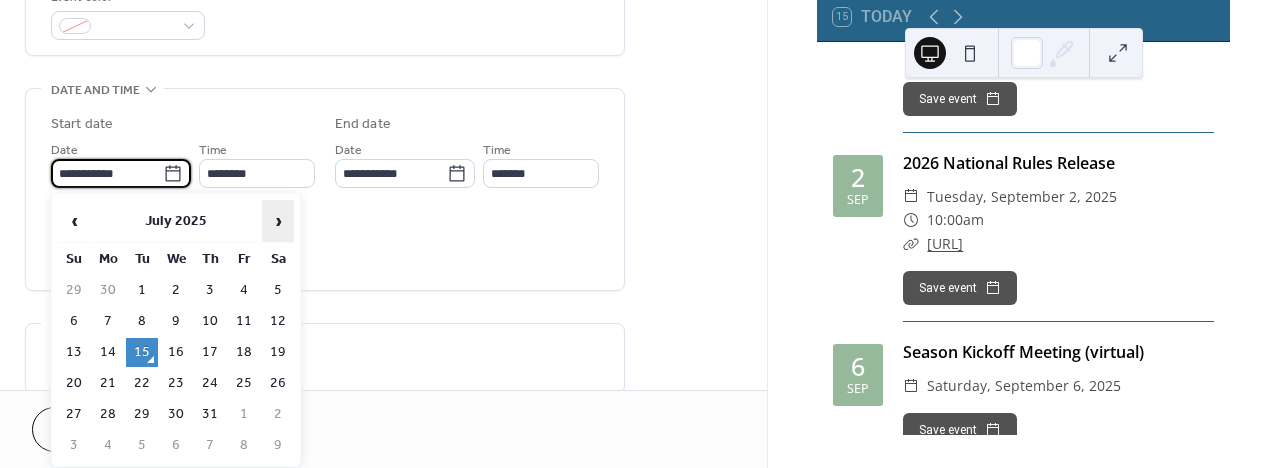 click on "›" at bounding box center [278, 221] 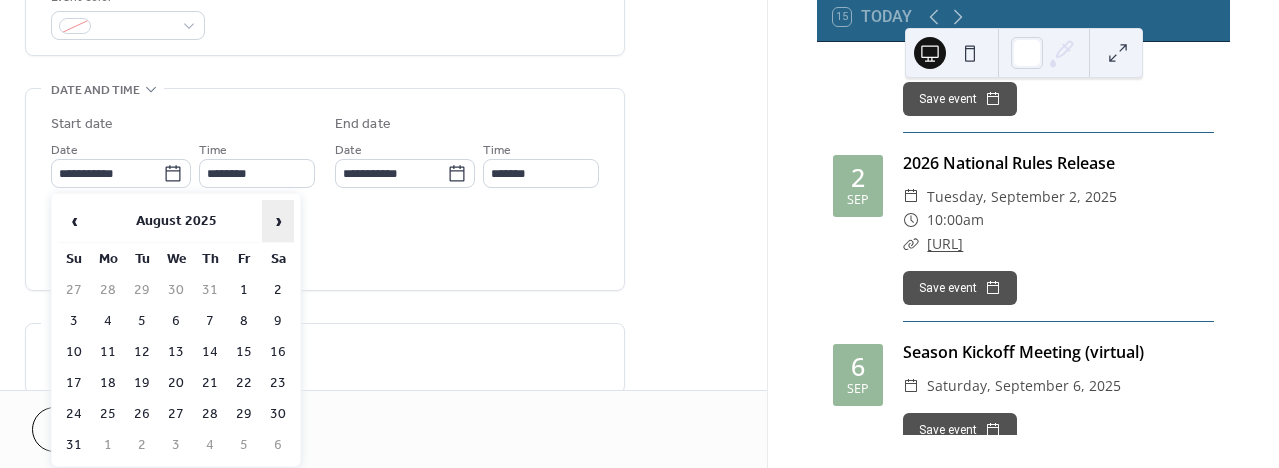 click on "›" at bounding box center [278, 221] 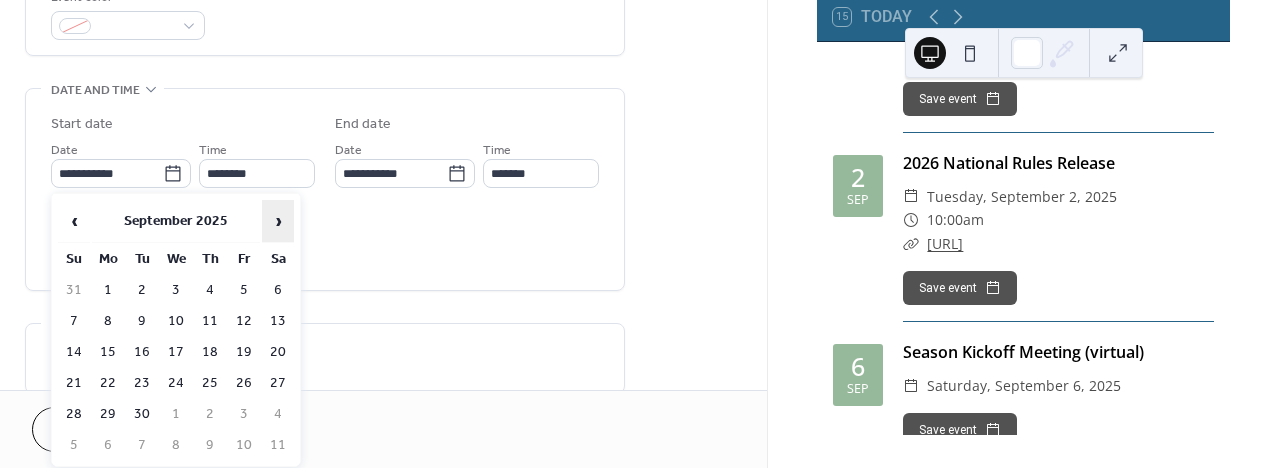 click on "›" at bounding box center [278, 221] 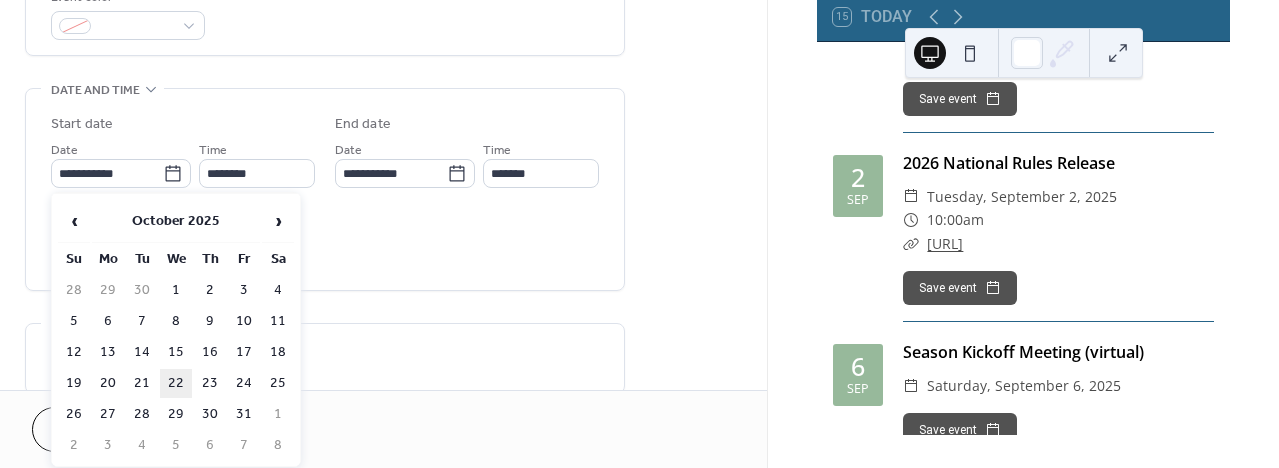 click on "22" at bounding box center (176, 383) 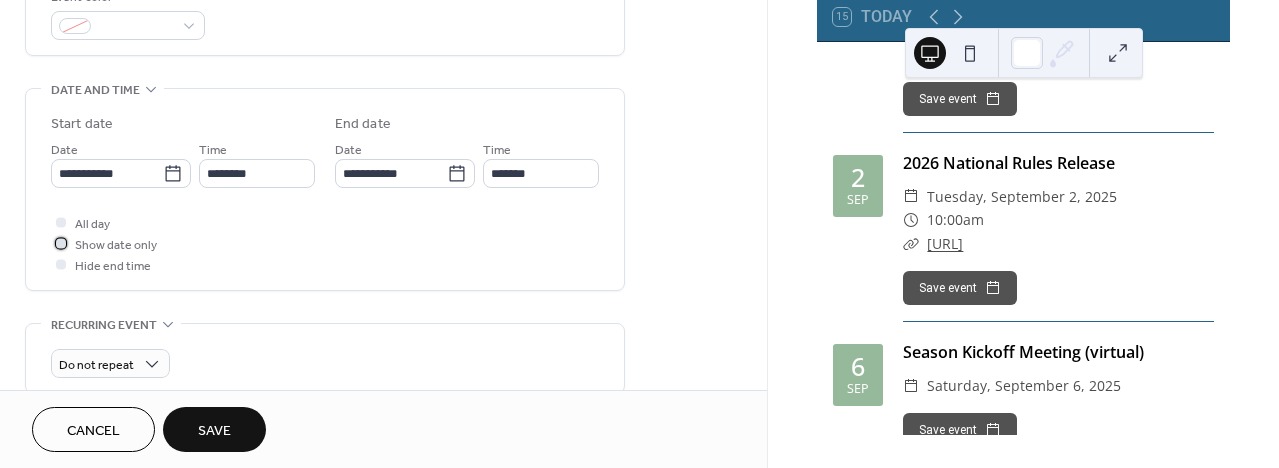 click on "Show date only" at bounding box center (116, 245) 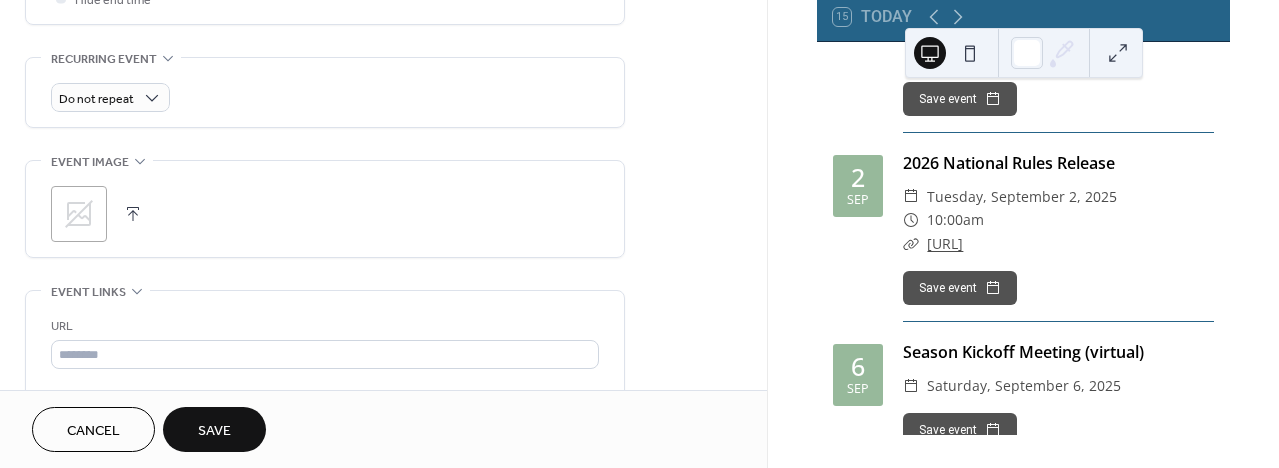 scroll, scrollTop: 830, scrollLeft: 0, axis: vertical 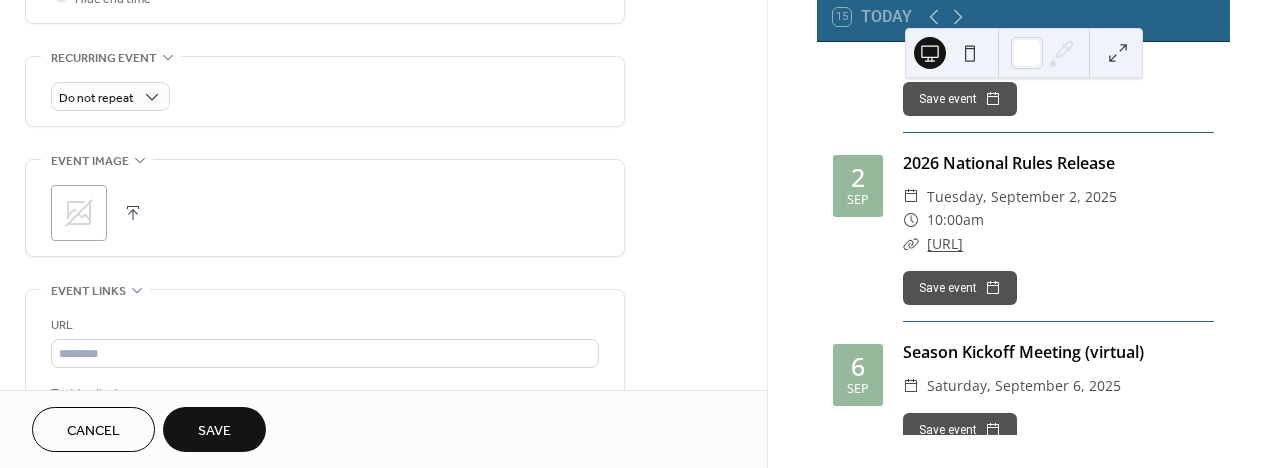 click on "Save" at bounding box center (214, 429) 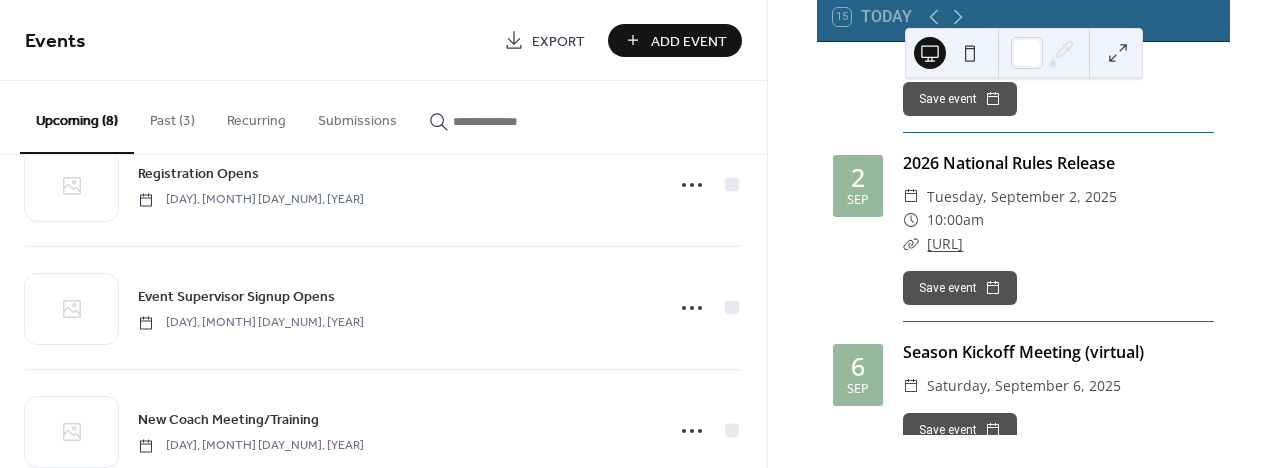 scroll, scrollTop: 730, scrollLeft: 0, axis: vertical 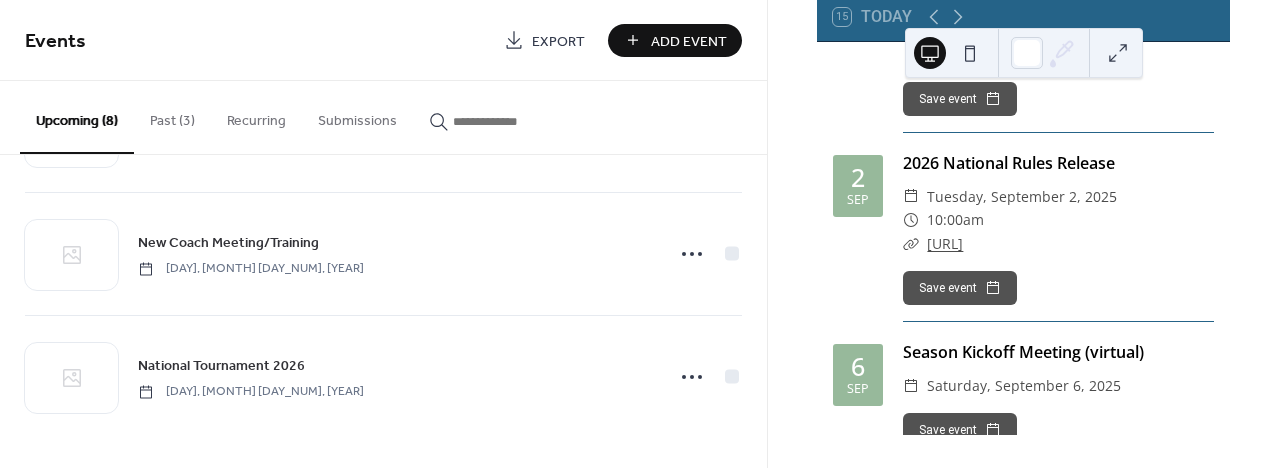 click on "Add Event" at bounding box center [689, 41] 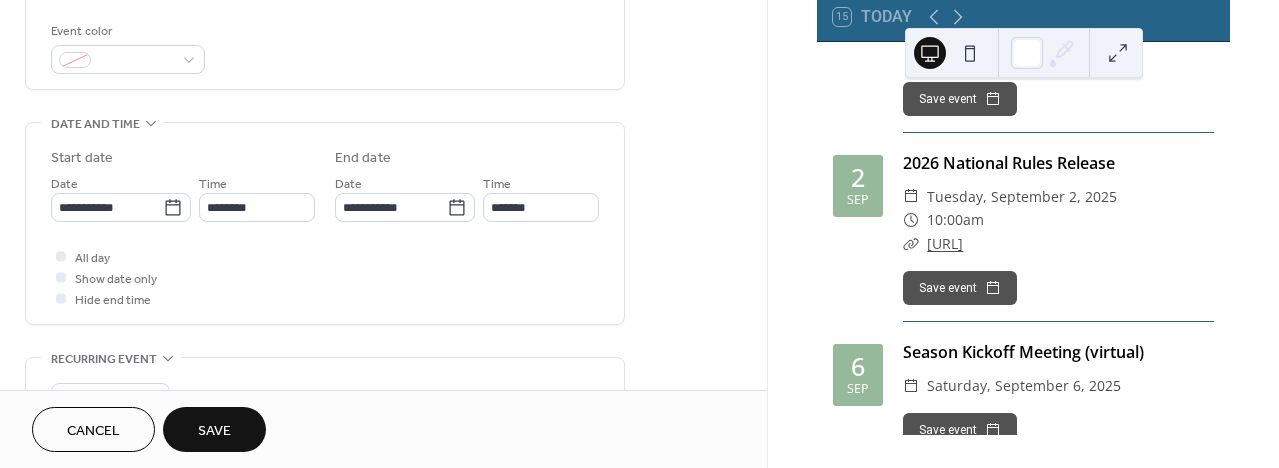 scroll, scrollTop: 531, scrollLeft: 0, axis: vertical 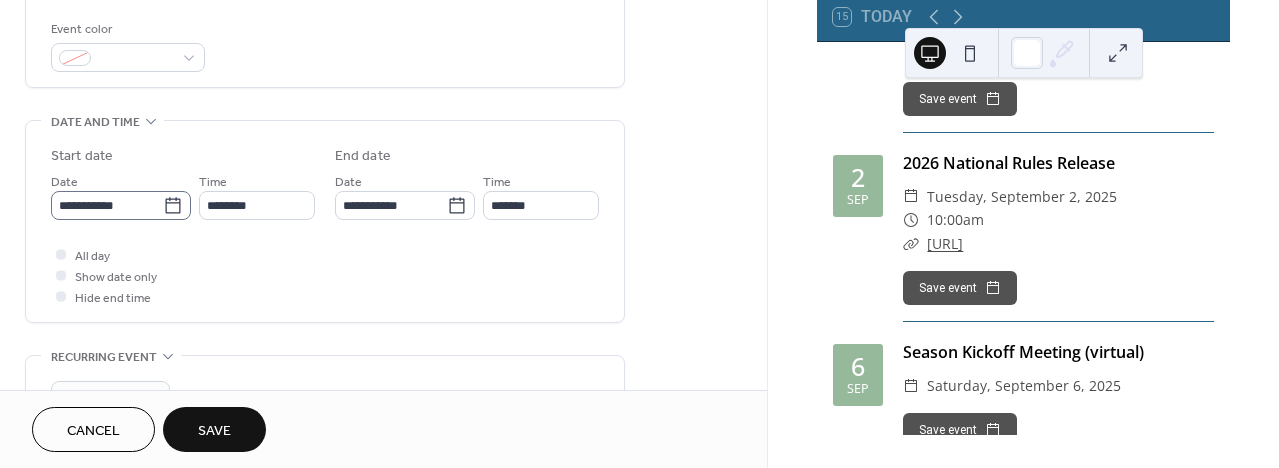type on "**********" 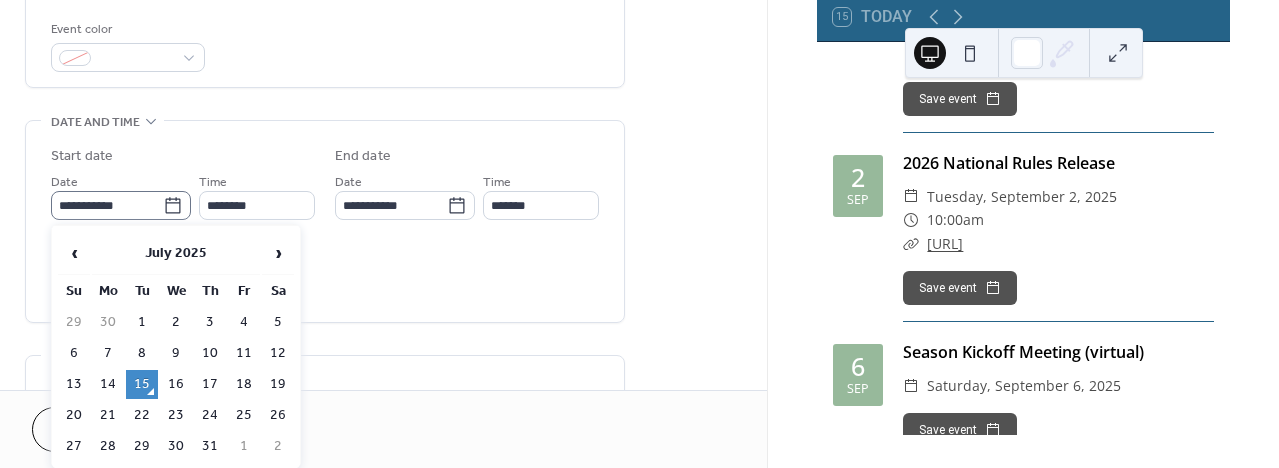 click 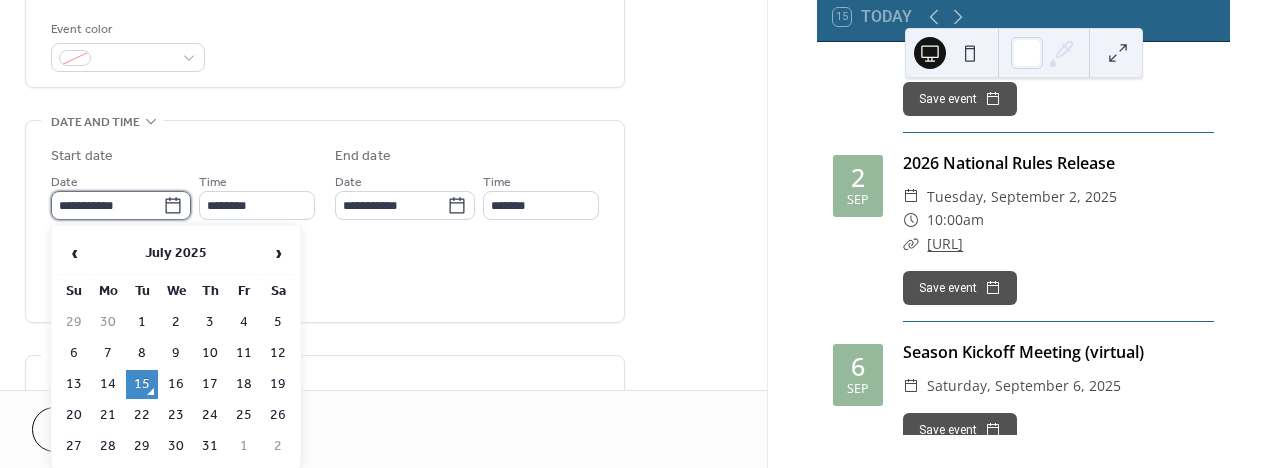 click on "**********" at bounding box center (107, 205) 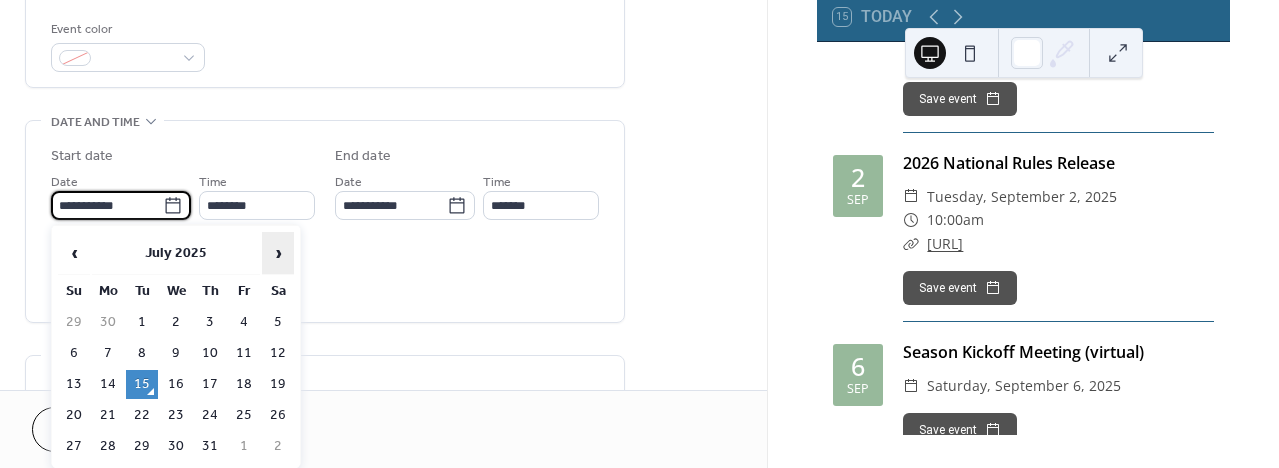 click on "›" at bounding box center [278, 253] 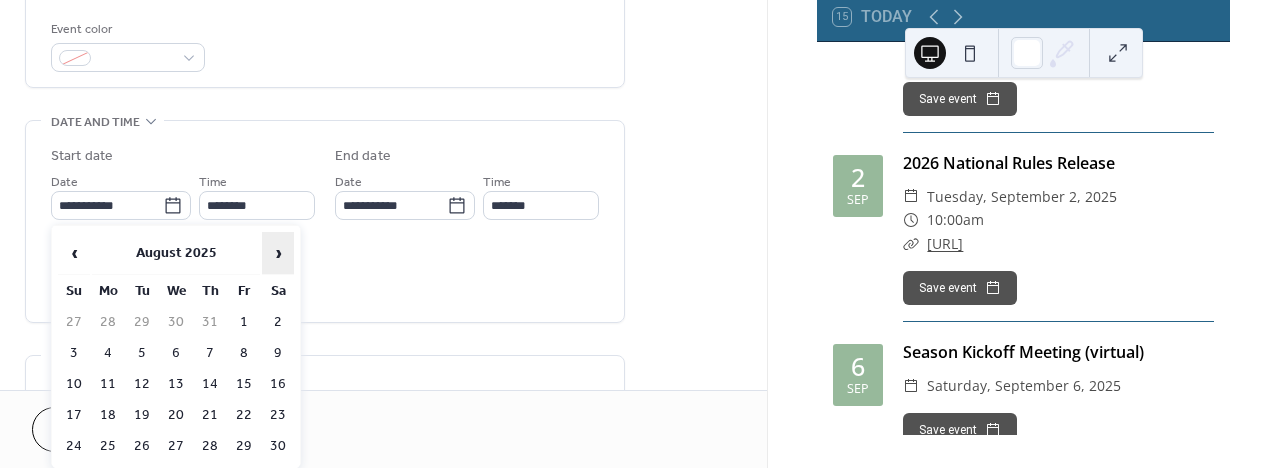 click on "›" at bounding box center [278, 253] 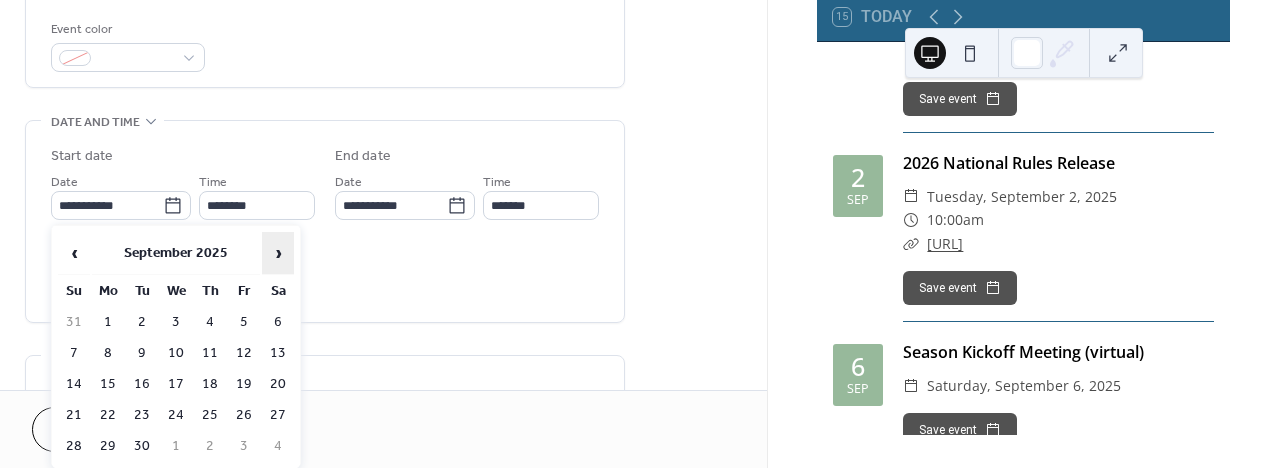 click on "›" at bounding box center (278, 253) 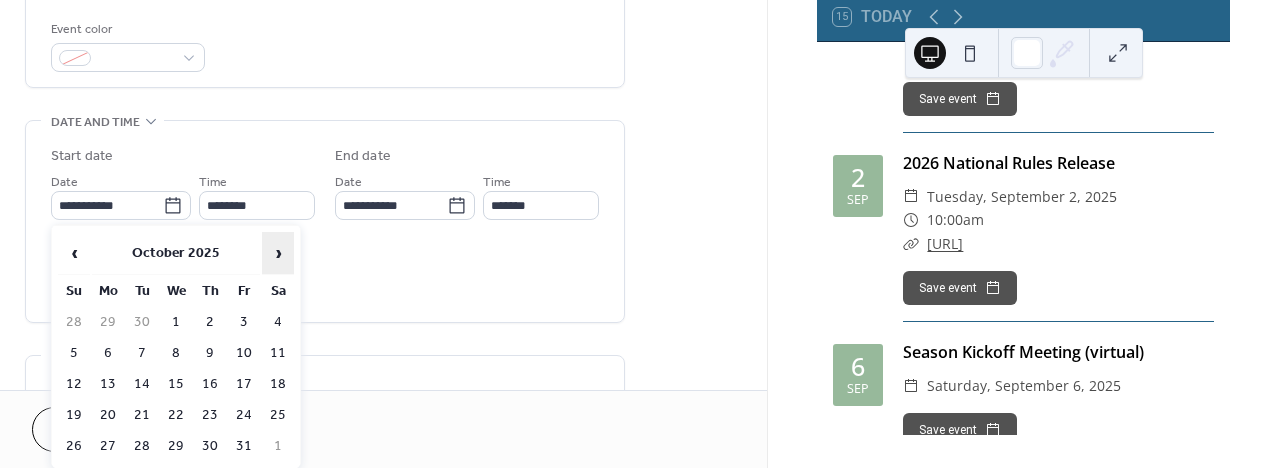 click on "›" at bounding box center (278, 253) 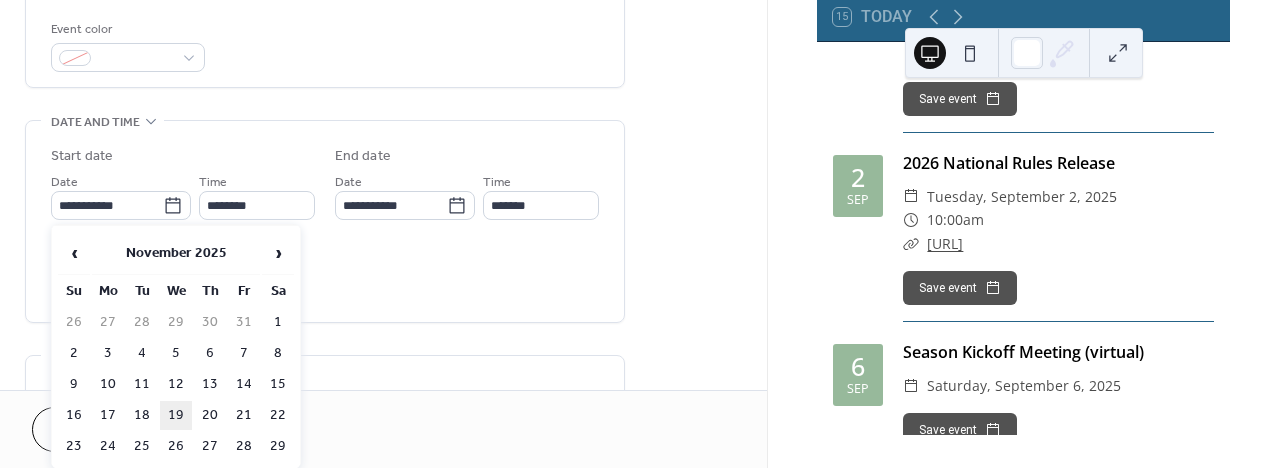 click on "19" at bounding box center (176, 415) 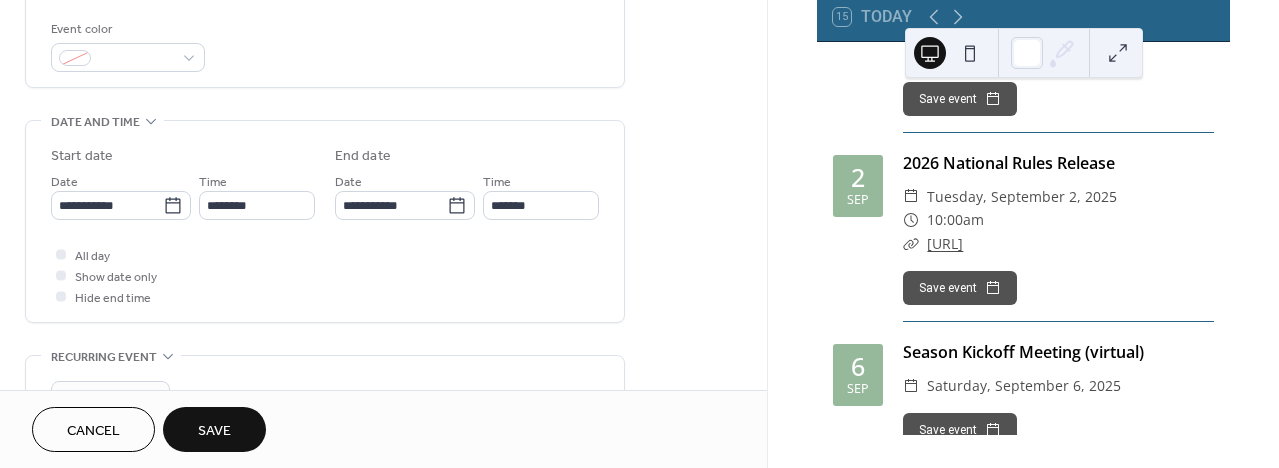 scroll, scrollTop: 575, scrollLeft: 0, axis: vertical 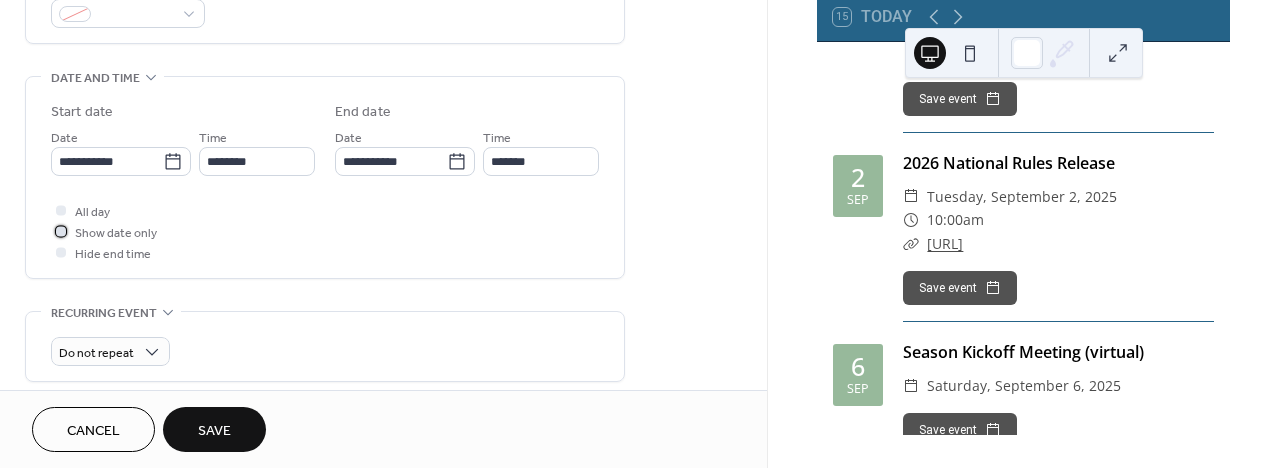click on "Show date only" at bounding box center (116, 233) 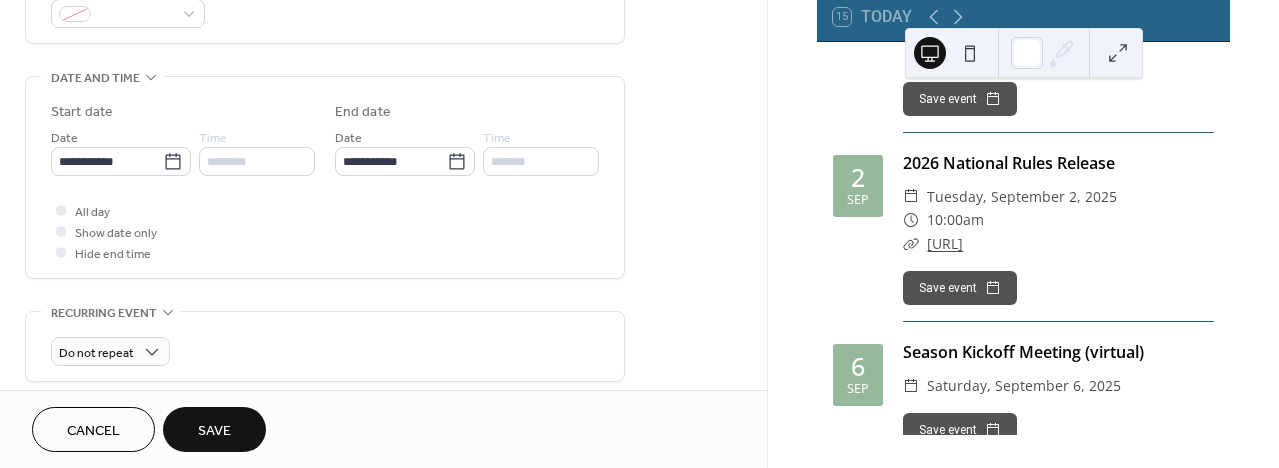 click on "Save" at bounding box center (214, 431) 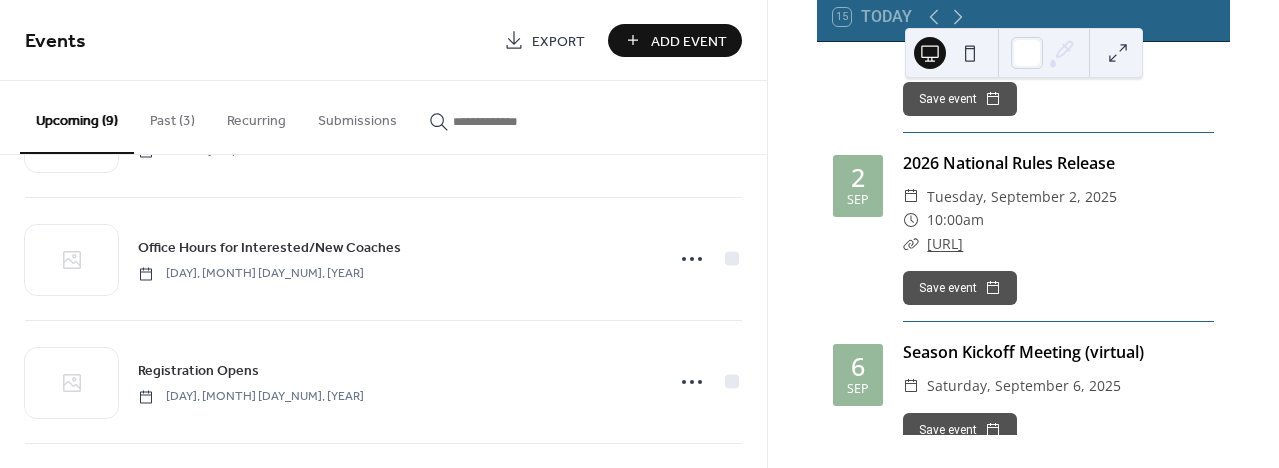 scroll, scrollTop: 359, scrollLeft: 0, axis: vertical 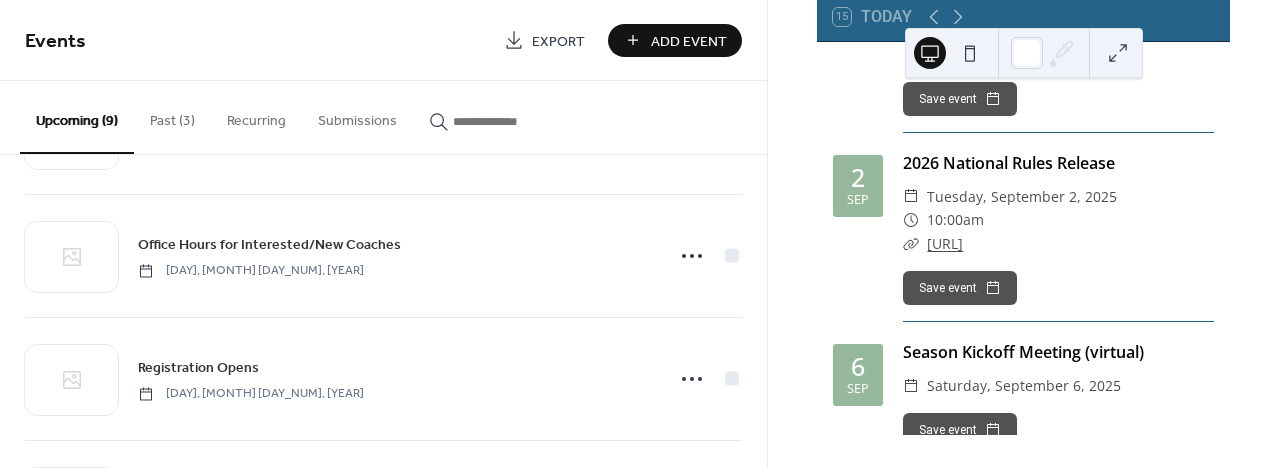 click on "Add Event" at bounding box center [689, 41] 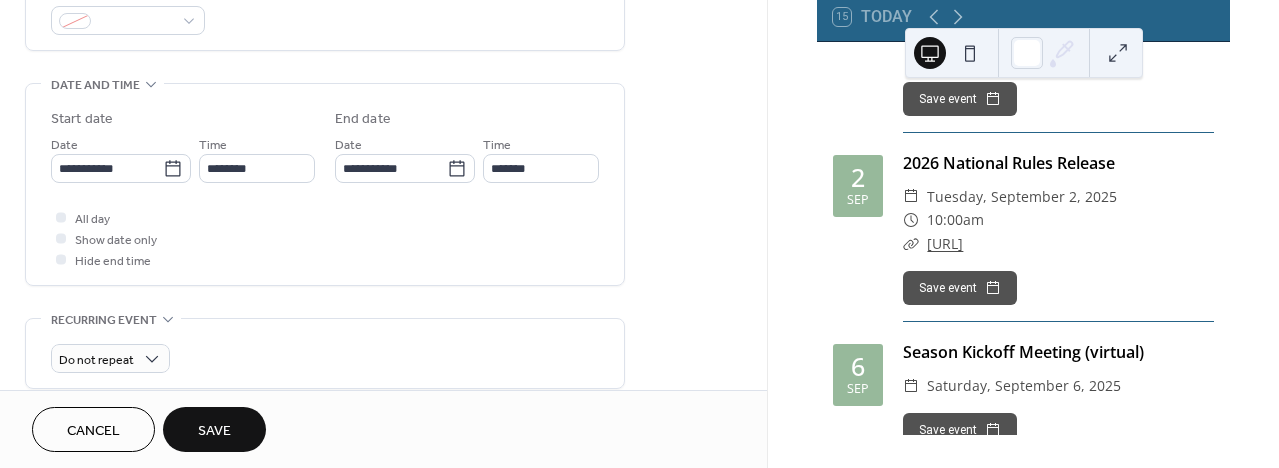 scroll, scrollTop: 583, scrollLeft: 0, axis: vertical 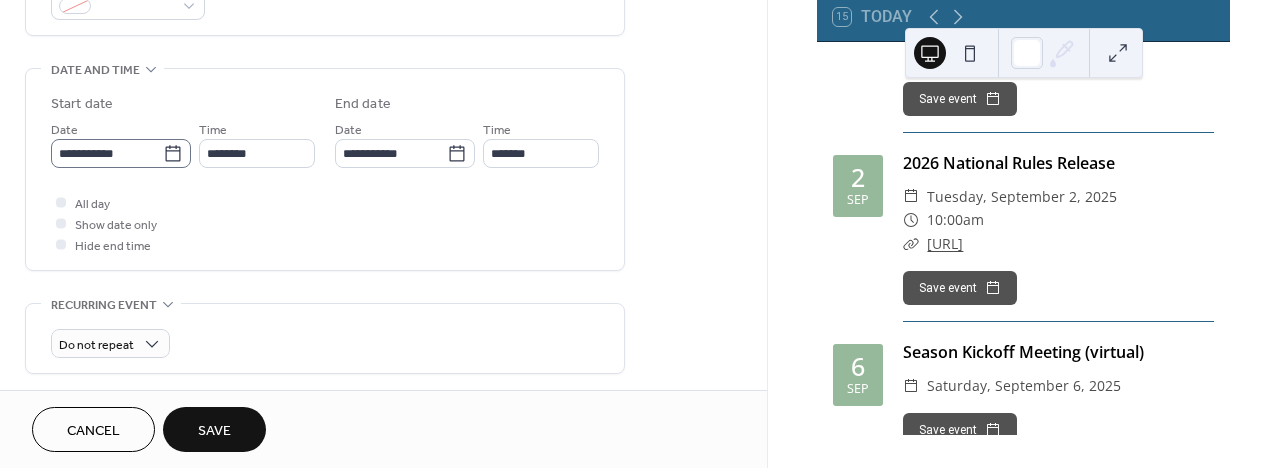 type on "**********" 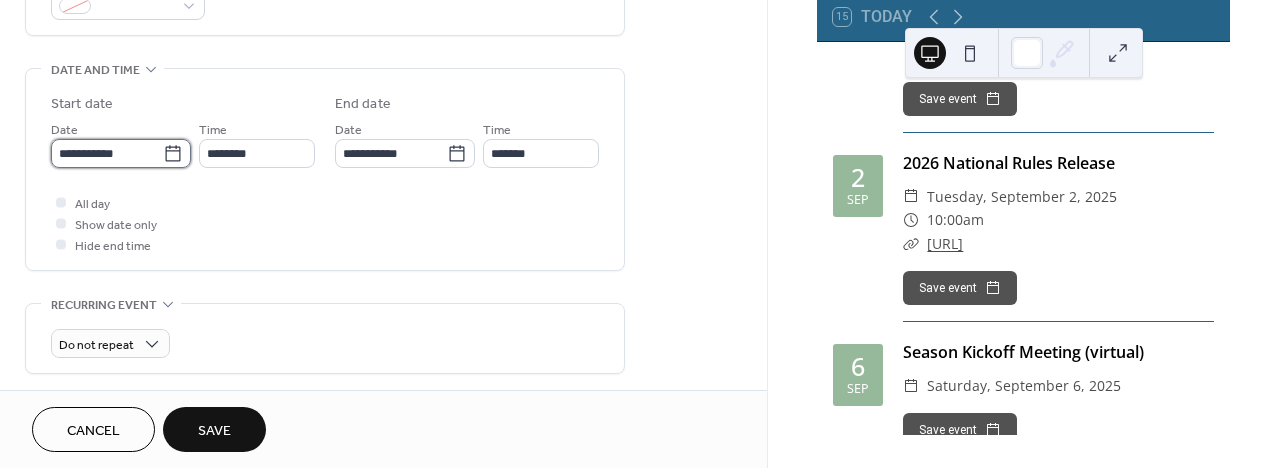 click on "**********" at bounding box center (107, 153) 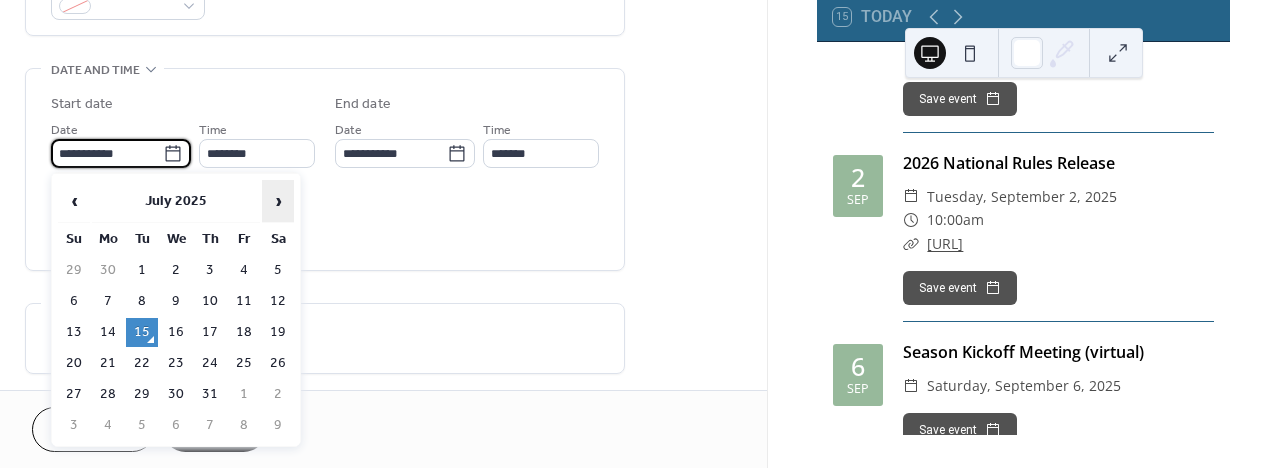click on "›" at bounding box center [278, 201] 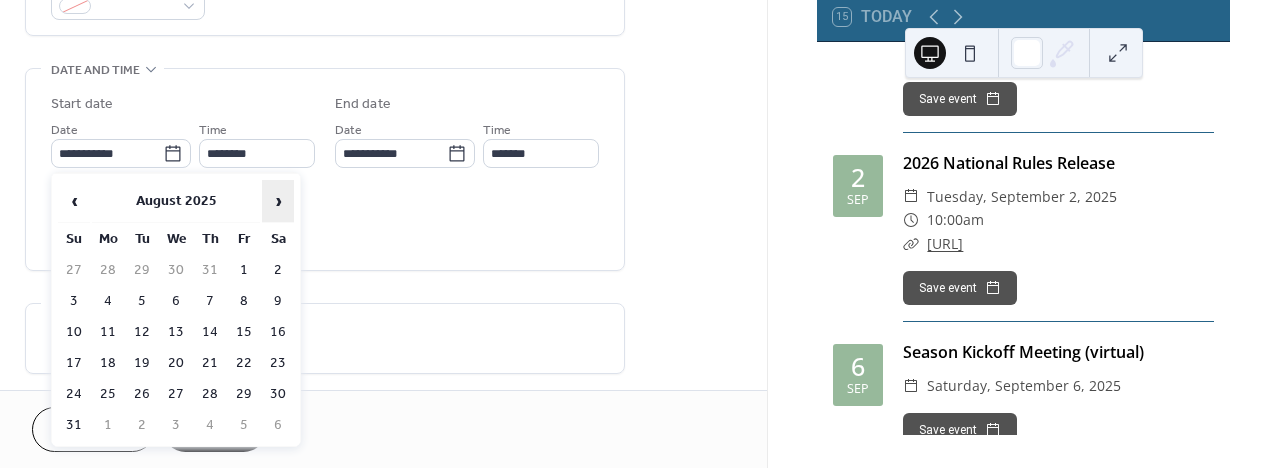 click on "›" at bounding box center [278, 201] 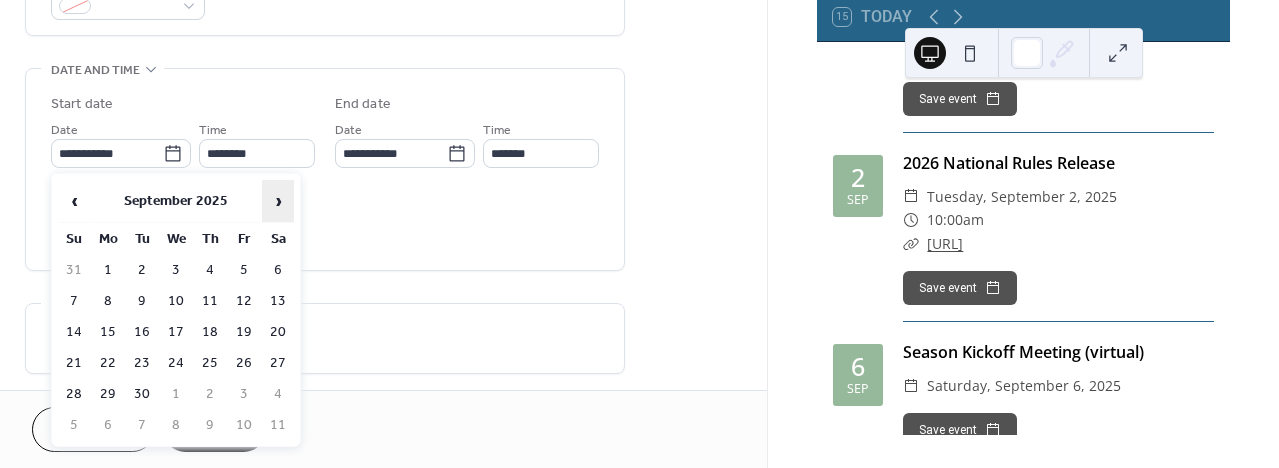 click on "›" at bounding box center (278, 201) 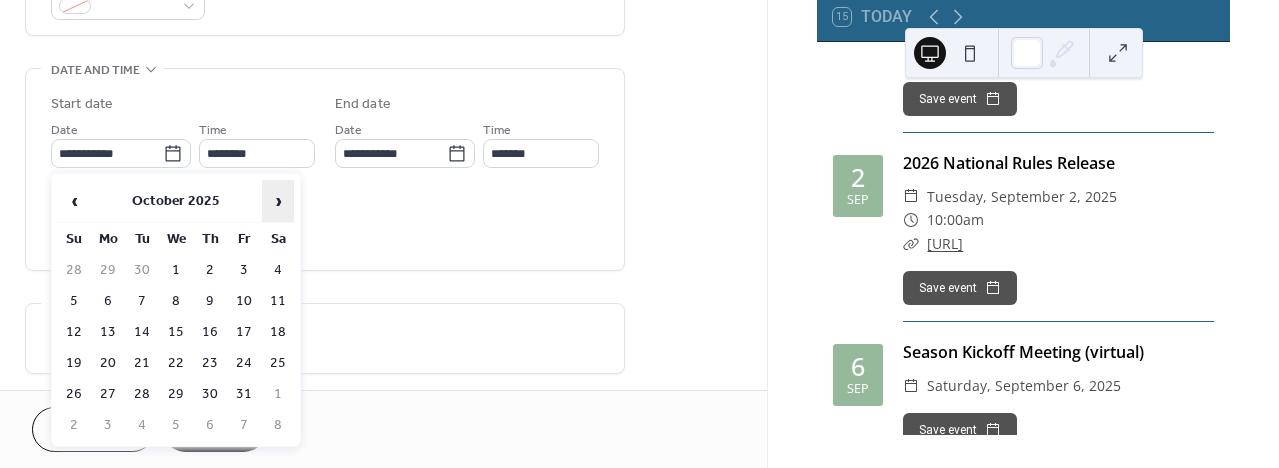 click on "›" at bounding box center (278, 201) 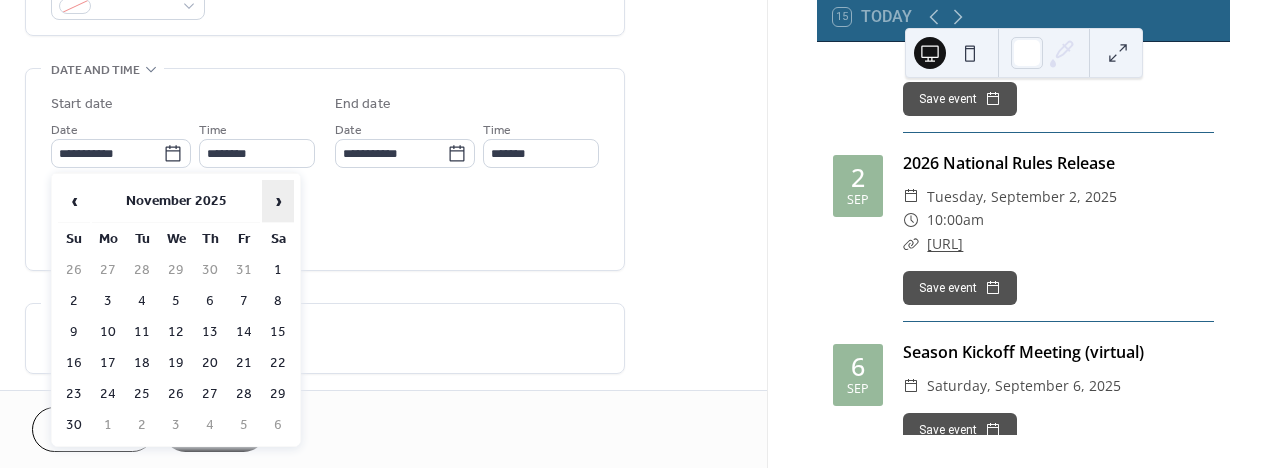 click on "›" at bounding box center [278, 201] 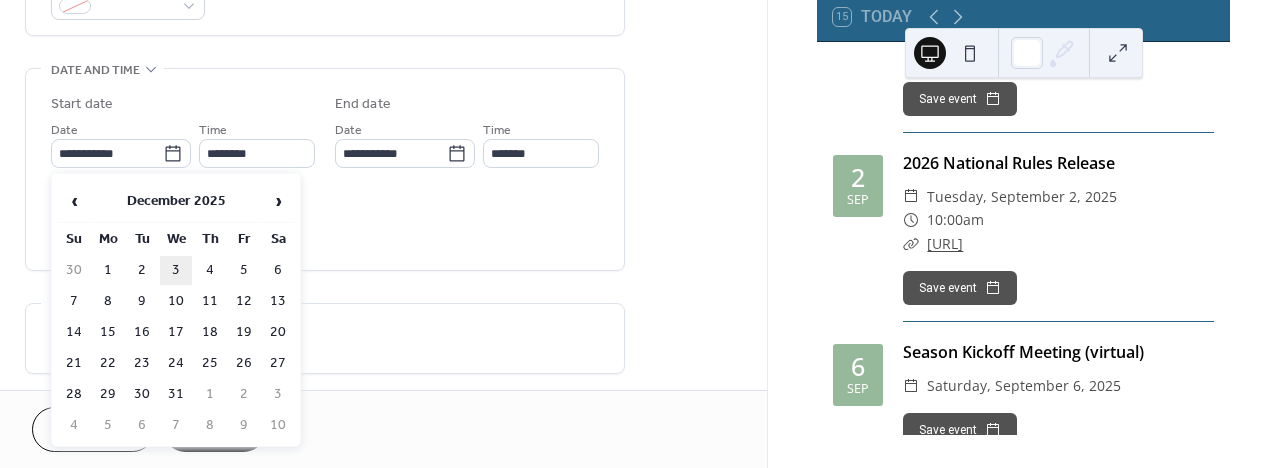 click on "3" at bounding box center (176, 270) 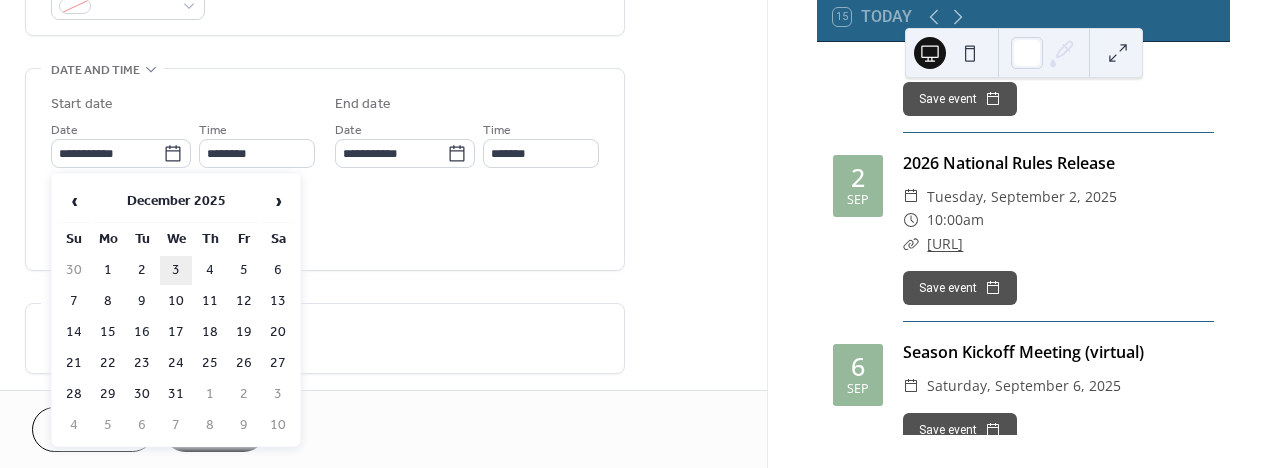 type on "**********" 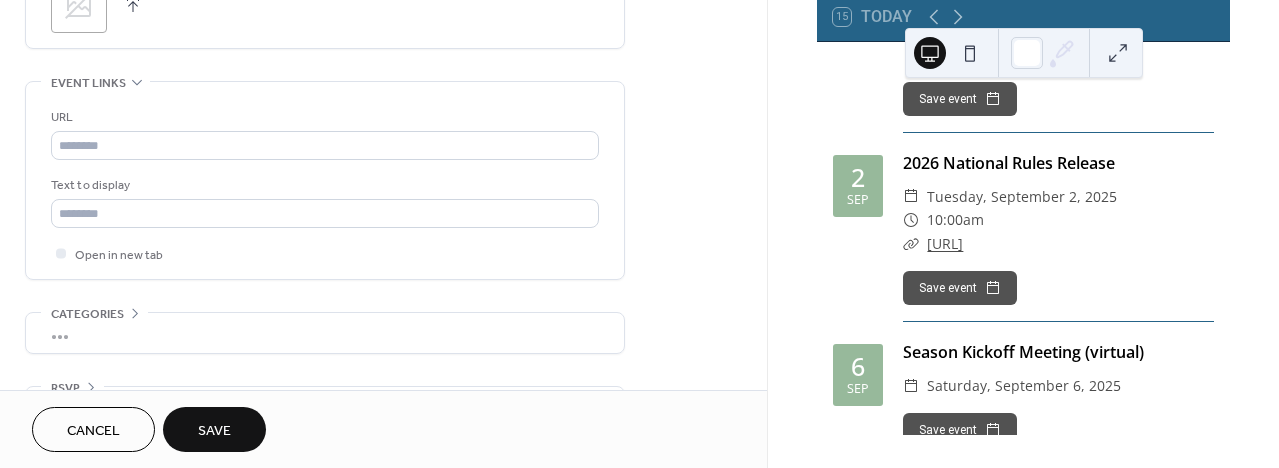 scroll, scrollTop: 1044, scrollLeft: 0, axis: vertical 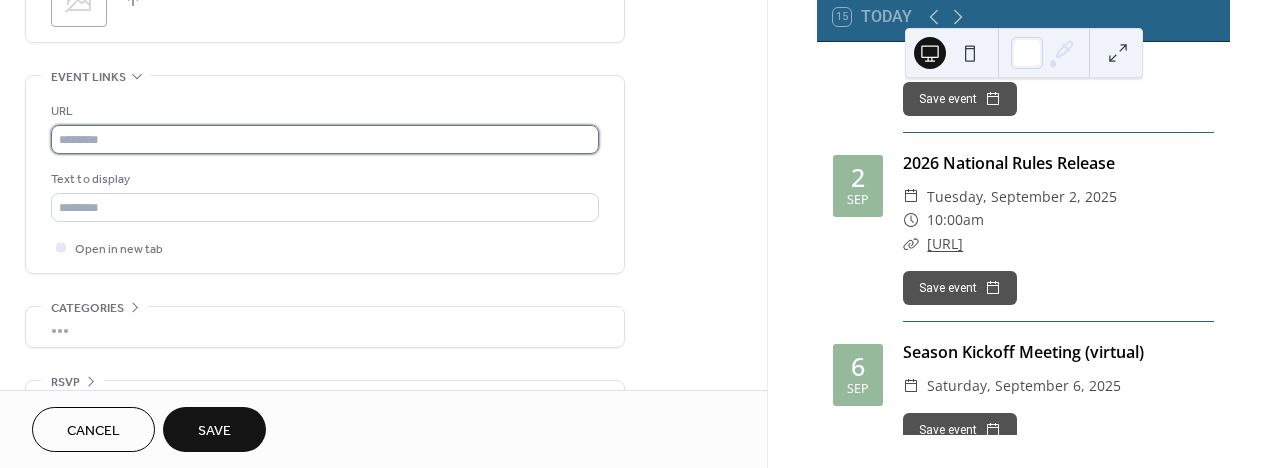click at bounding box center (325, 139) 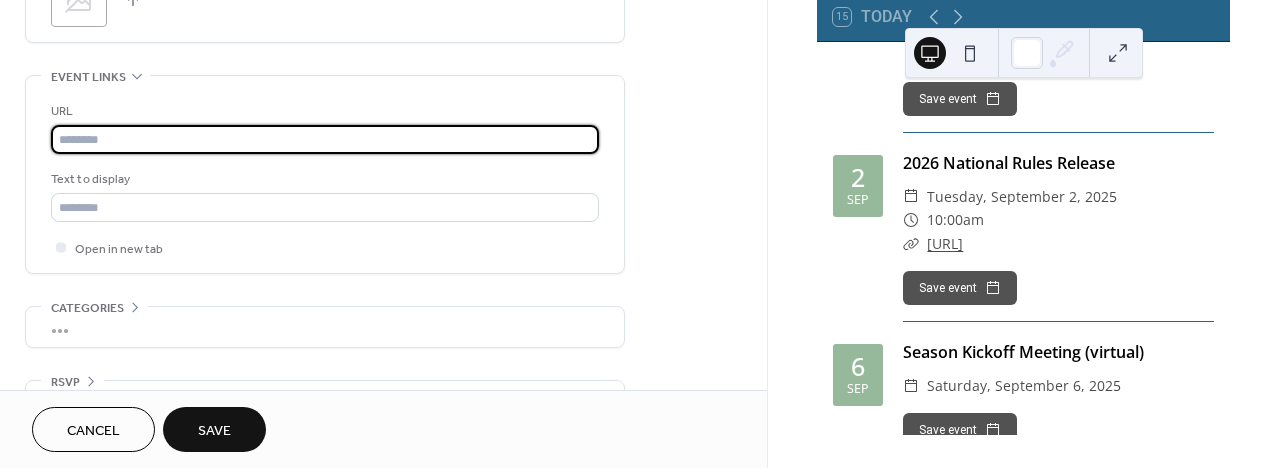 paste on "**********" 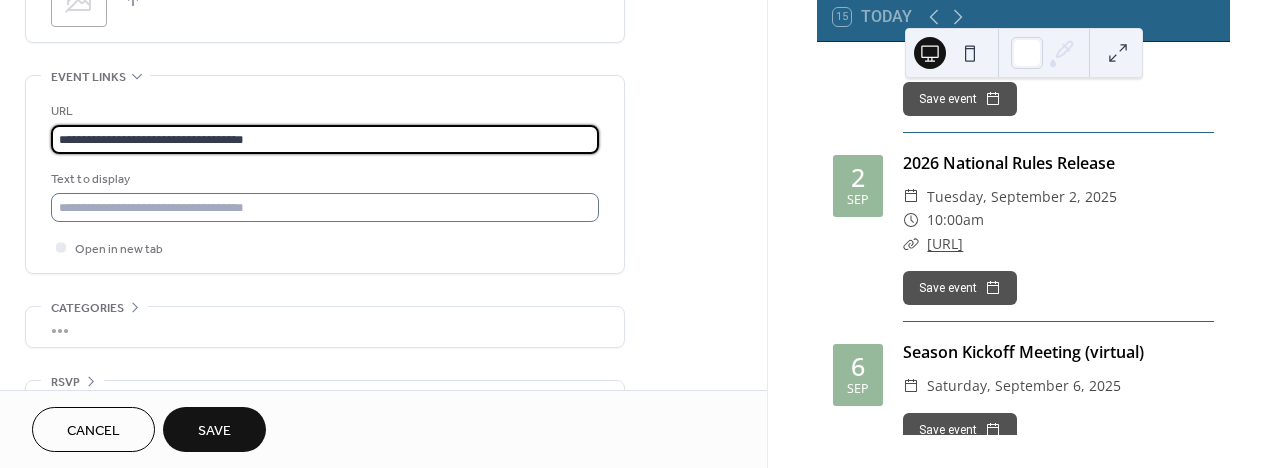 type on "**********" 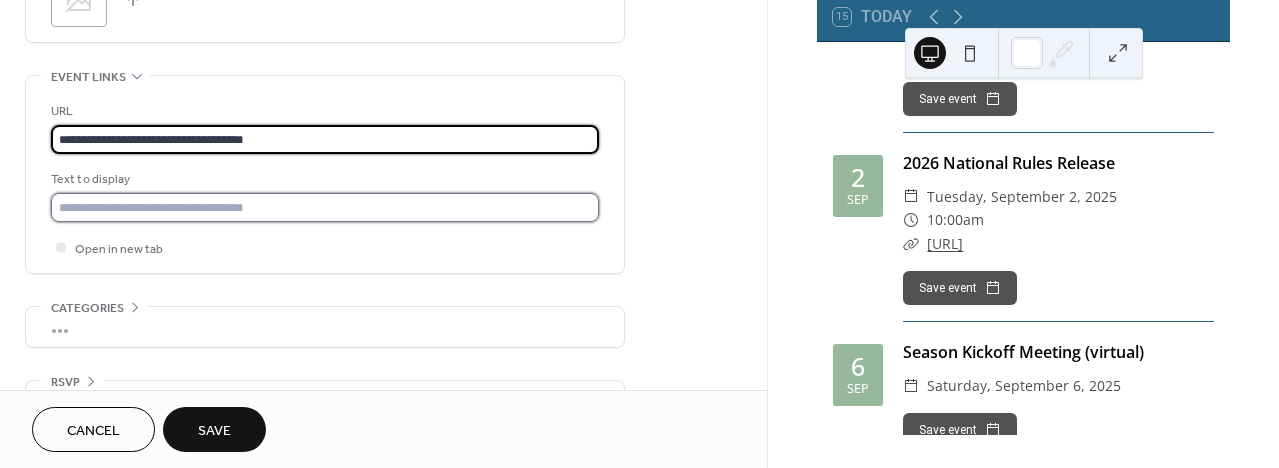 click at bounding box center [325, 207] 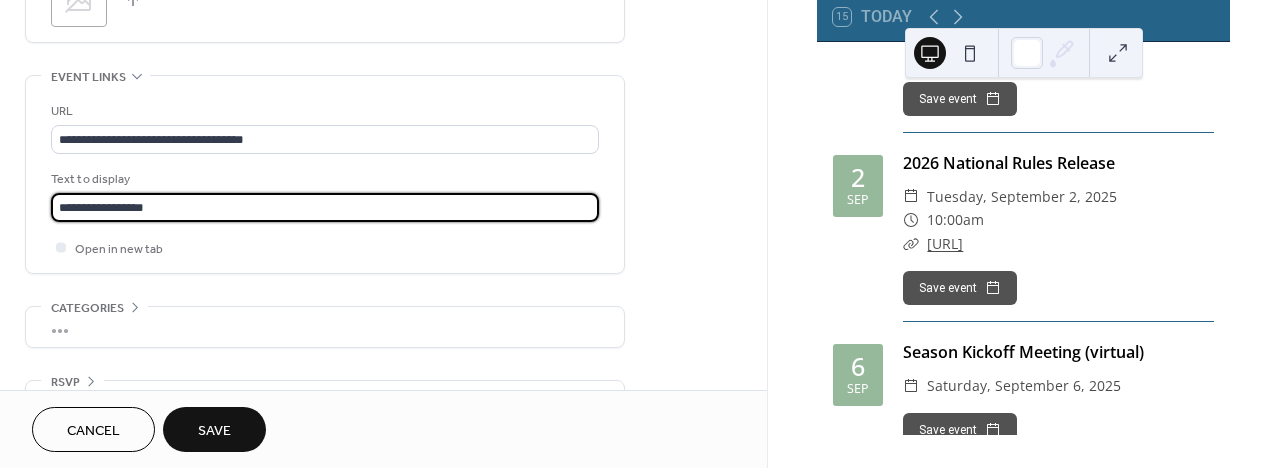 scroll, scrollTop: 1, scrollLeft: 0, axis: vertical 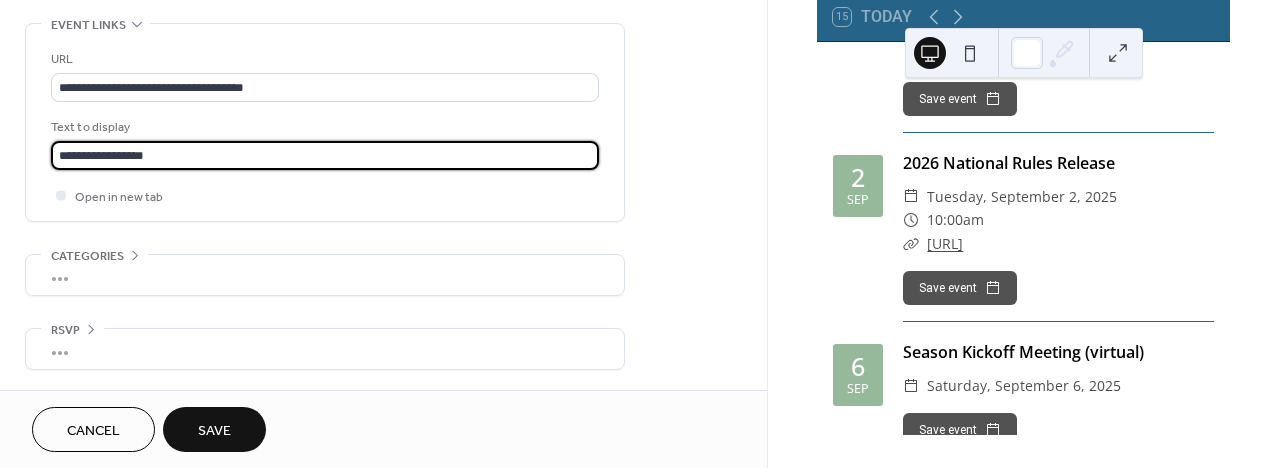 type on "**********" 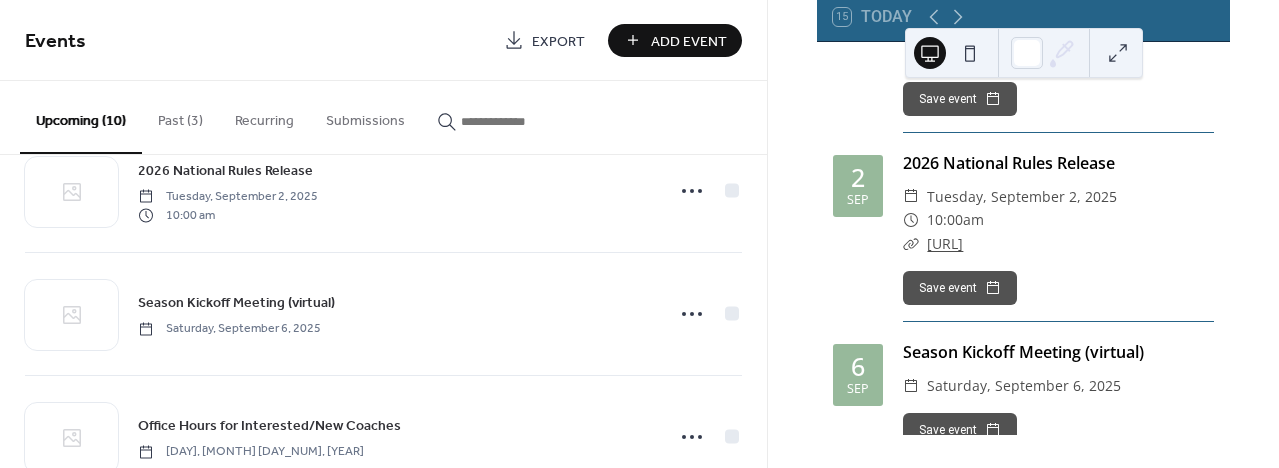 scroll, scrollTop: 176, scrollLeft: 0, axis: vertical 